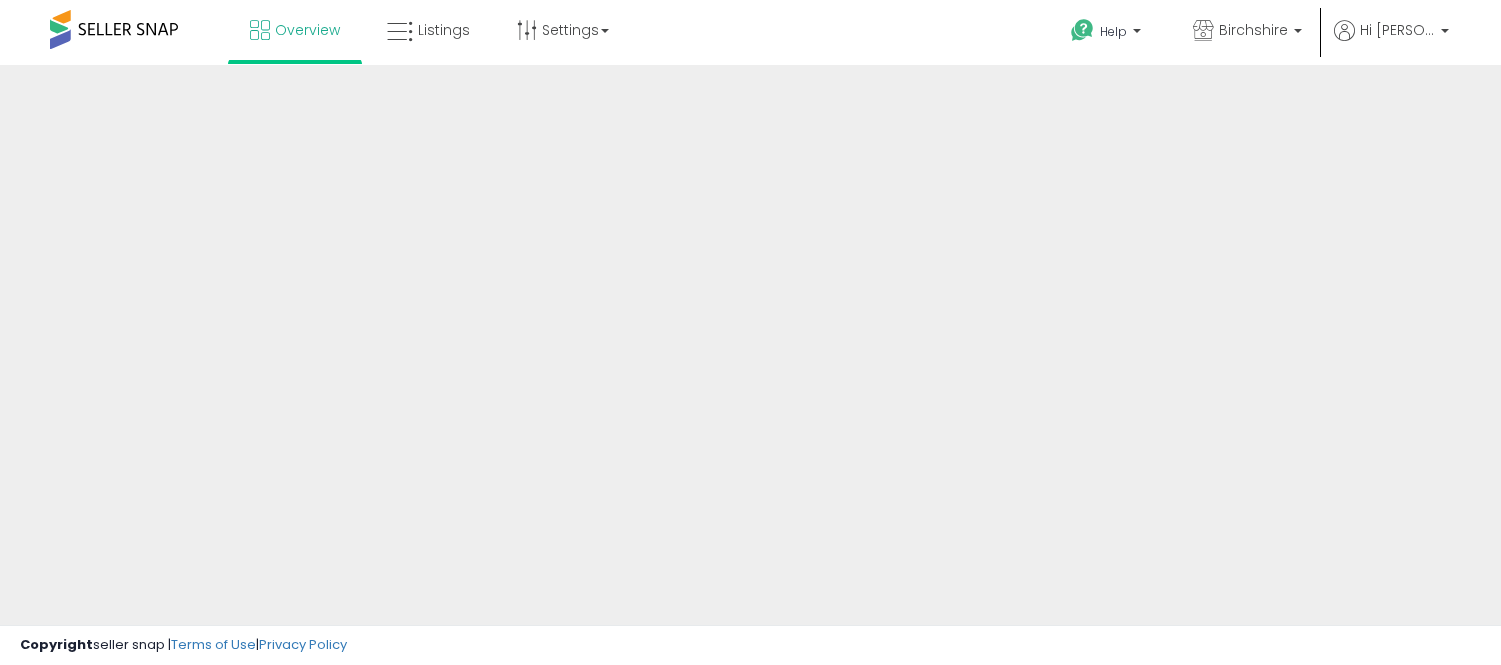 scroll, scrollTop: 0, scrollLeft: 0, axis: both 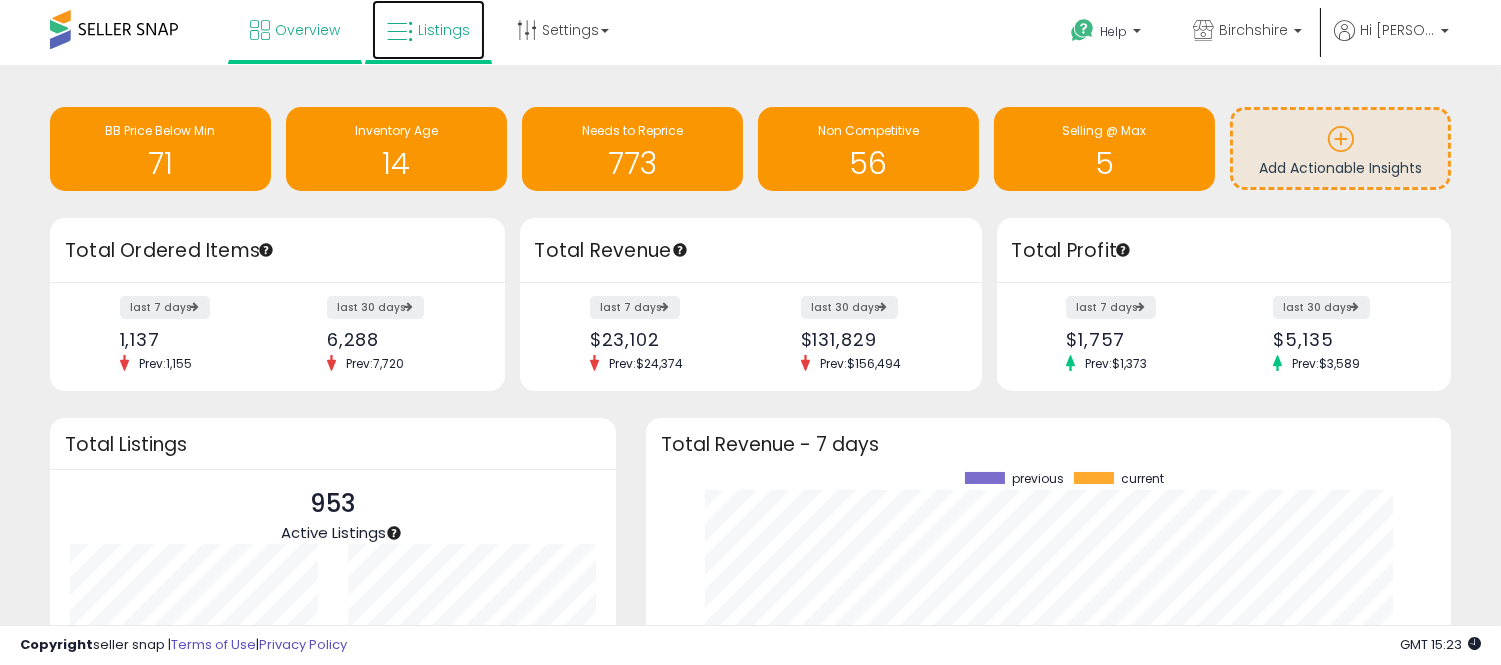 click on "Listings" at bounding box center (428, 30) 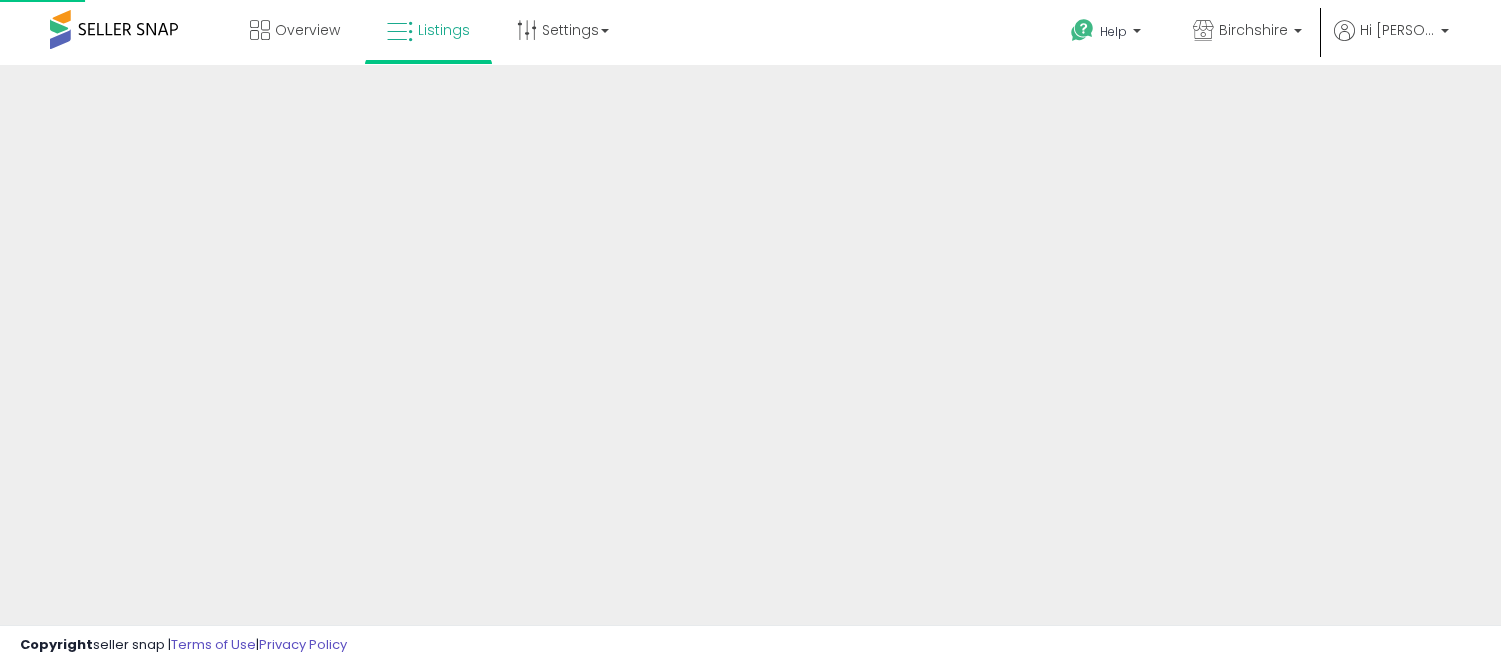 scroll, scrollTop: 0, scrollLeft: 0, axis: both 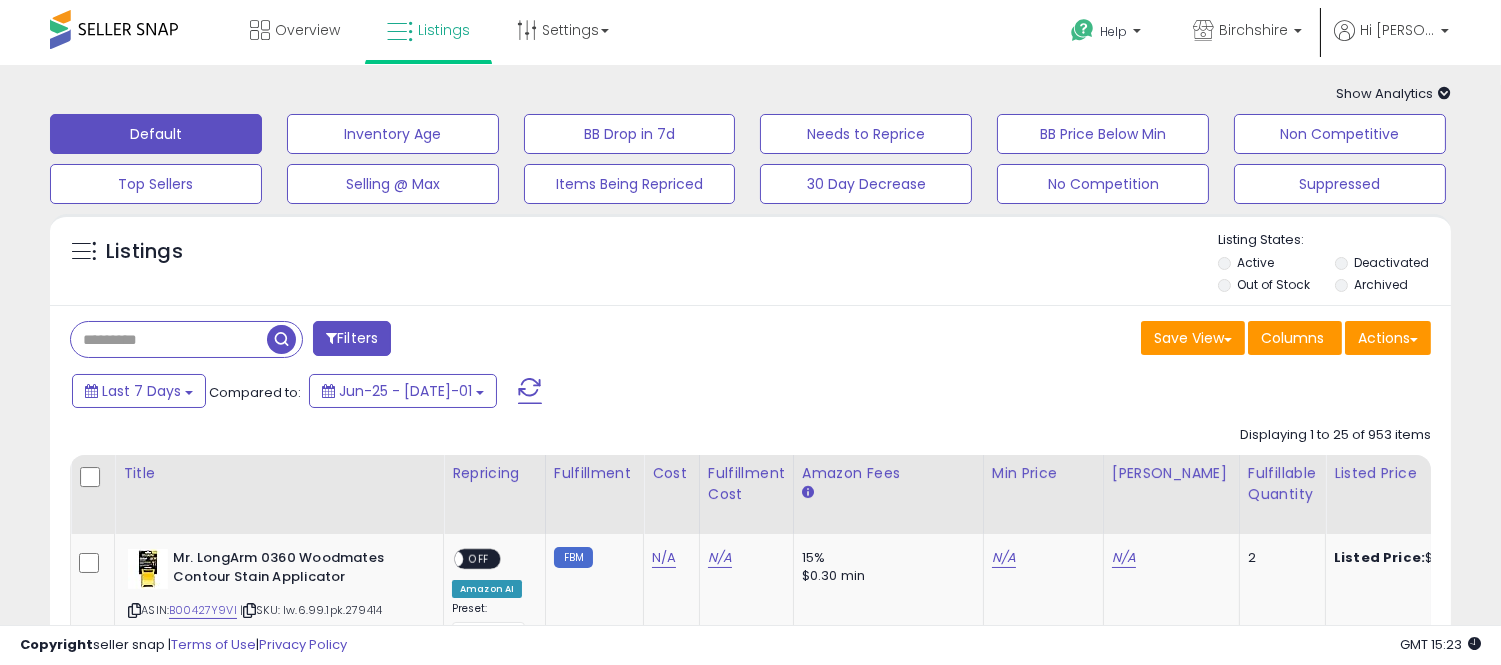 click at bounding box center (169, 339) 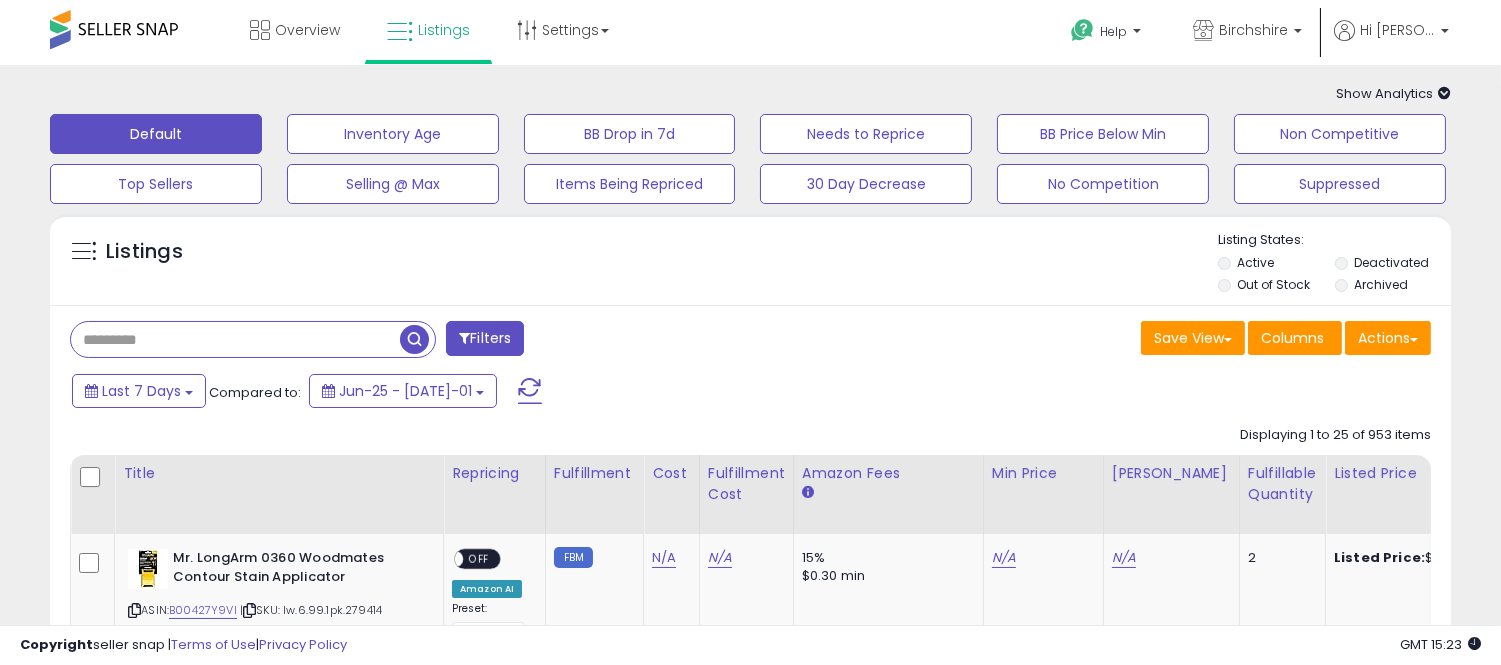 paste on "**********" 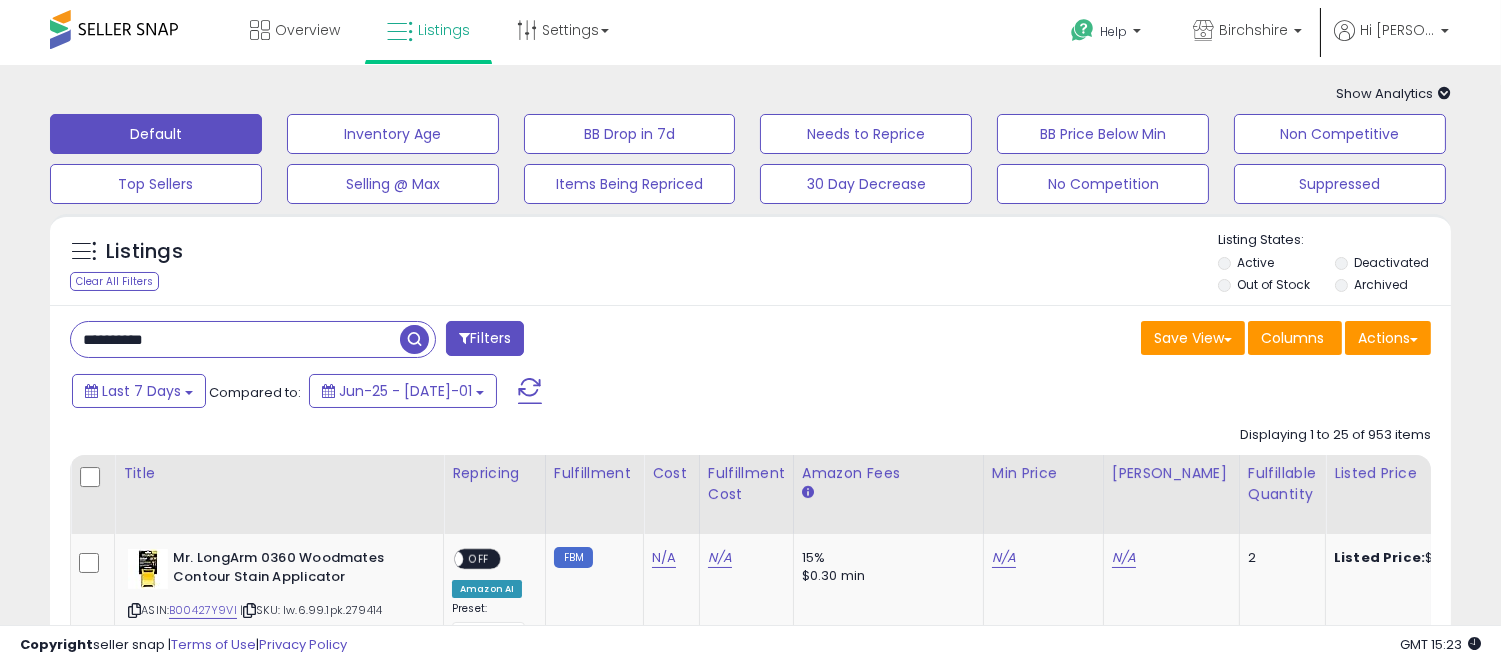 type on "**********" 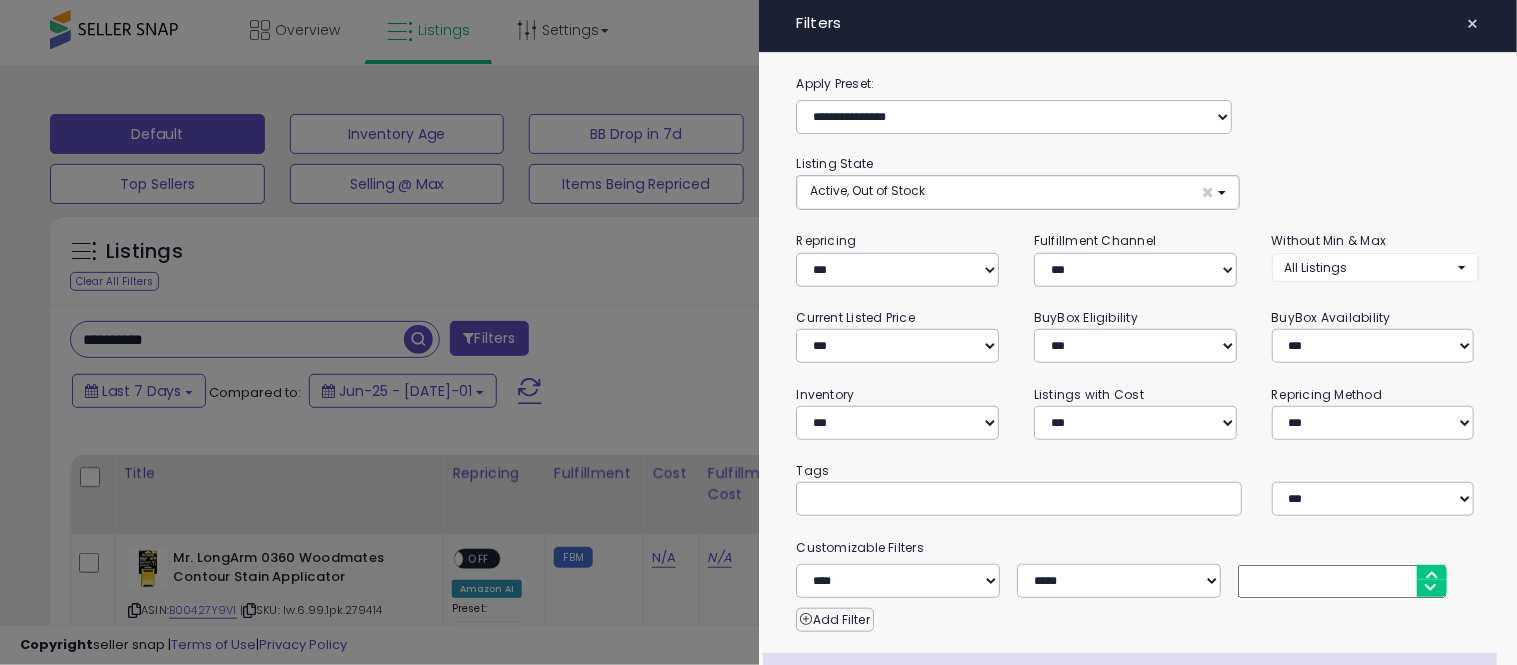 click at bounding box center (758, 332) 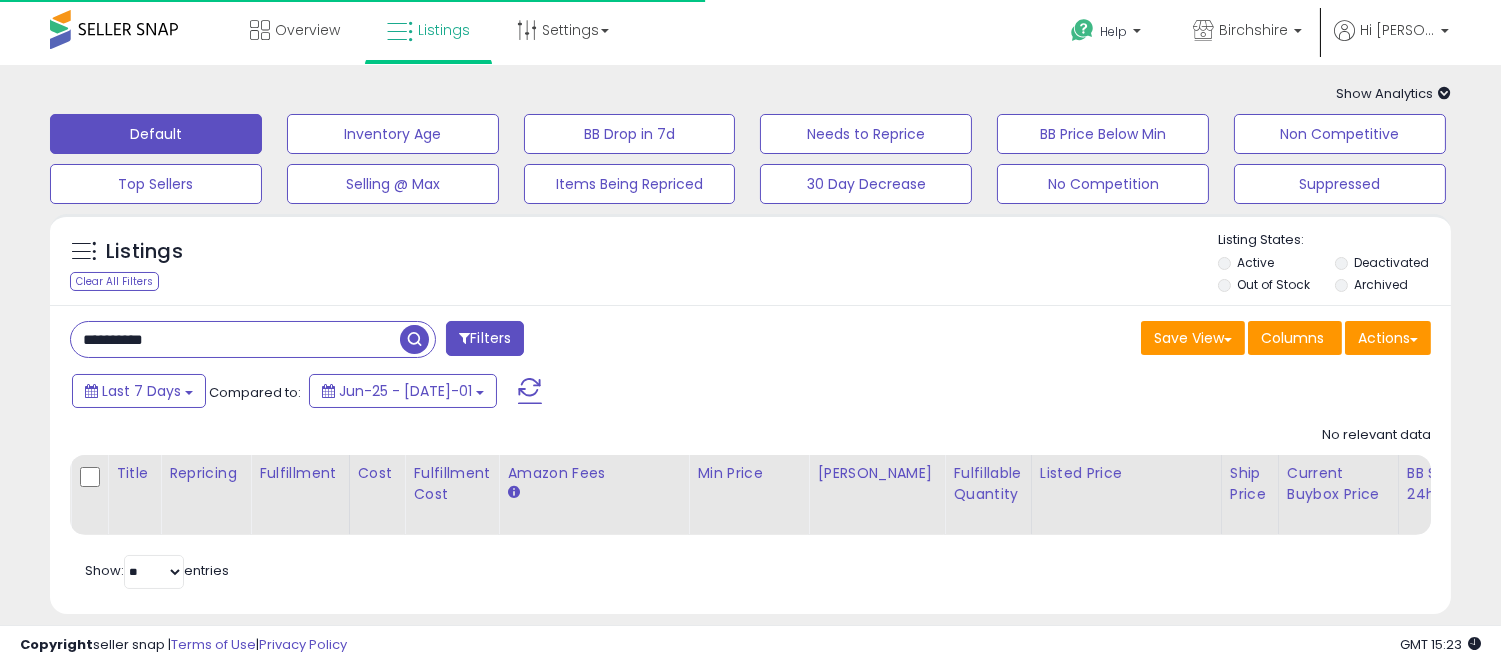 click at bounding box center [414, 339] 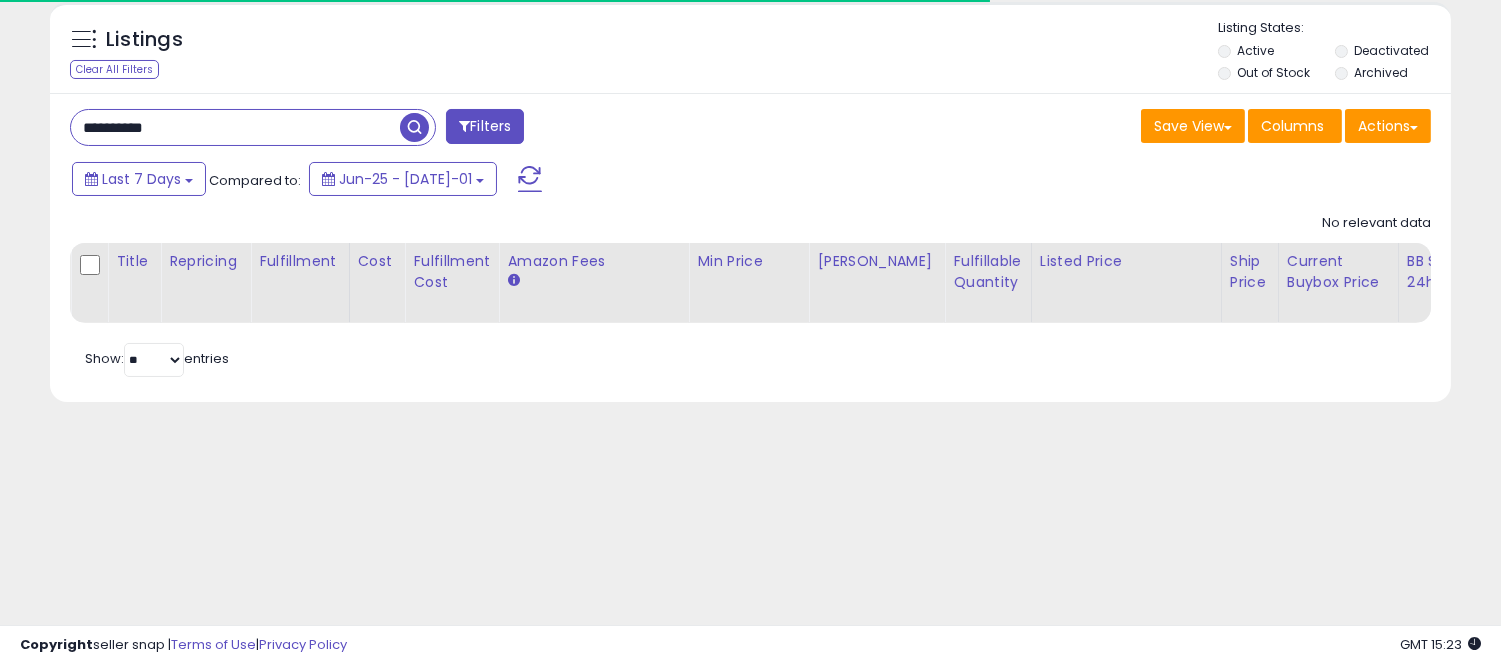 scroll, scrollTop: 222, scrollLeft: 0, axis: vertical 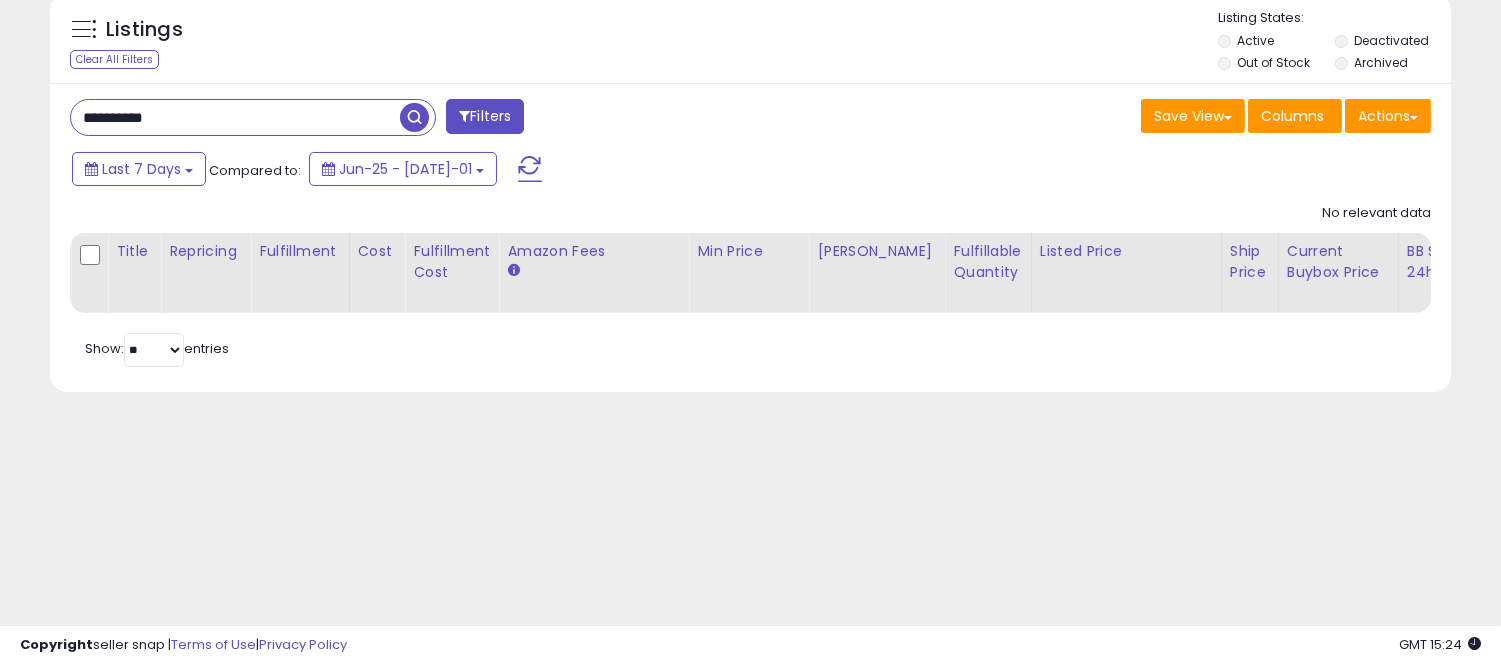 click at bounding box center (414, 117) 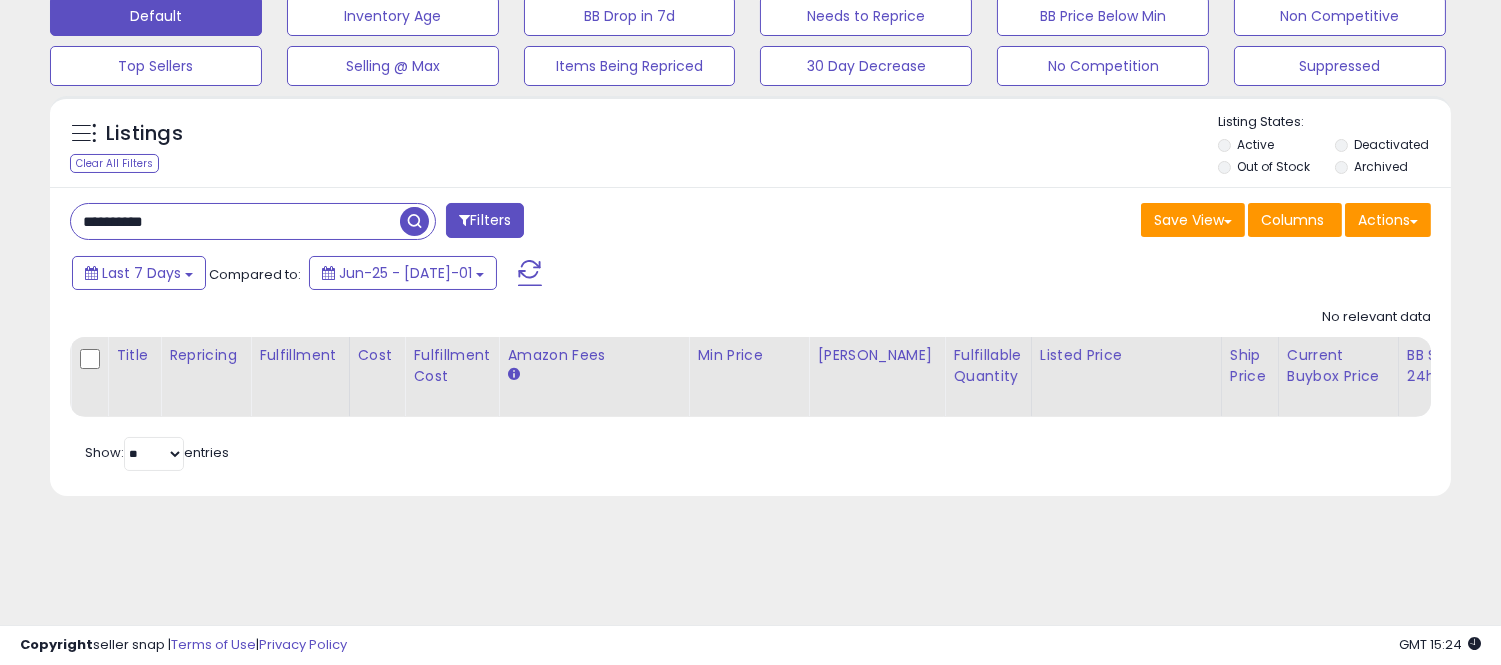 scroll, scrollTop: 0, scrollLeft: 0, axis: both 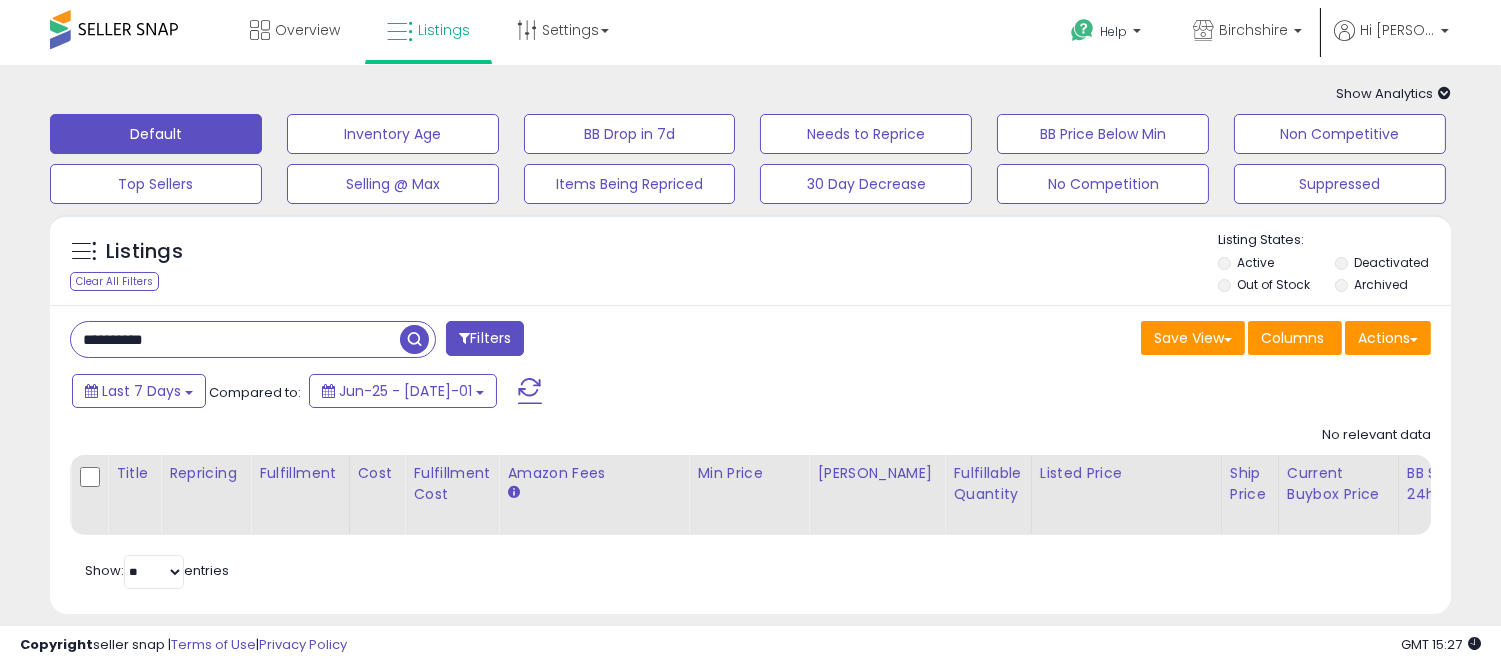 click at bounding box center (414, 339) 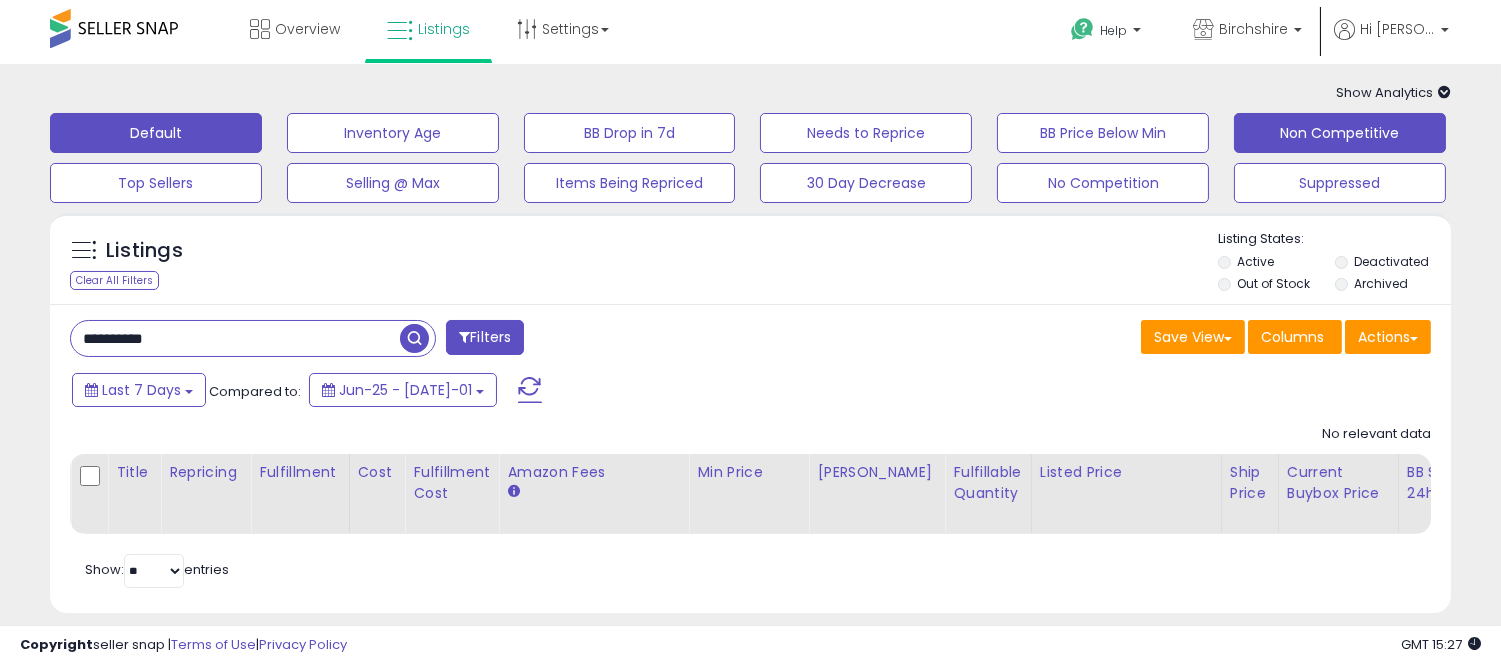 scroll, scrollTop: 0, scrollLeft: 0, axis: both 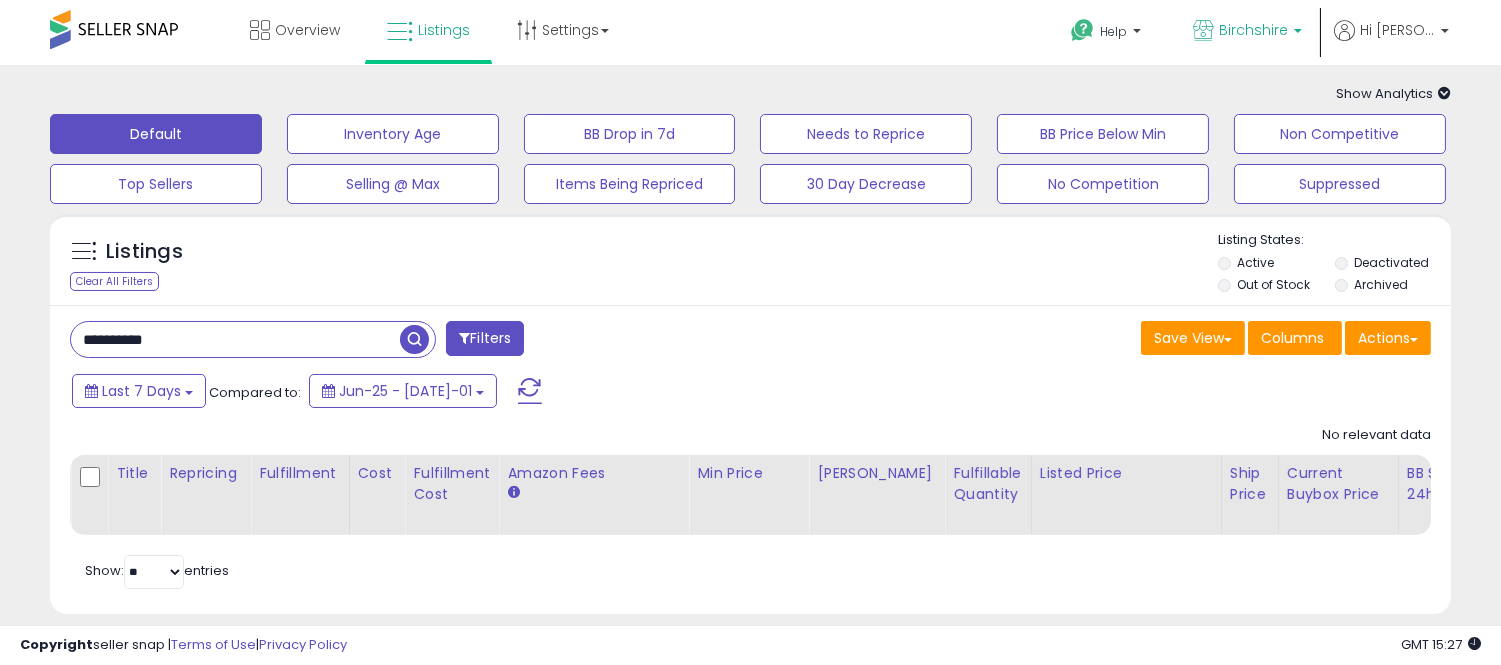click on "Birchshire" at bounding box center (1247, 32) 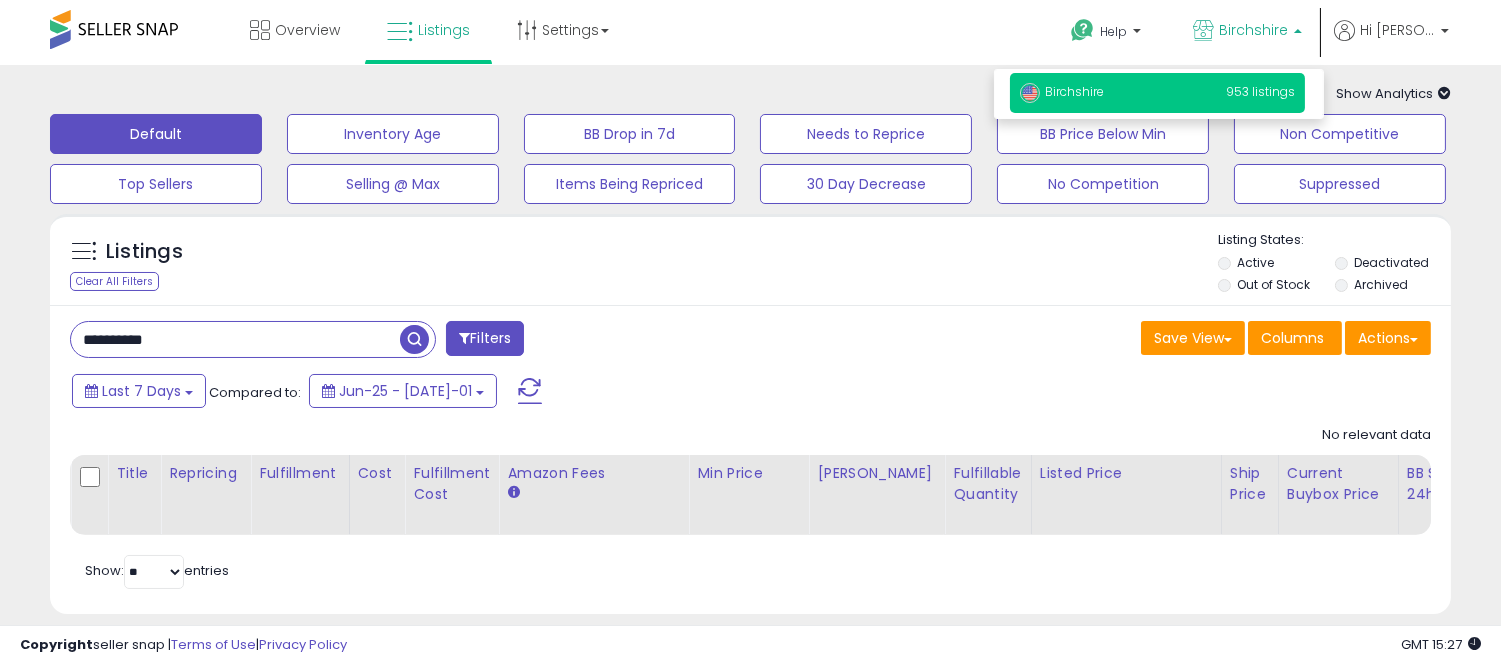 click on "Last 7 Days
Compared to:
Jun-25 - Jul-01" at bounding box center [747, 393] 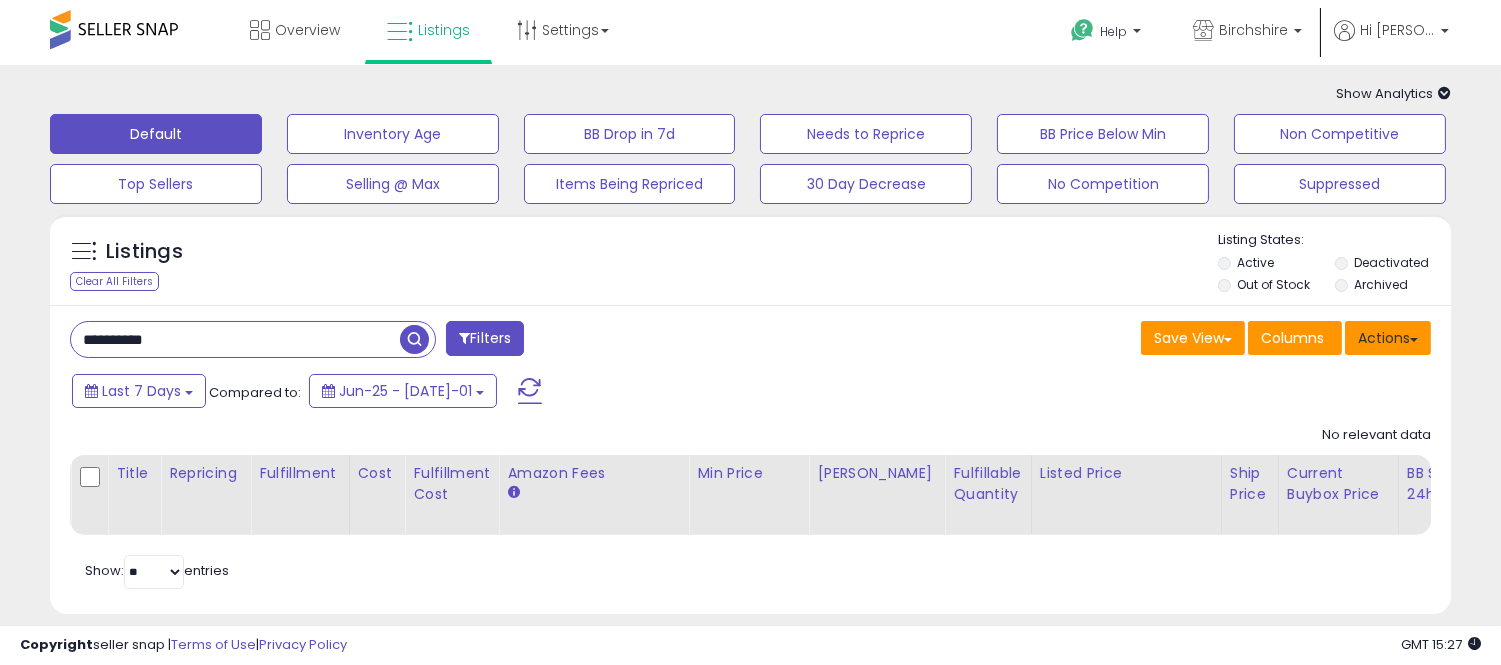 click on "Actions" at bounding box center (1388, 338) 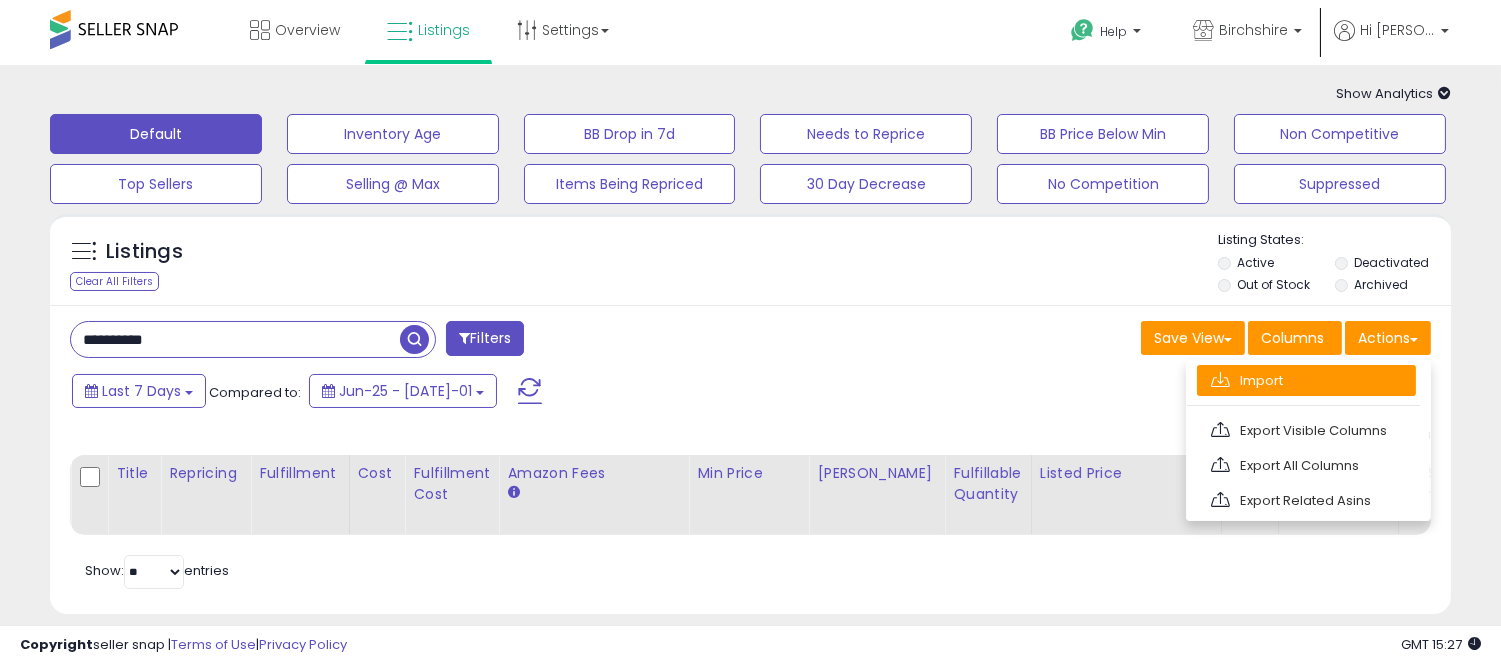 click on "Import" at bounding box center (1306, 380) 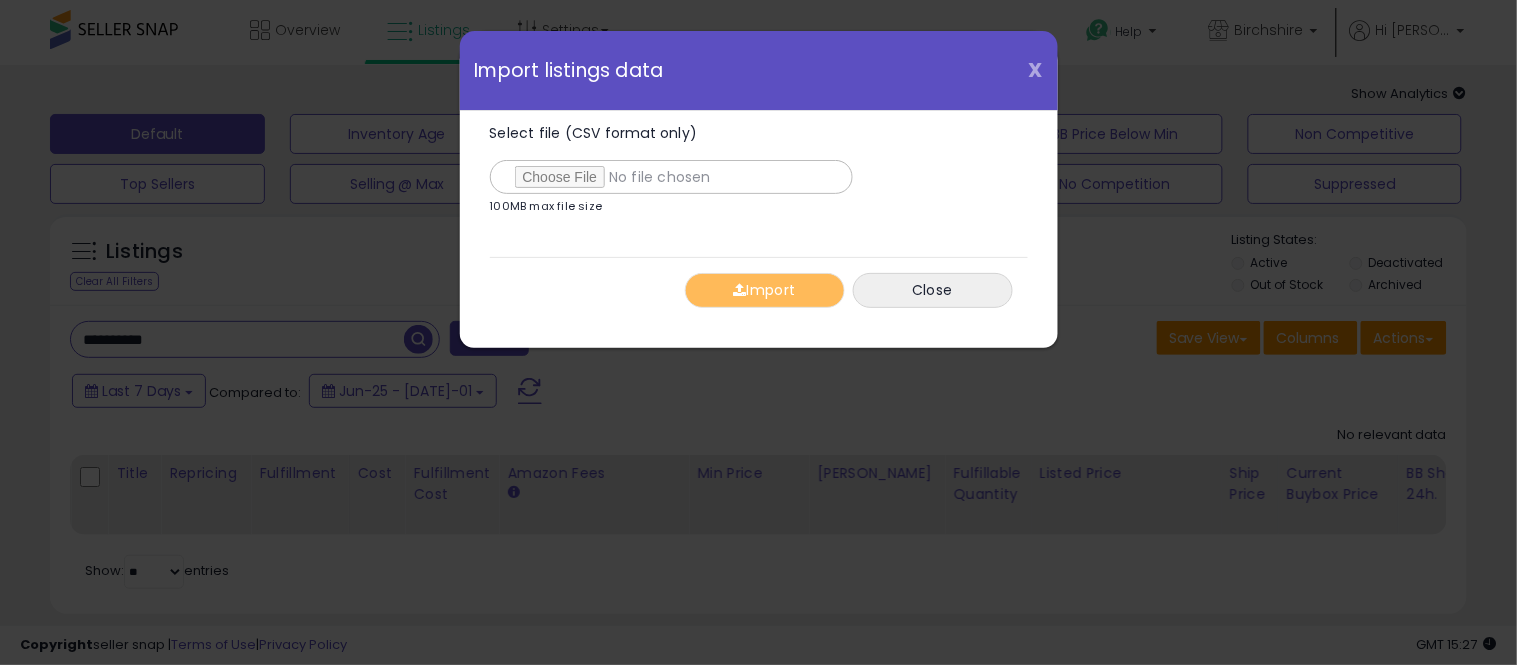 click on "X Close
Import listings data" at bounding box center (759, 71) 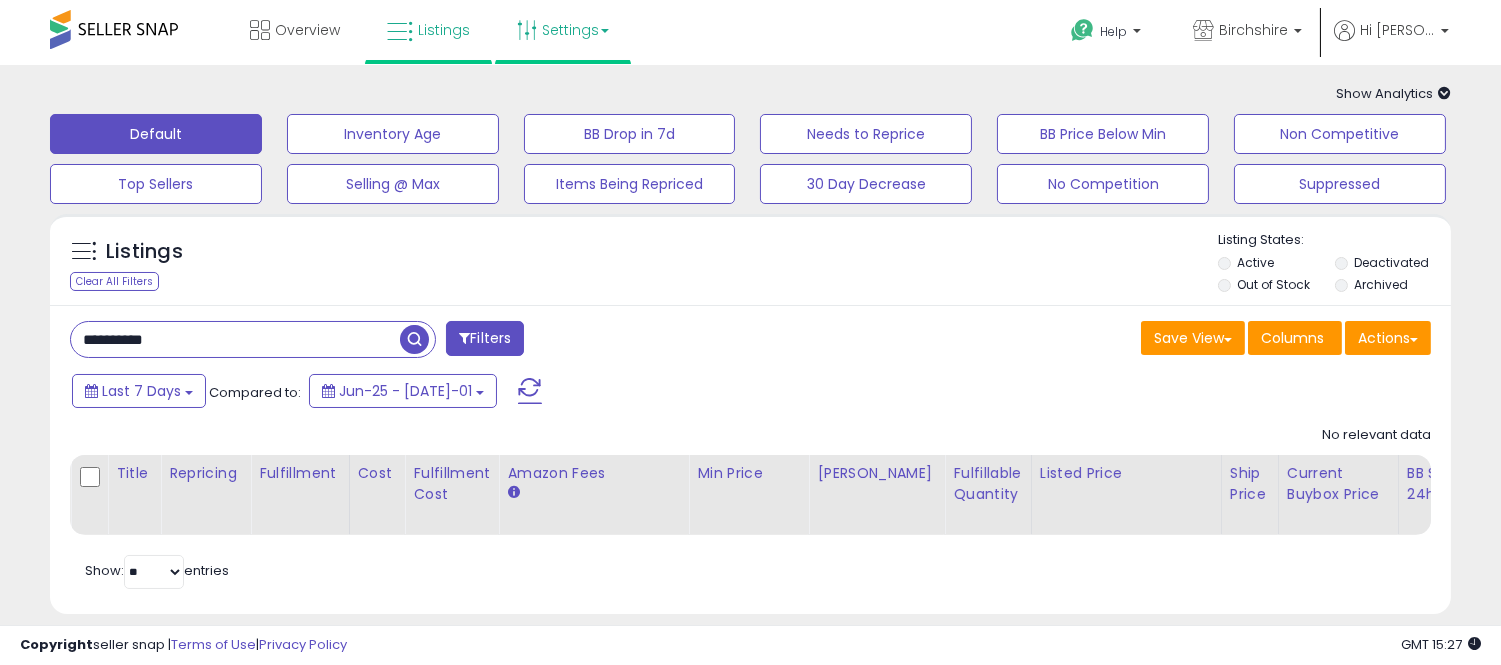 click on "Settings" at bounding box center (563, 30) 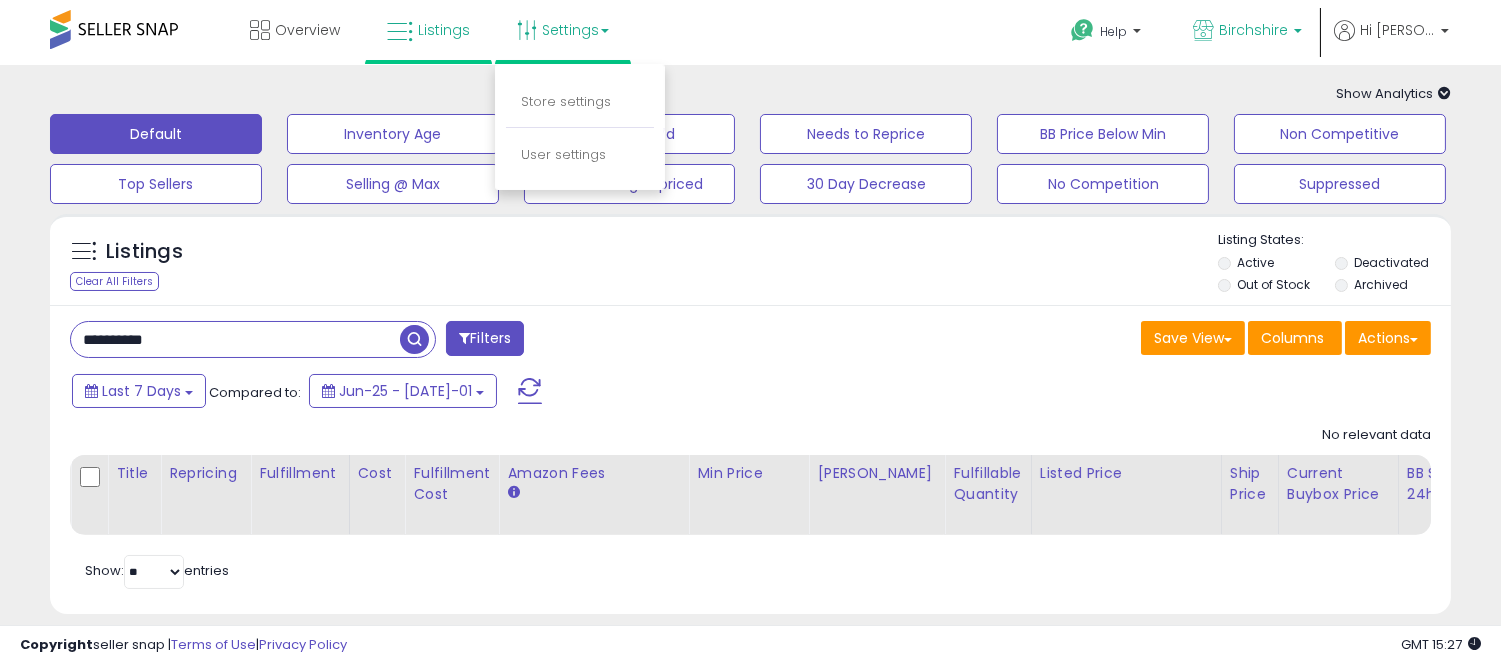 click on "Birchshire" at bounding box center [1253, 30] 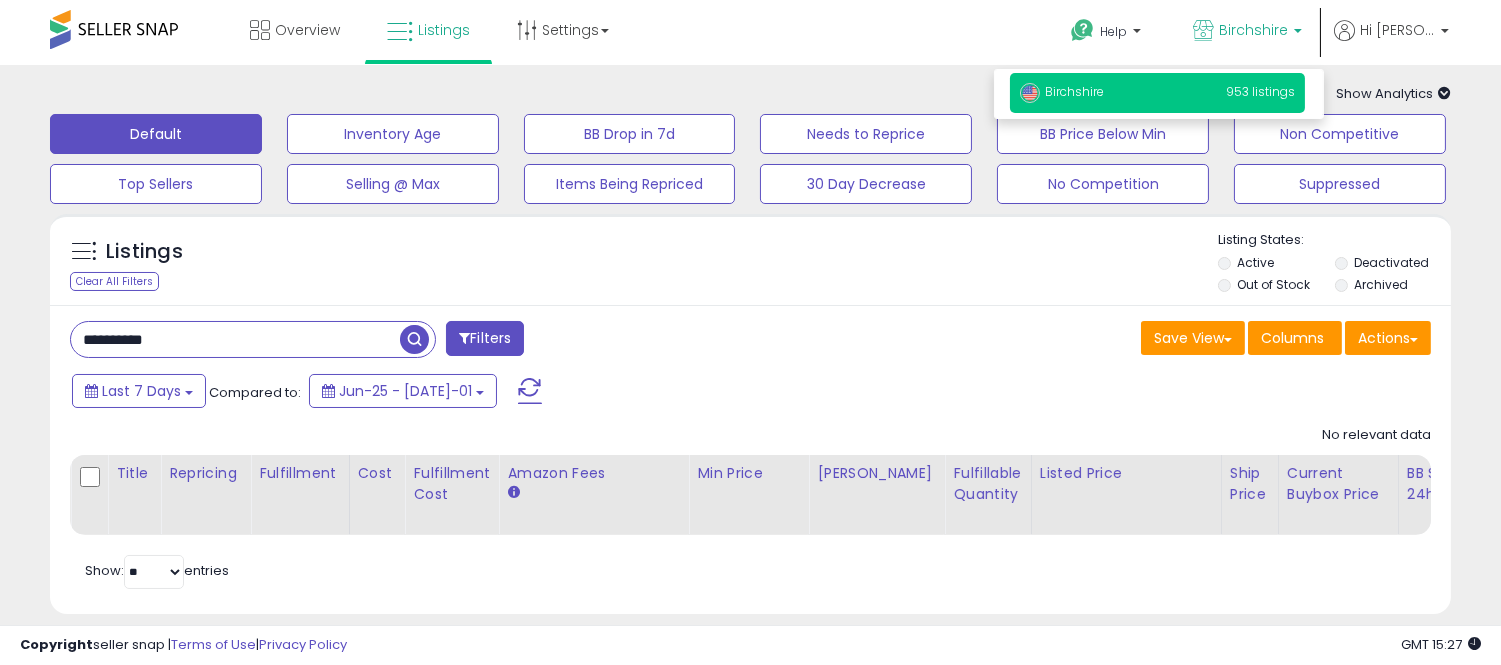 click on "953
listings" at bounding box center (1260, 91) 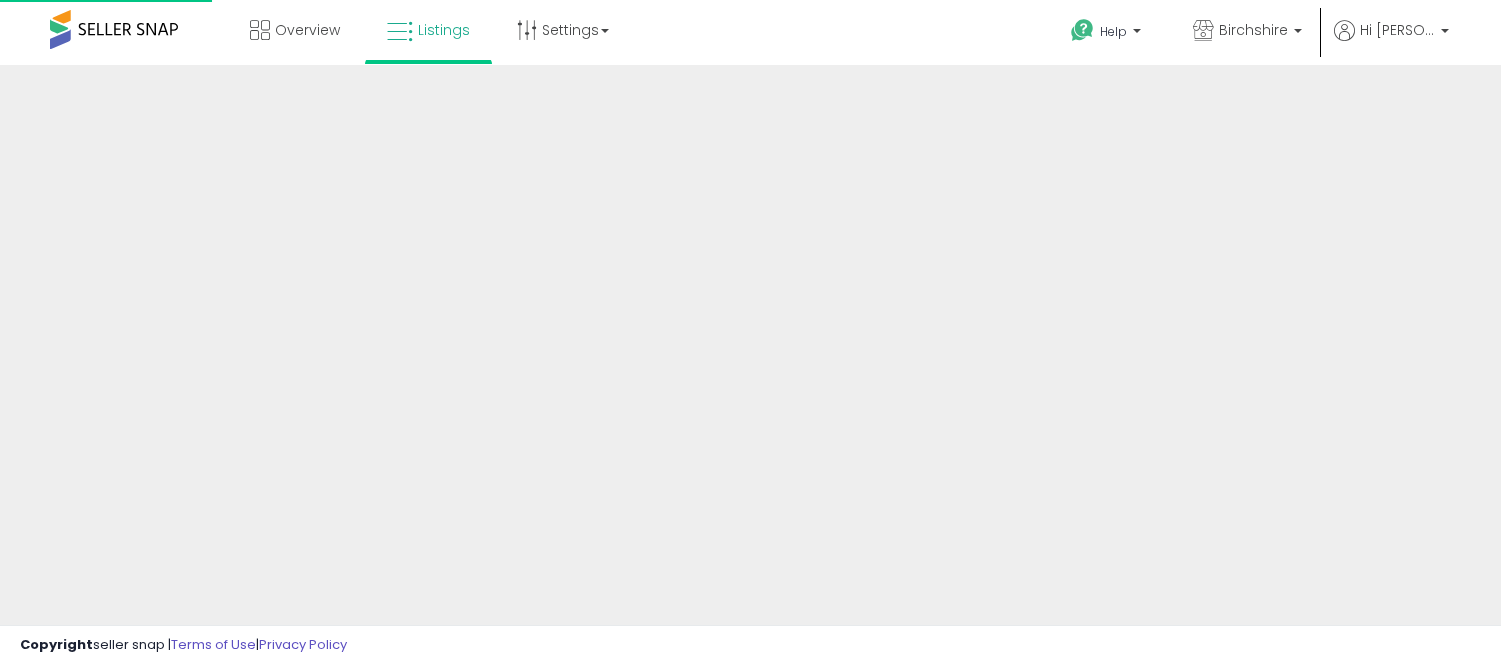 scroll, scrollTop: 0, scrollLeft: 0, axis: both 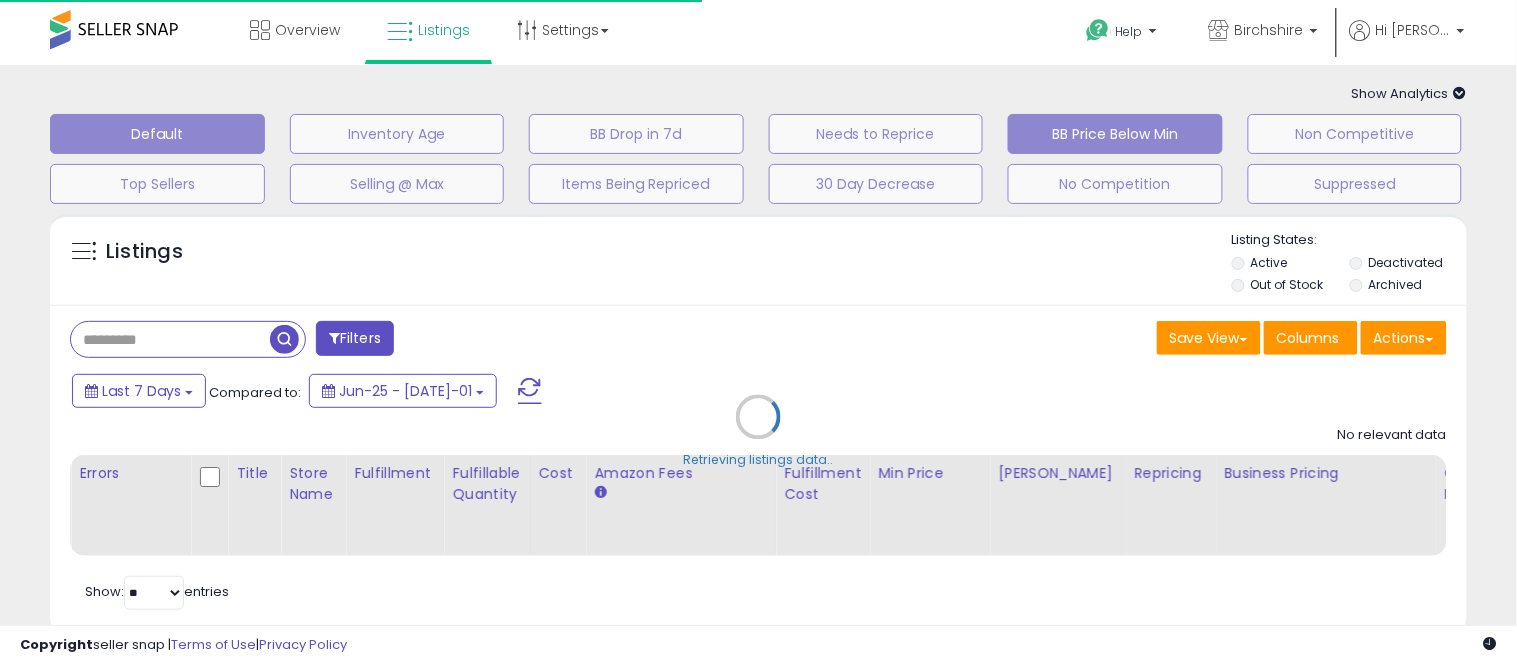 type on "**********" 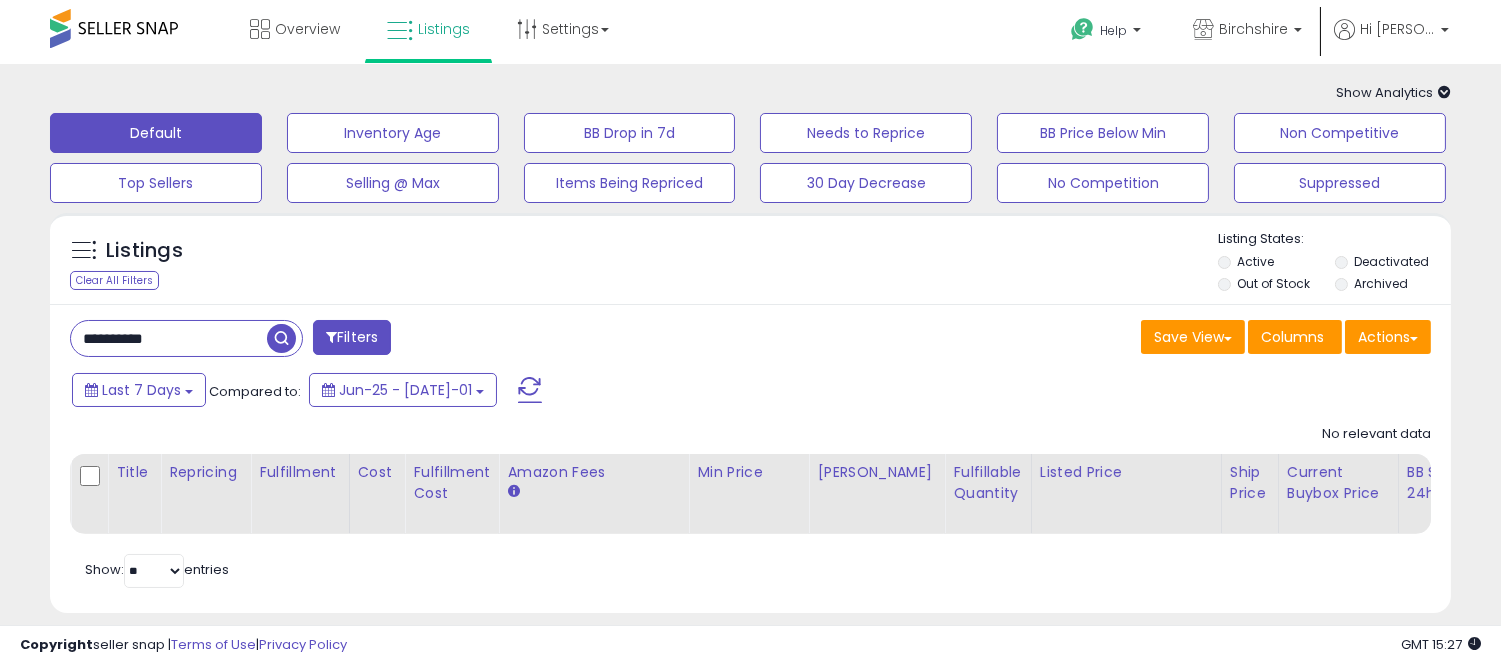 scroll, scrollTop: 0, scrollLeft: 0, axis: both 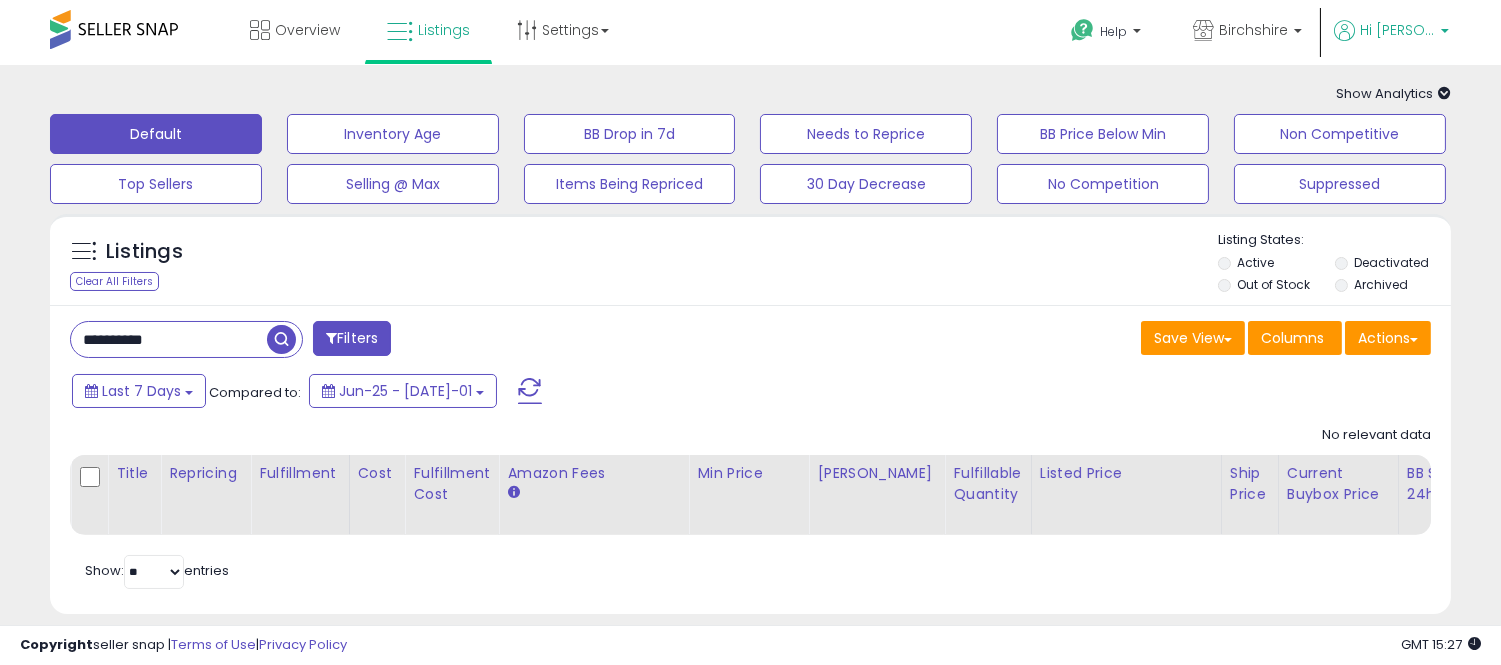 click on "Hi [PERSON_NAME]" at bounding box center (1397, 30) 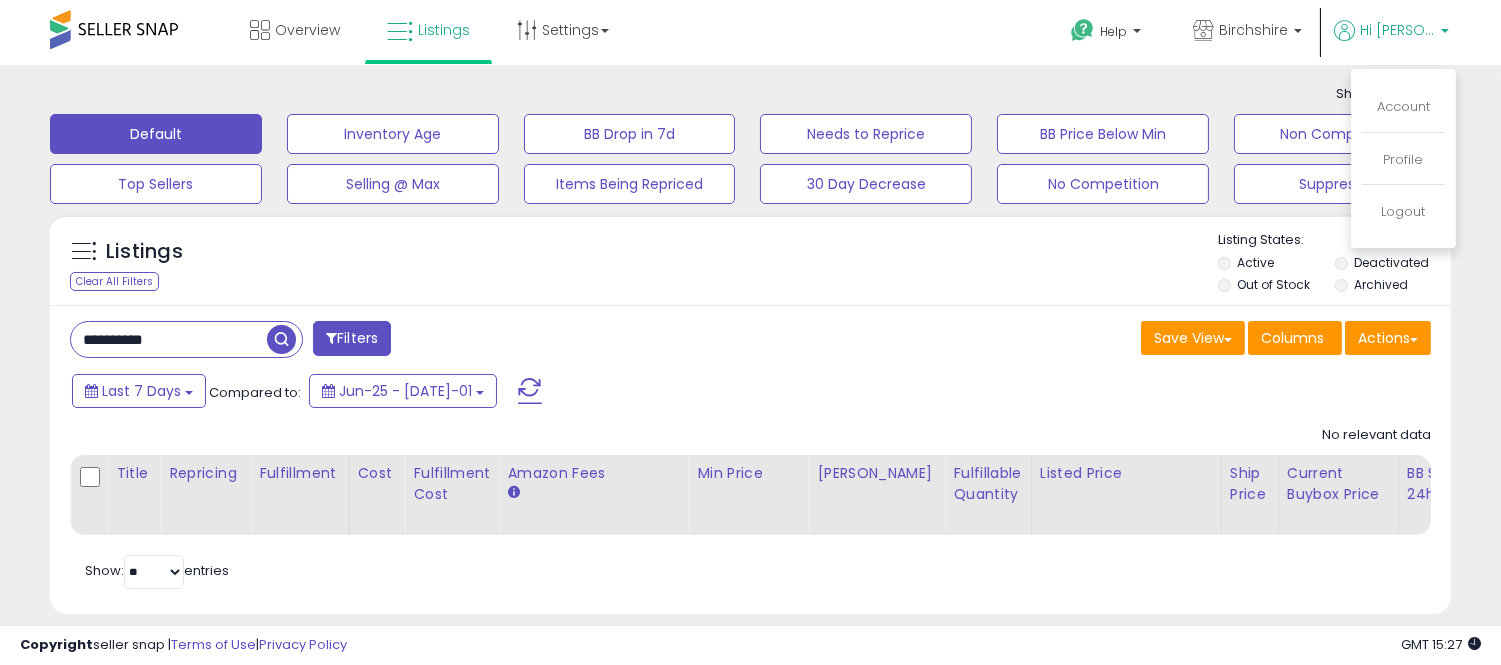 click on "Save View
Save As New View
Update Current View
Columns
Actions
Import  Export Visible Columns" at bounding box center (1099, 340) 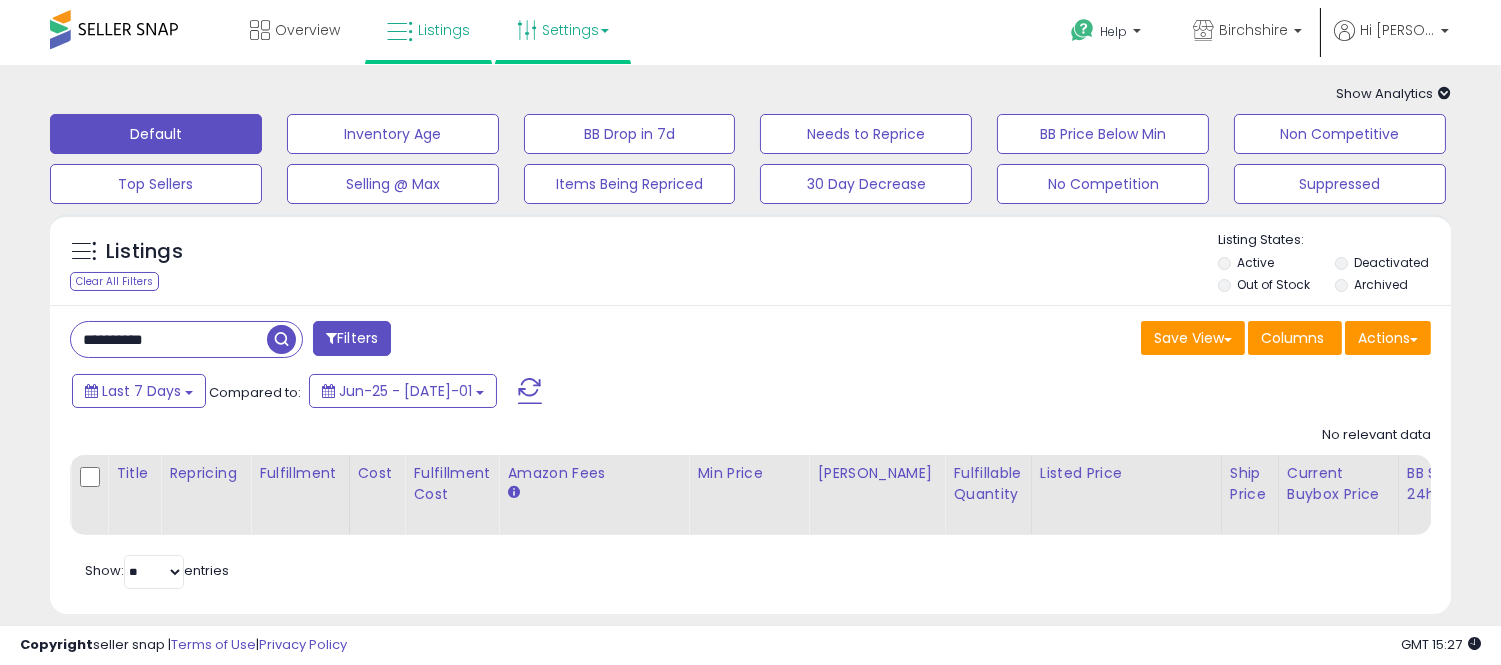 click on "Settings" at bounding box center (563, 30) 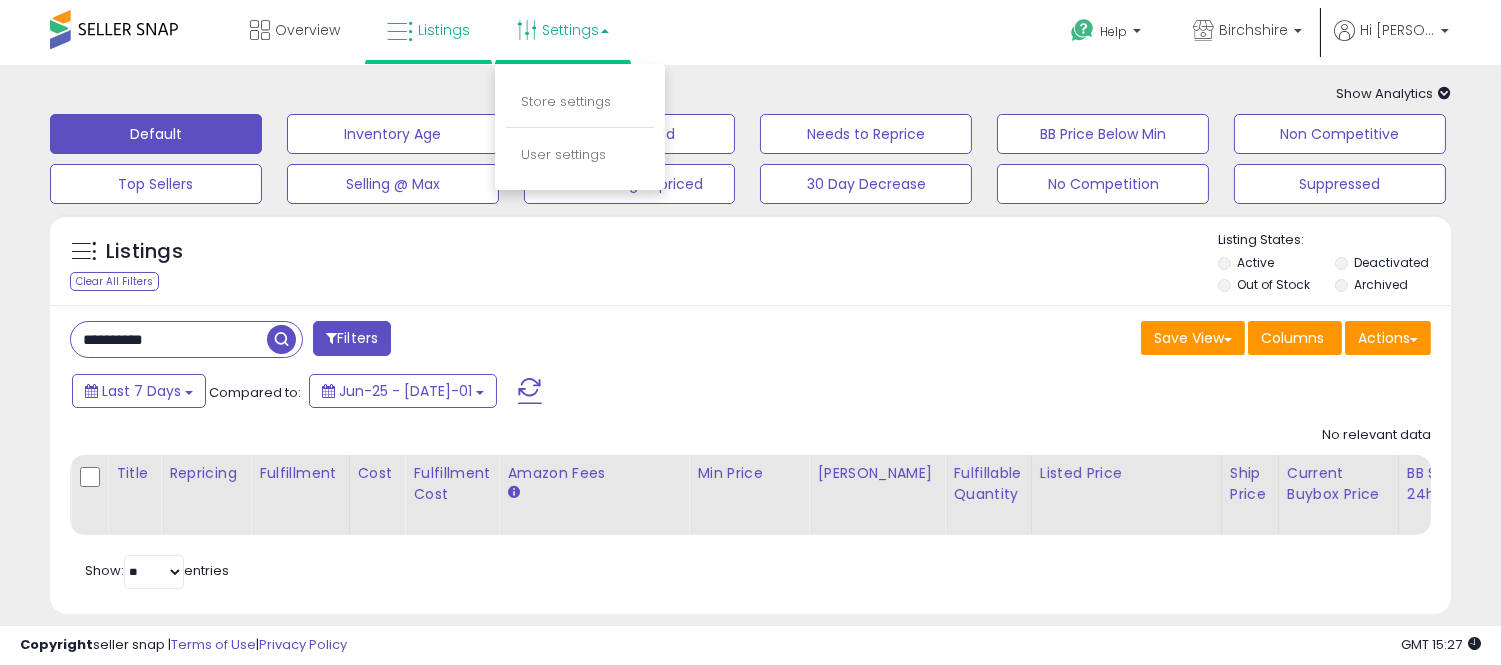 click on "Store
settings" at bounding box center (580, 102) 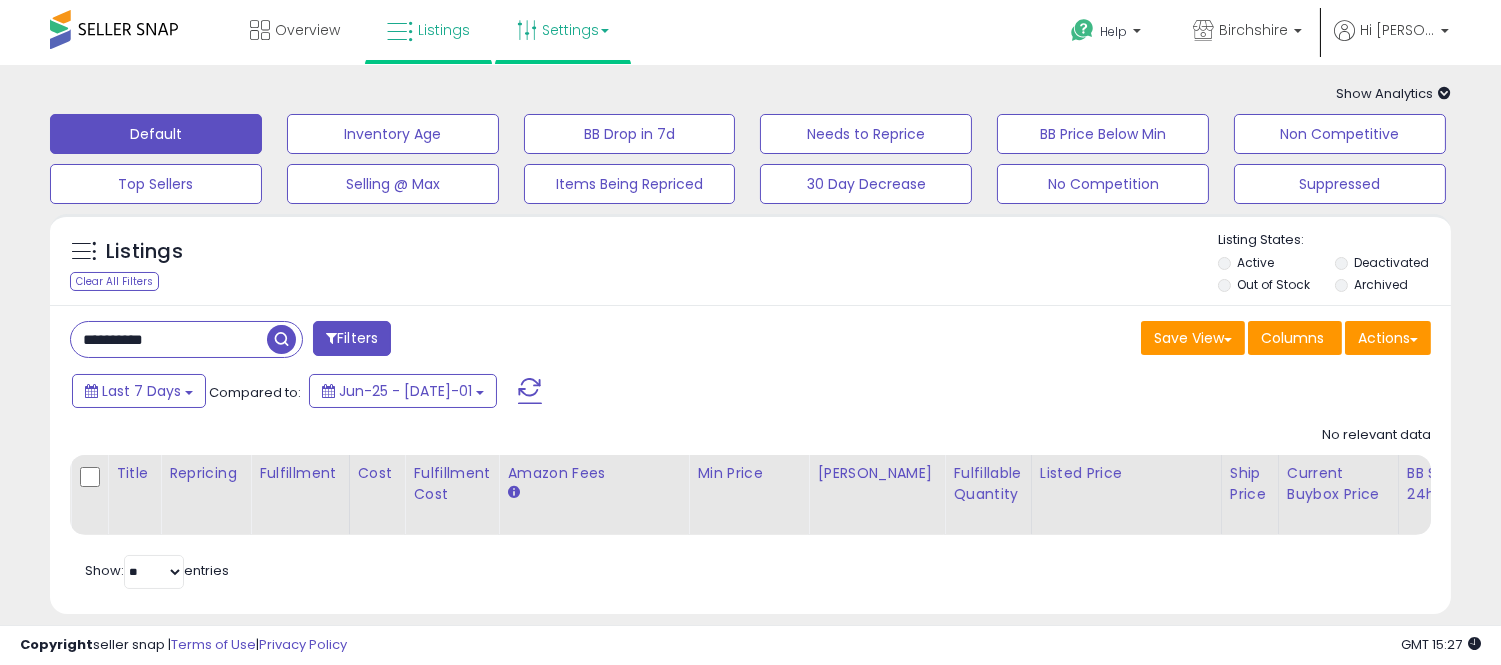 click on "Settings" at bounding box center (563, 30) 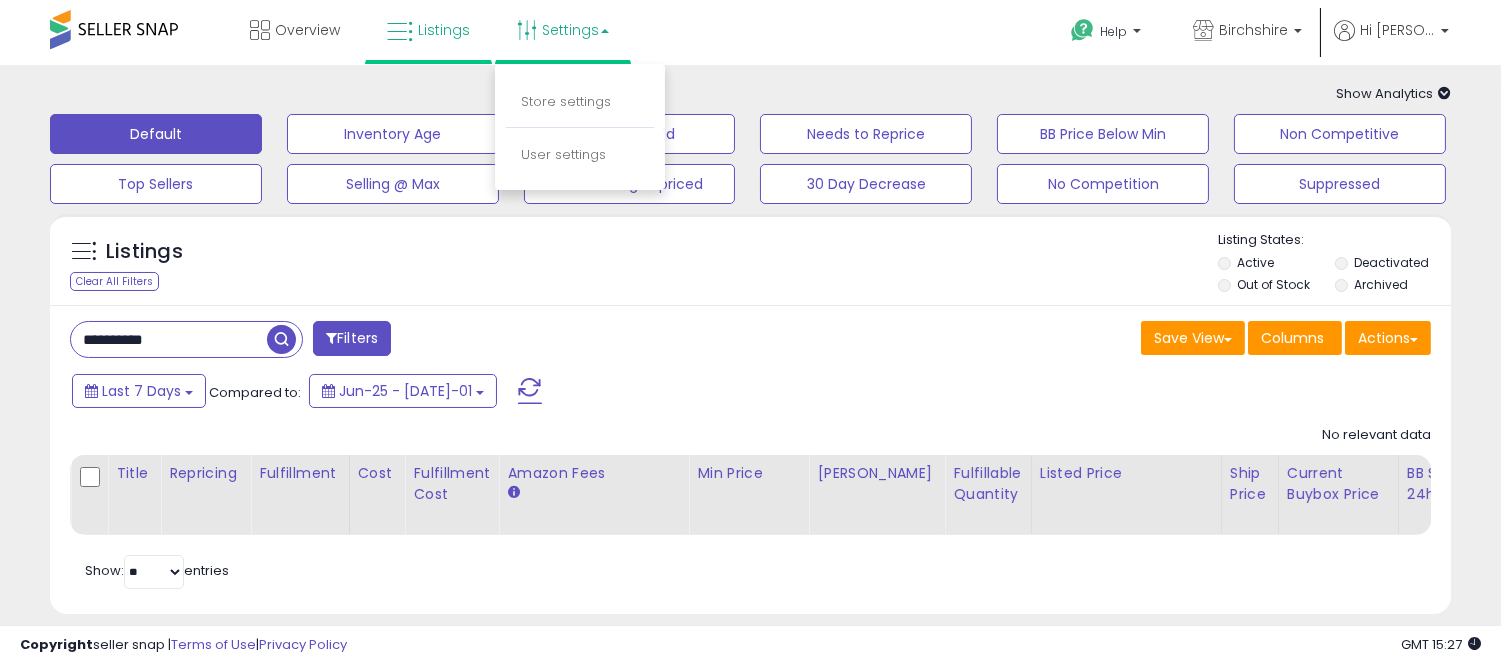 click on "Store
settings" at bounding box center (580, 103) 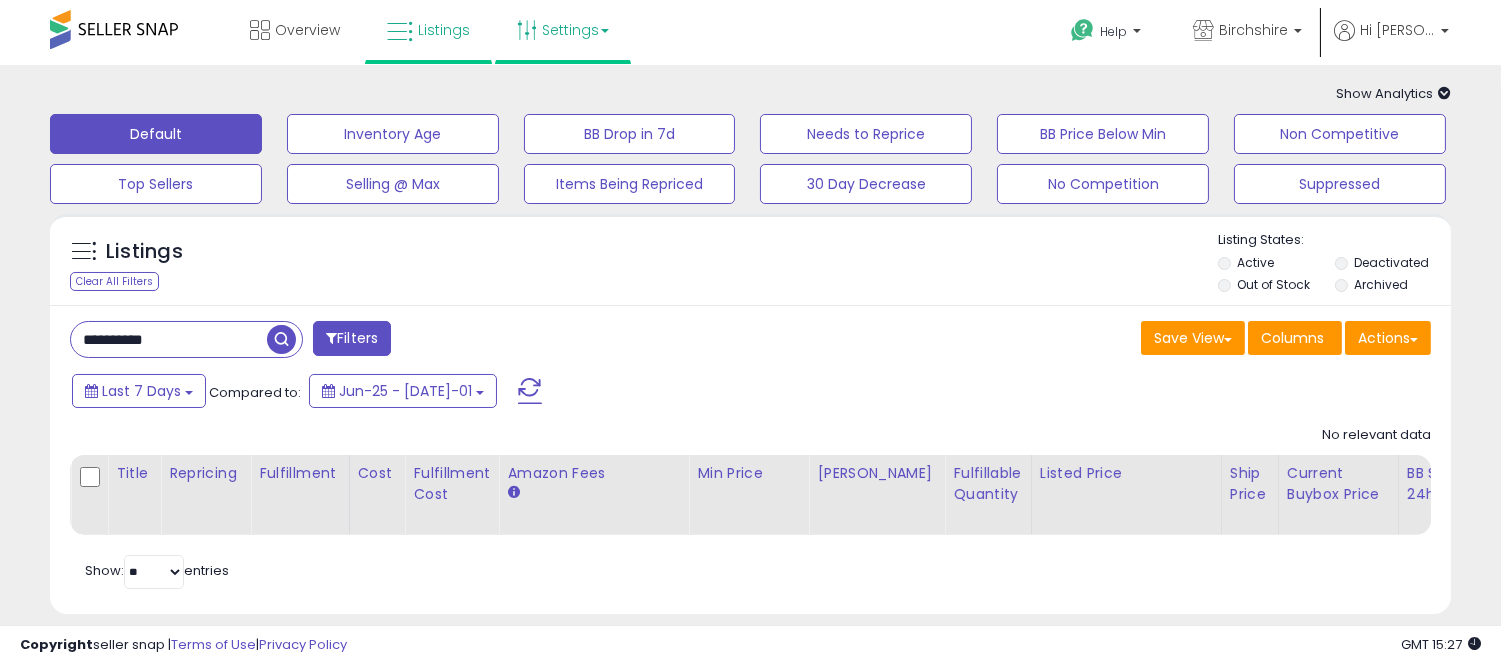 click on "Settings" at bounding box center (563, 30) 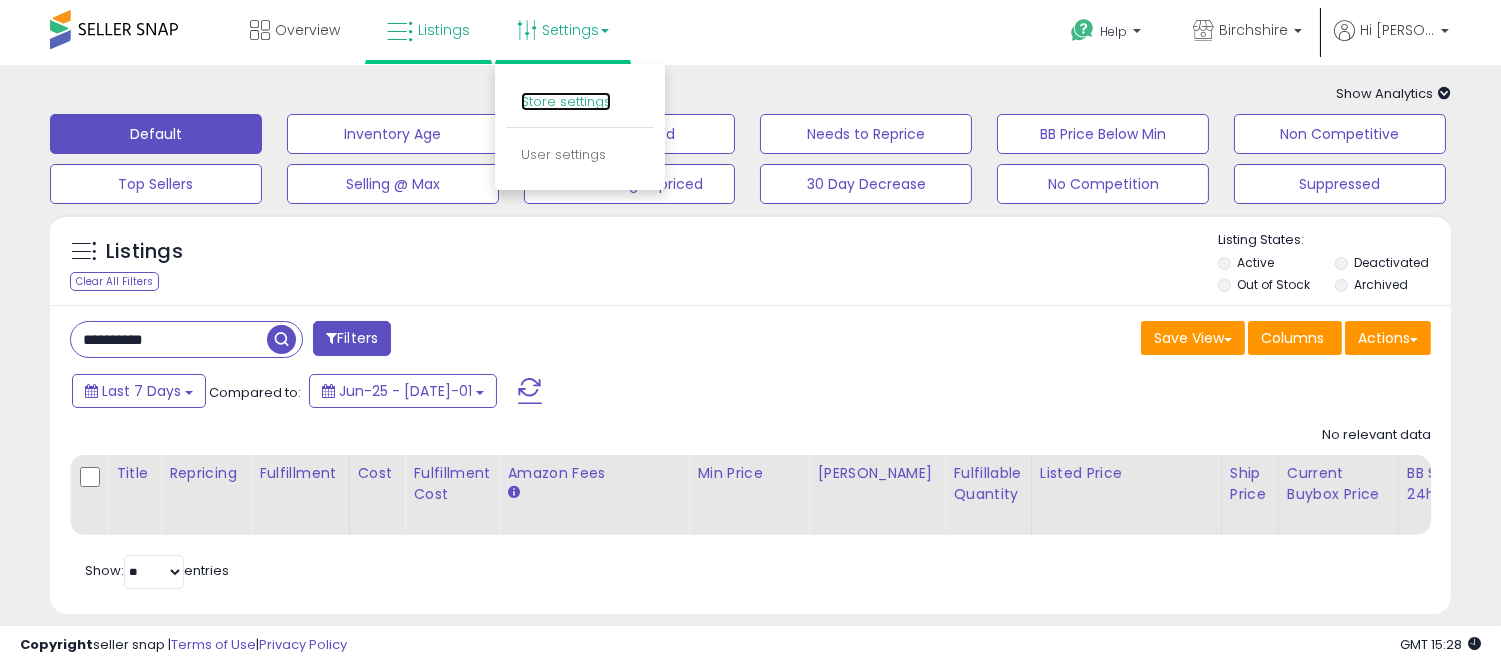 click on "Store
settings" at bounding box center (566, 101) 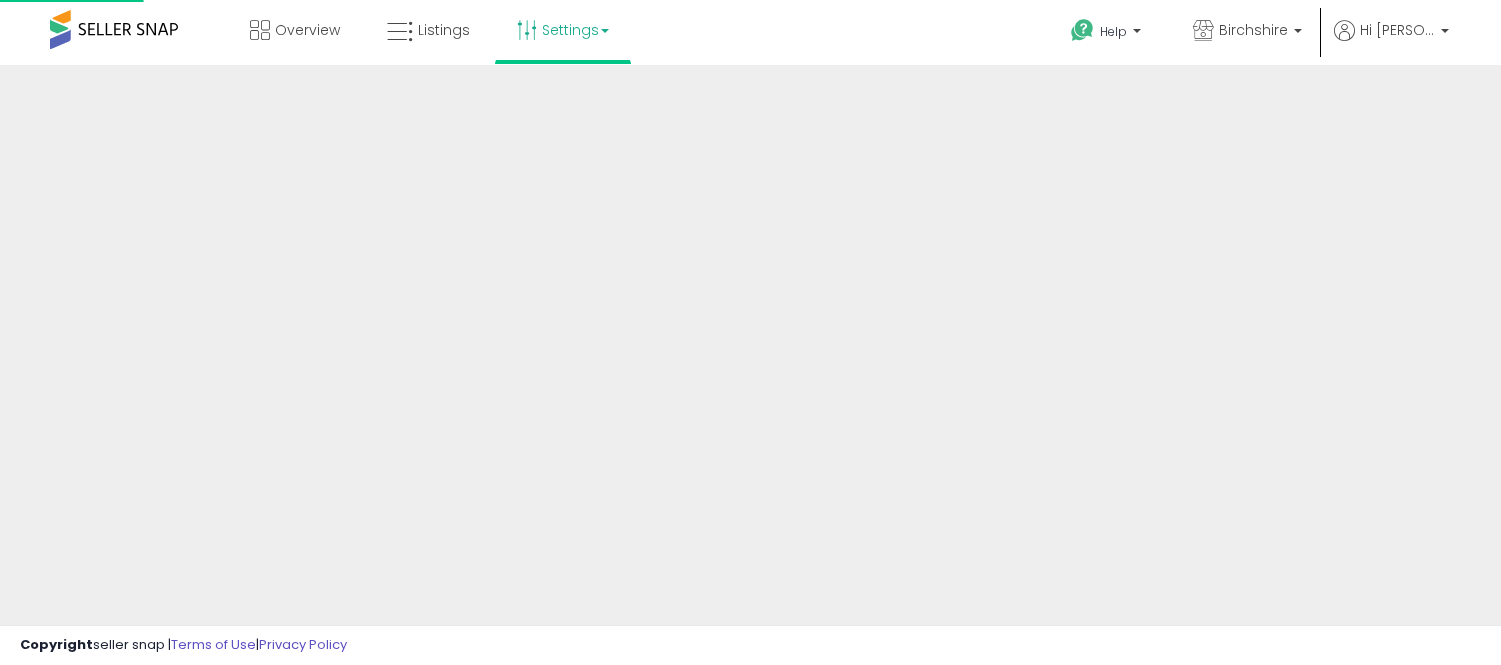 scroll, scrollTop: 0, scrollLeft: 0, axis: both 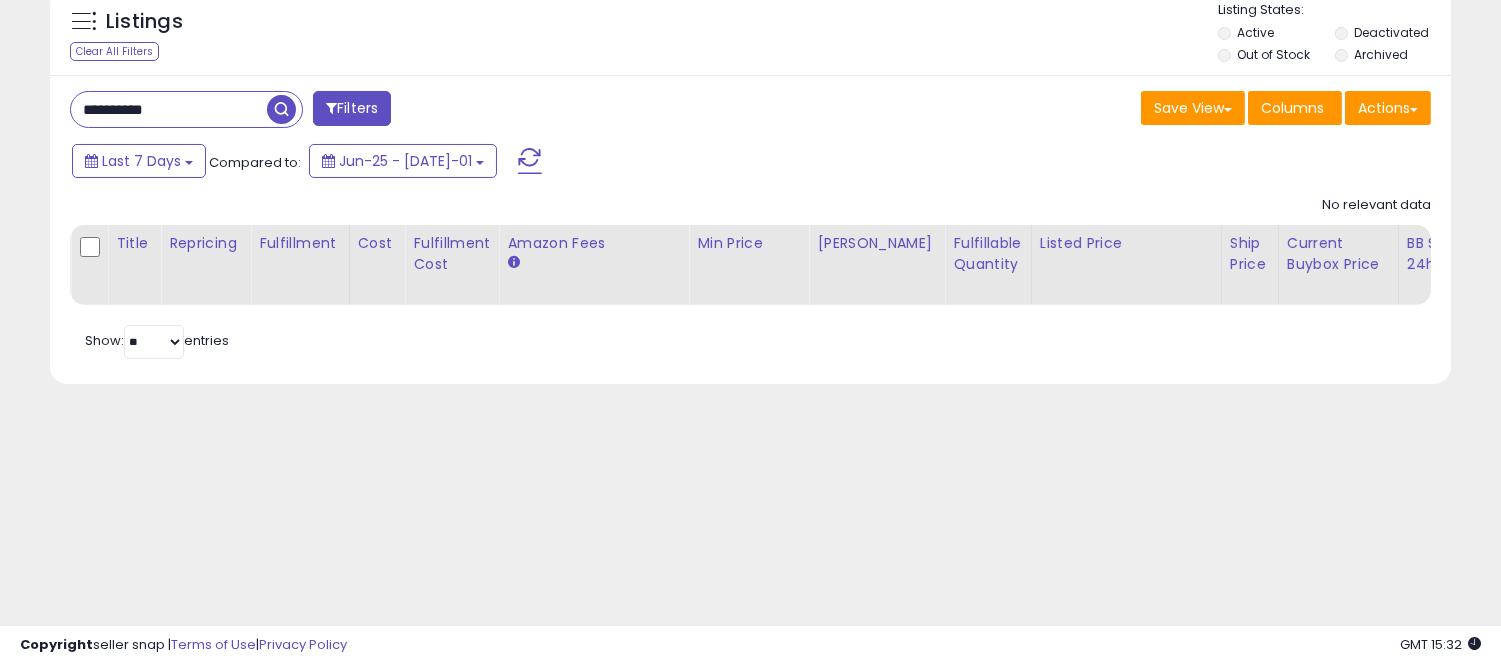 click at bounding box center (281, 109) 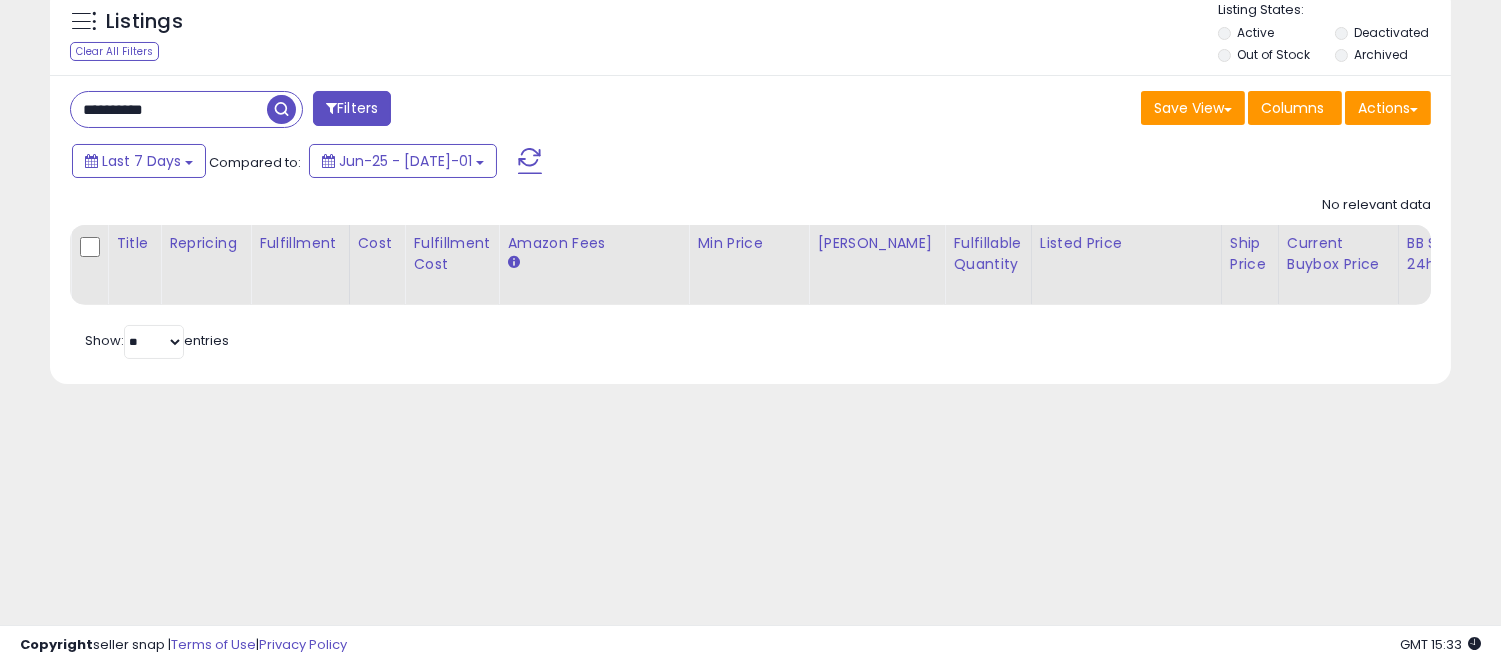 click at bounding box center (281, 109) 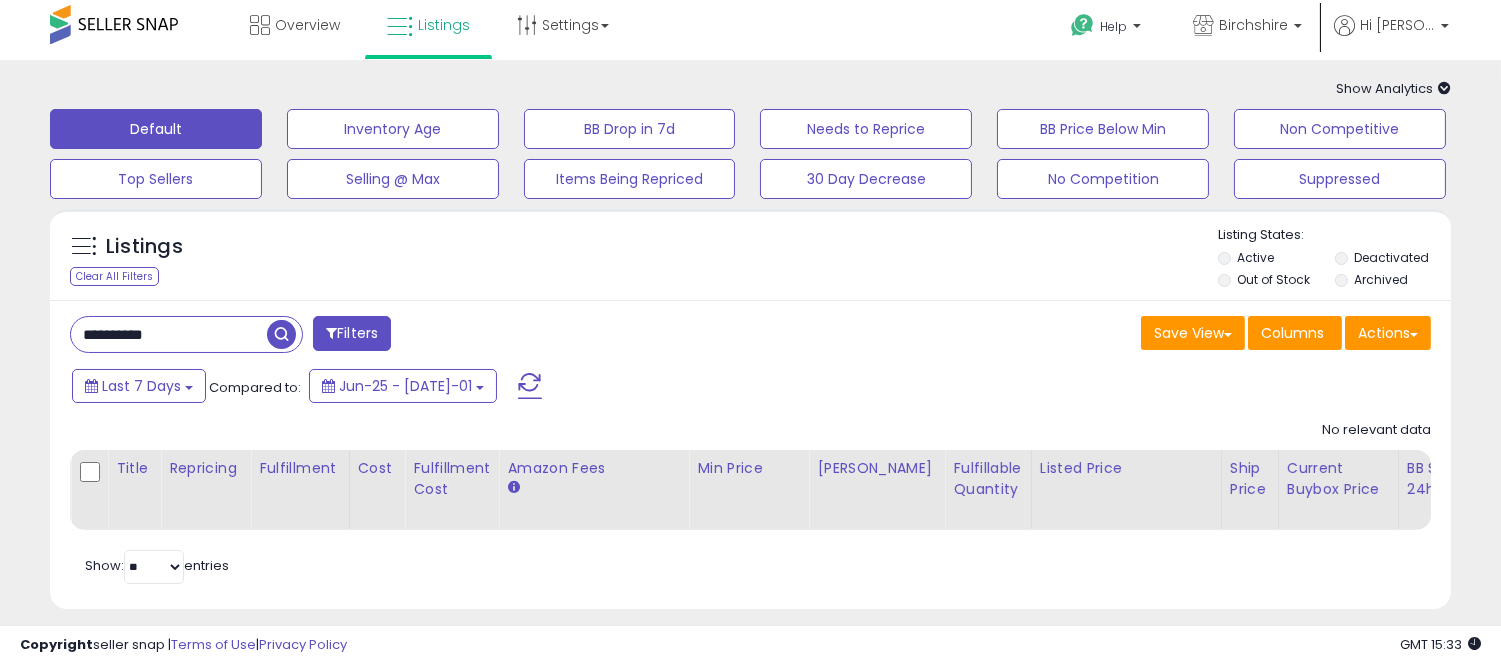 scroll, scrollTop: 0, scrollLeft: 0, axis: both 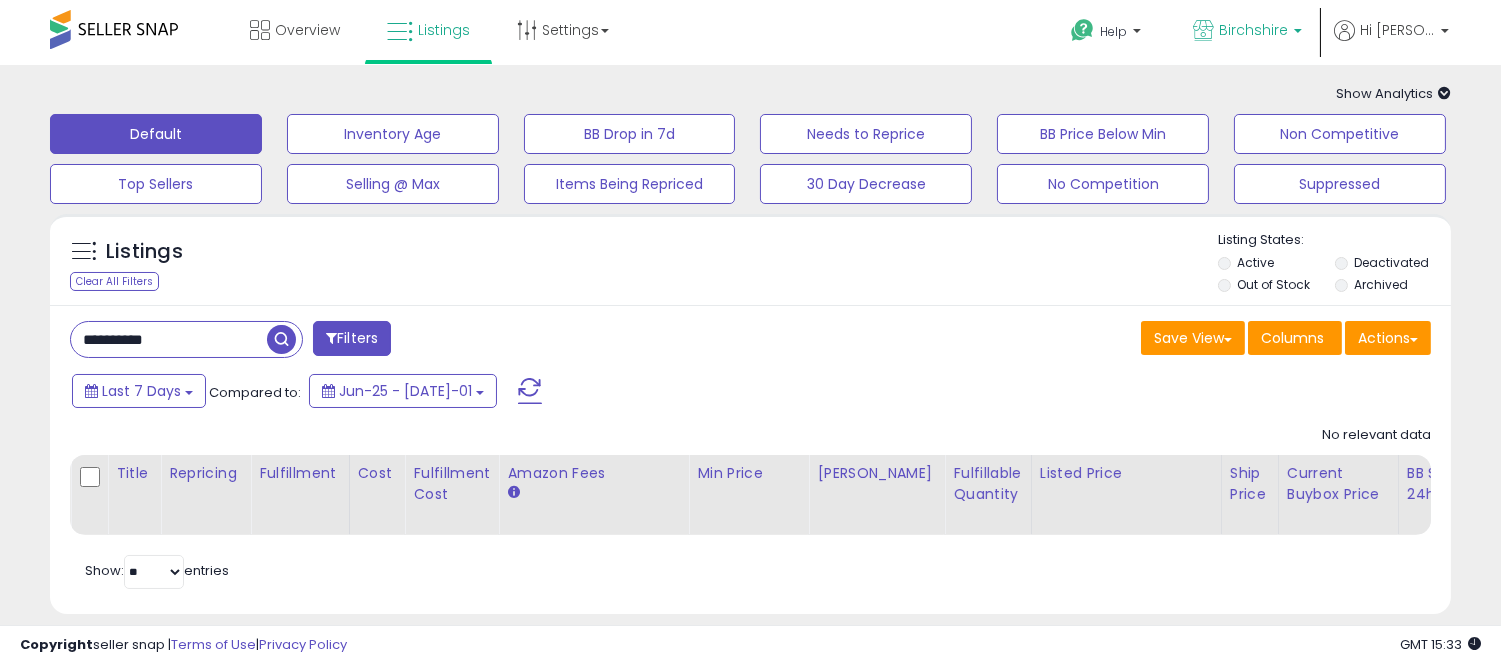 click on "Birchshire" at bounding box center [1253, 30] 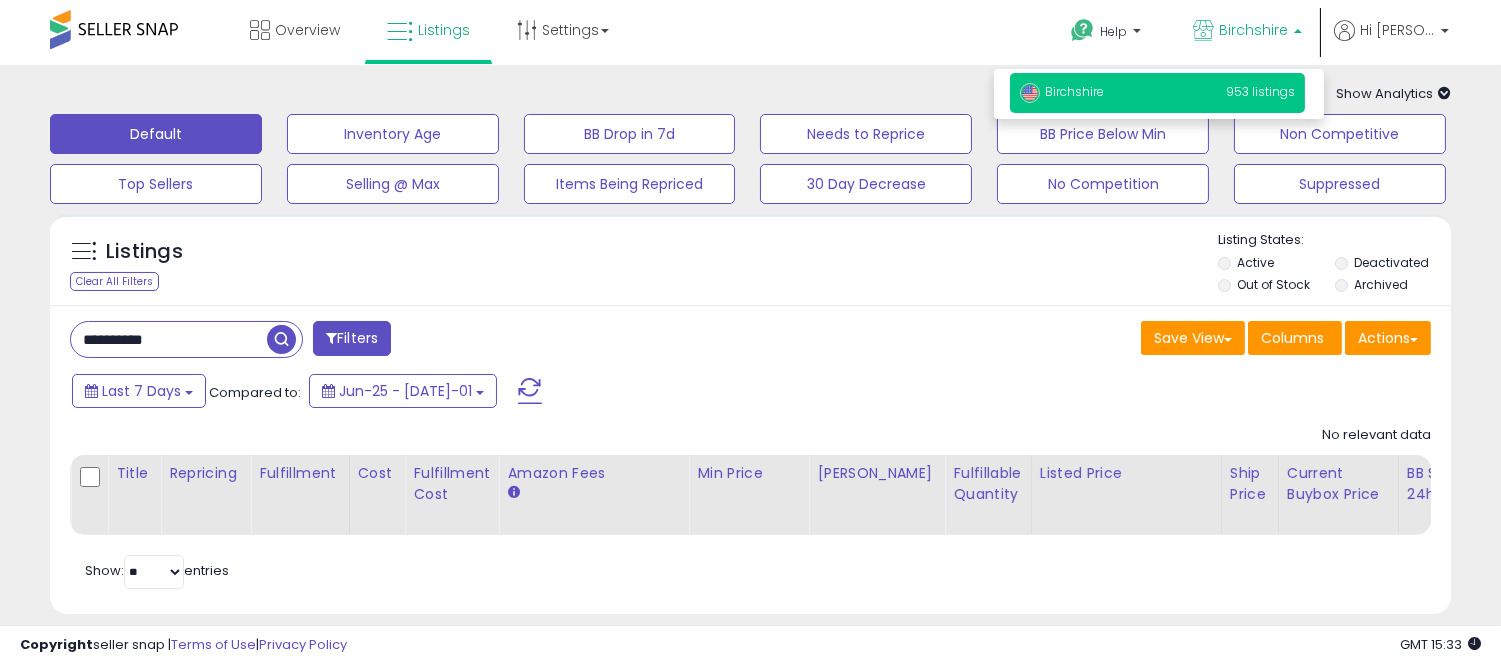 click on "Birchshire" at bounding box center [1253, 30] 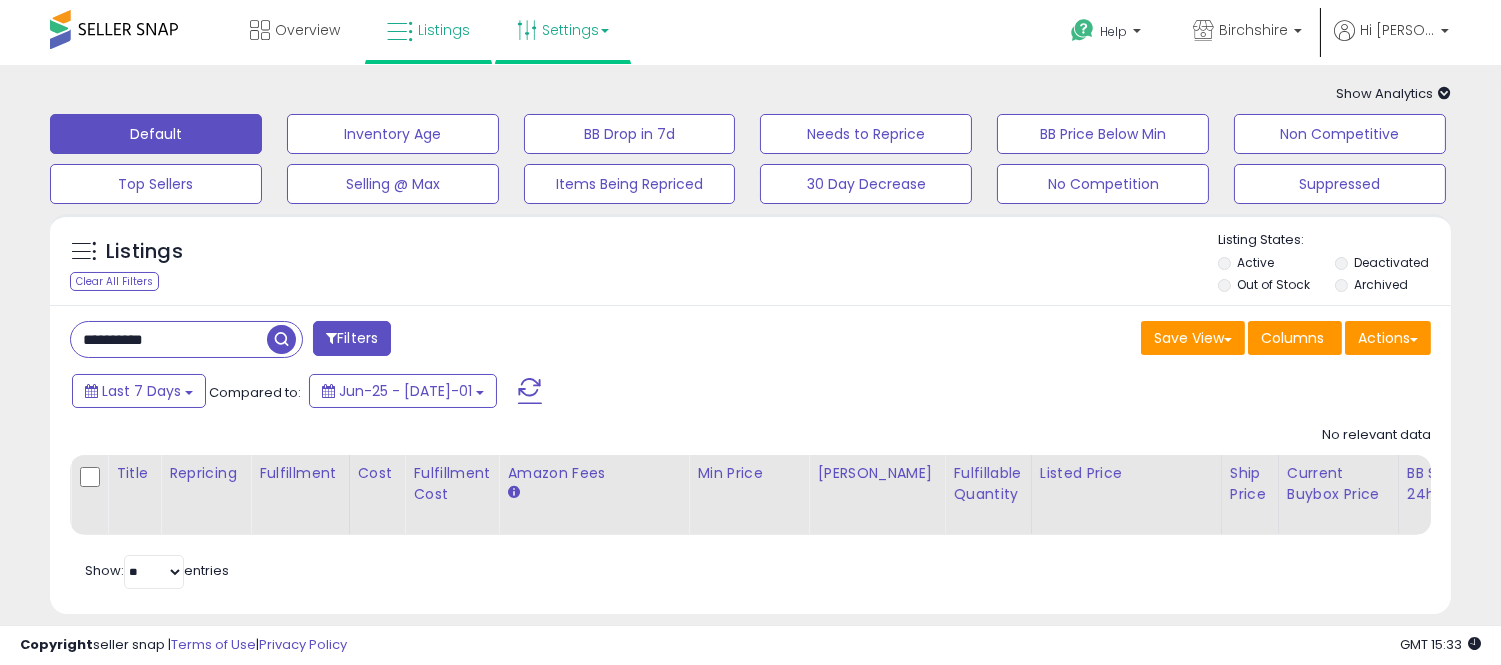 click on "Settings" at bounding box center [563, 30] 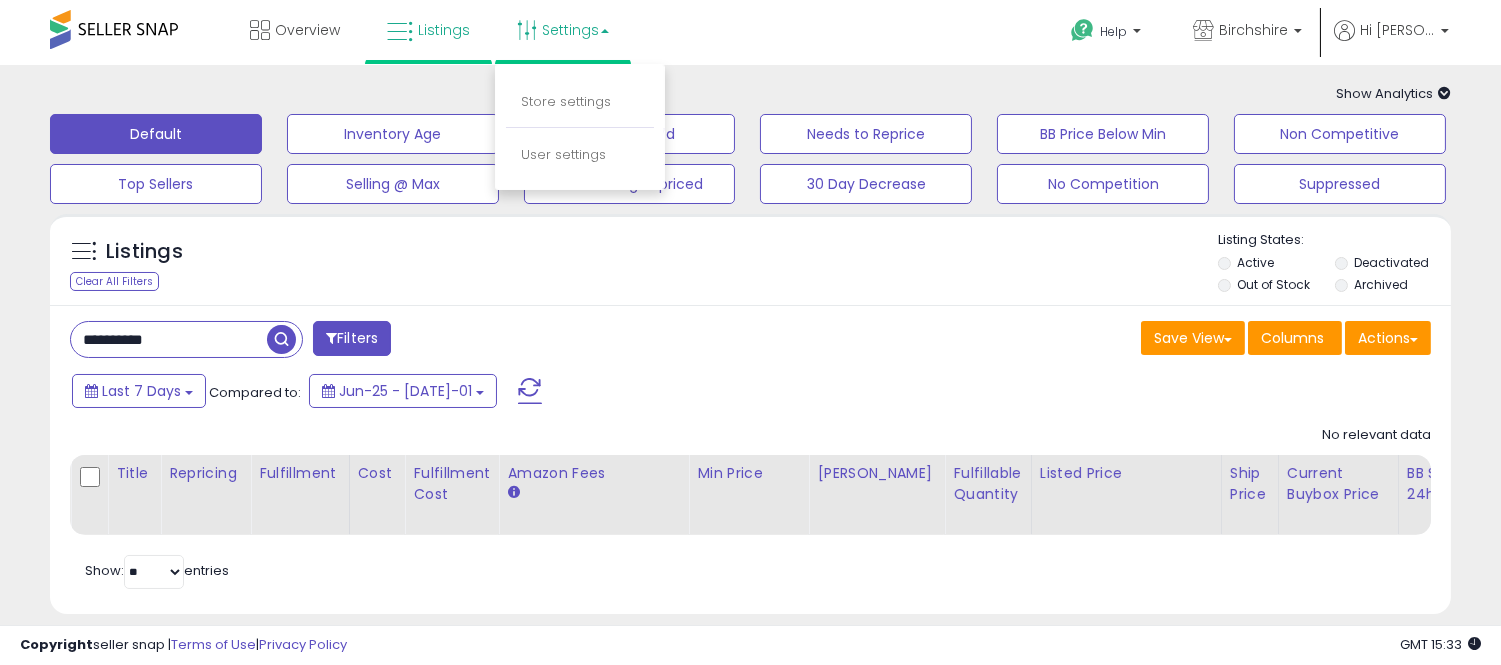 click on "Settings" at bounding box center (563, 30) 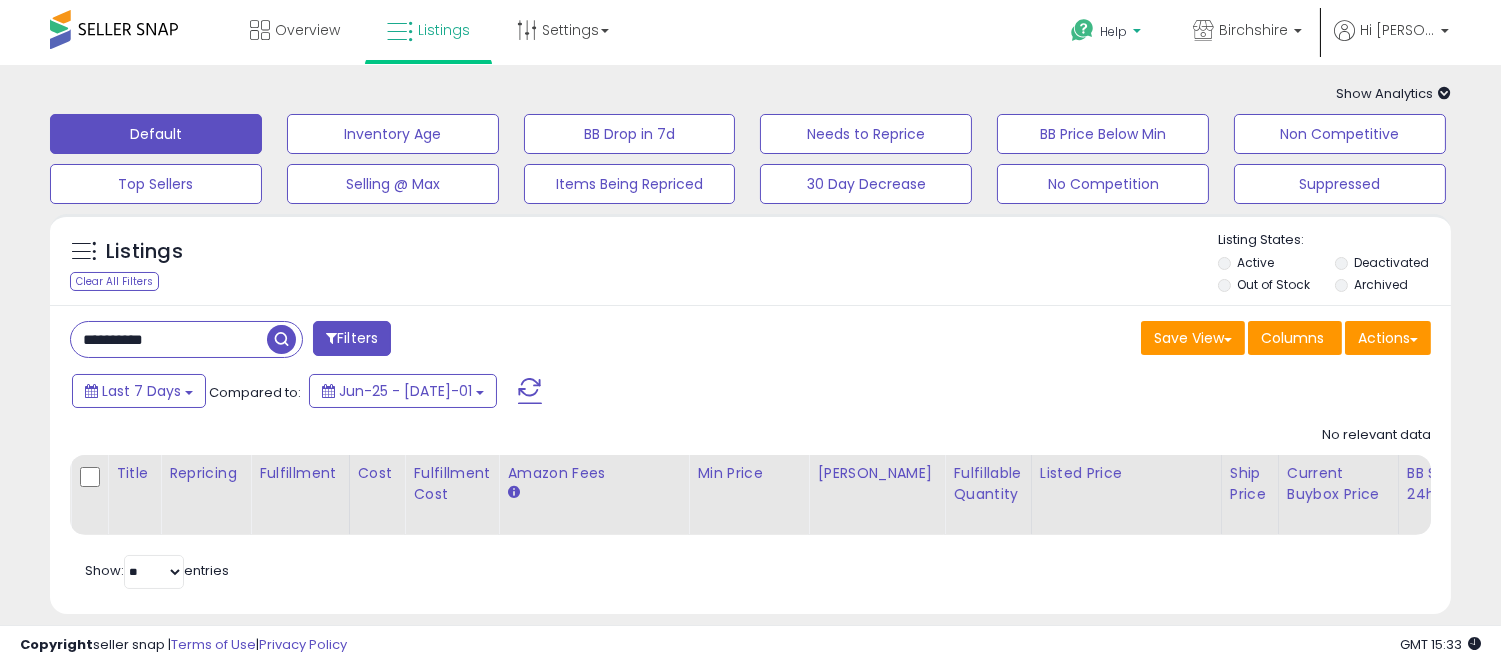 click at bounding box center [1137, 36] 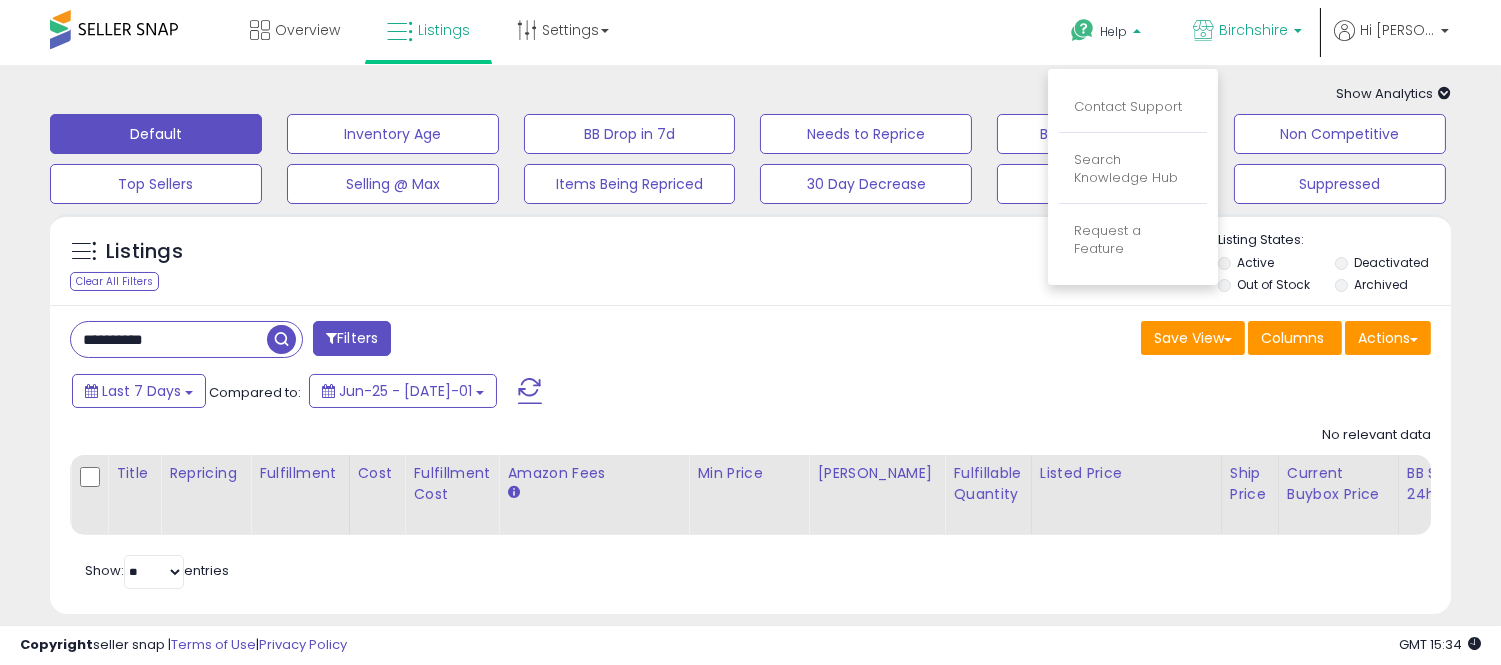 click on "Birchshire" at bounding box center [1253, 30] 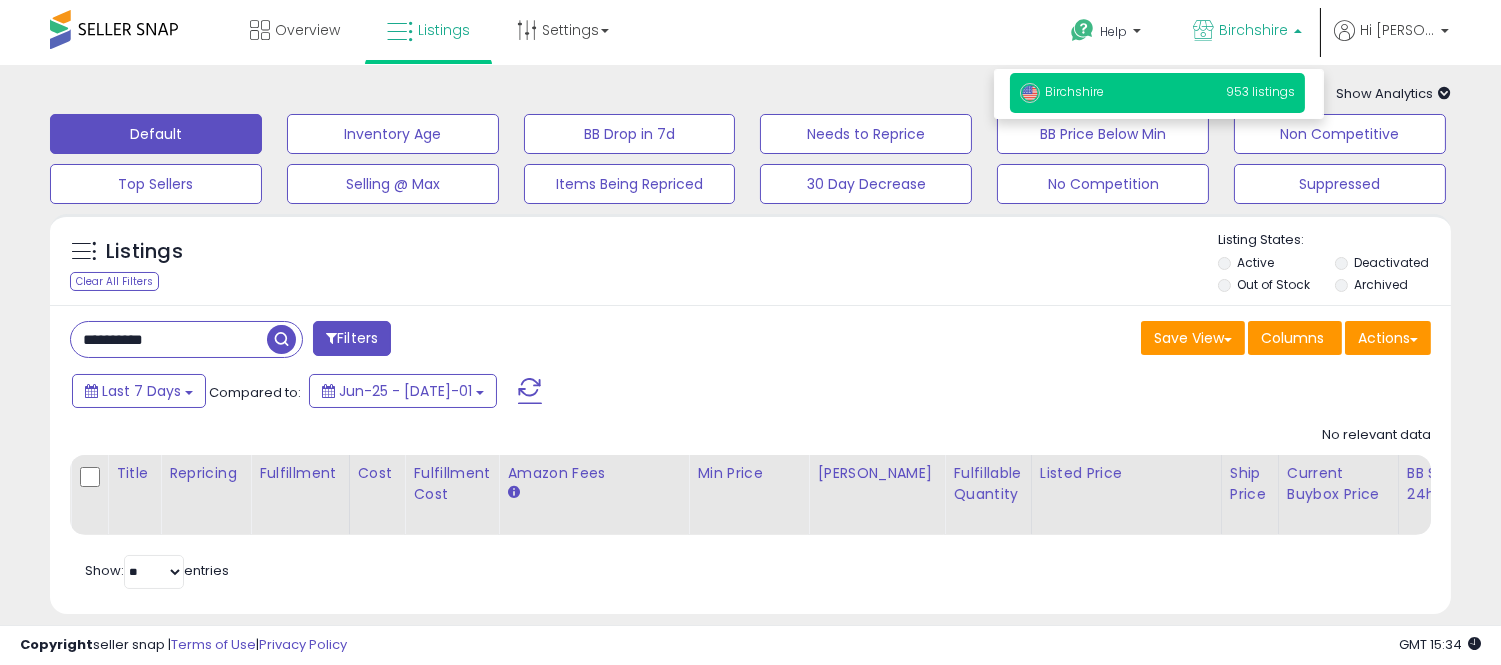click on "Birchshire" at bounding box center [1253, 30] 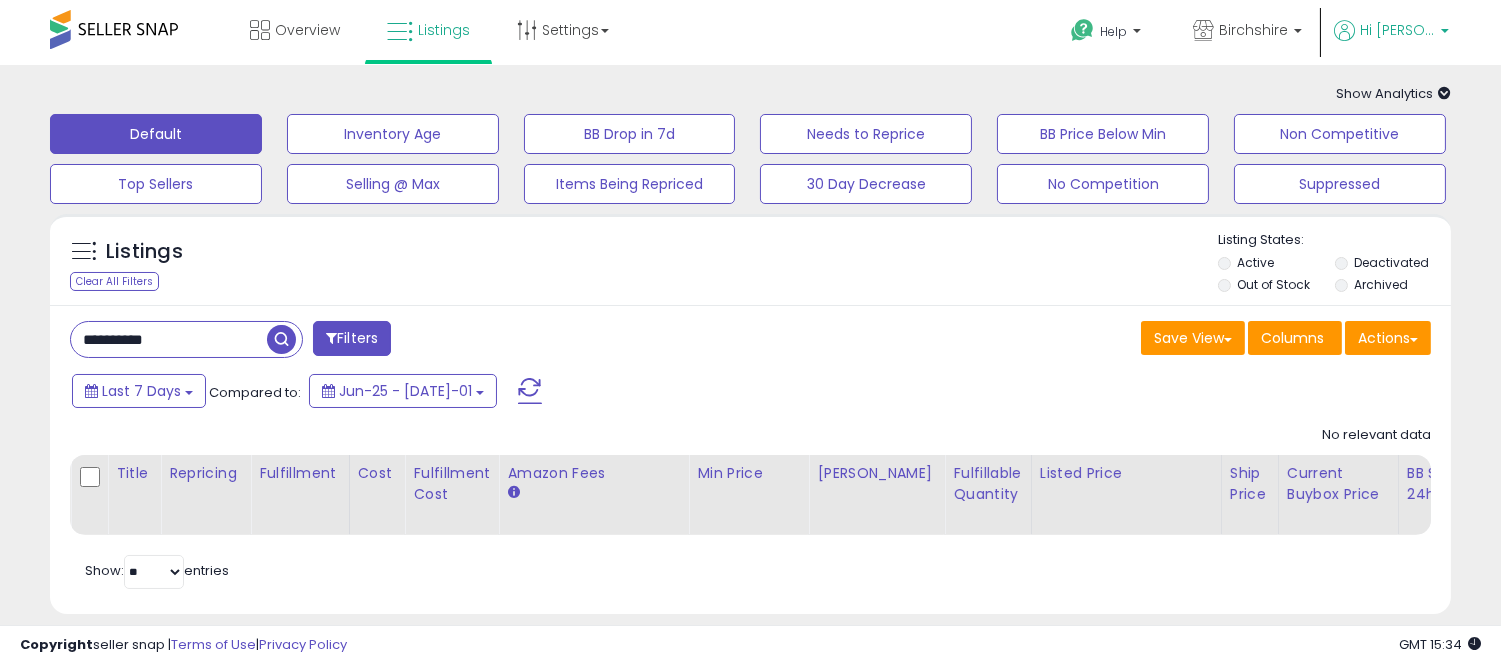 click on "Hi [PERSON_NAME]" at bounding box center (1391, 32) 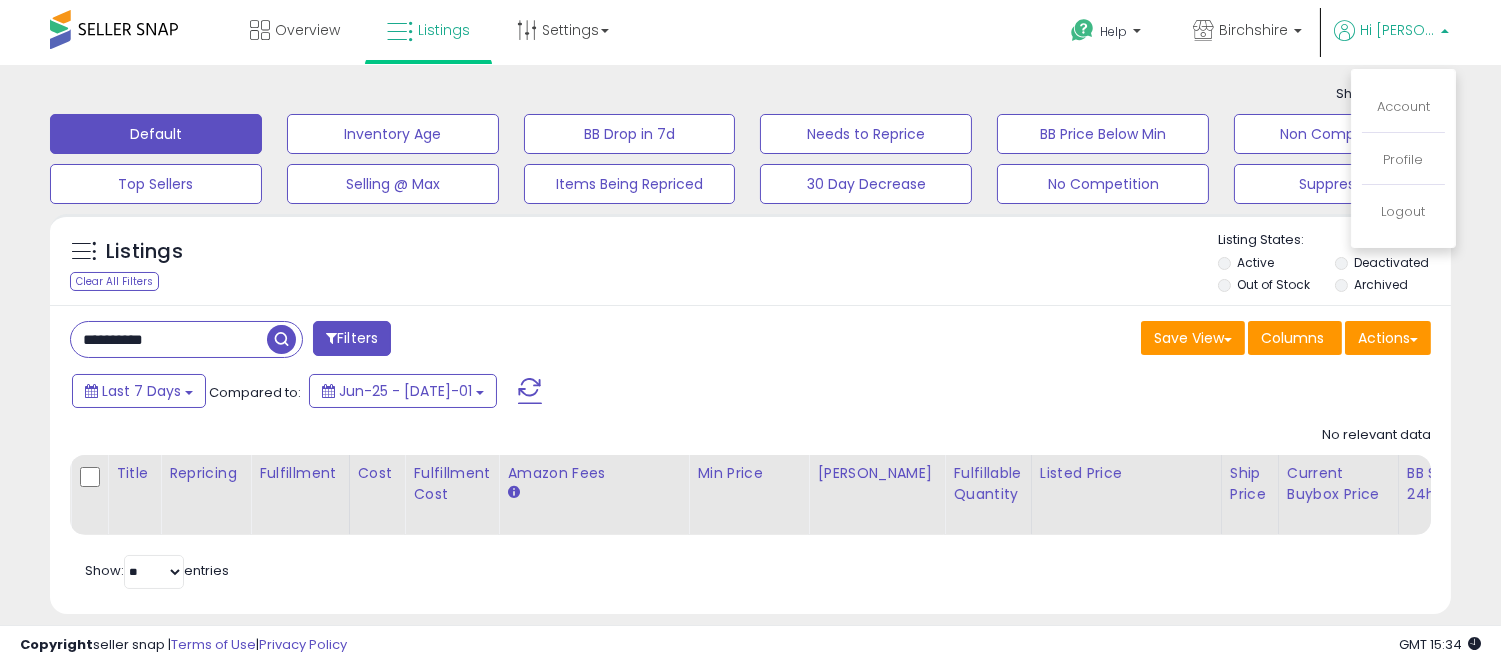 click at bounding box center (1445, 26) 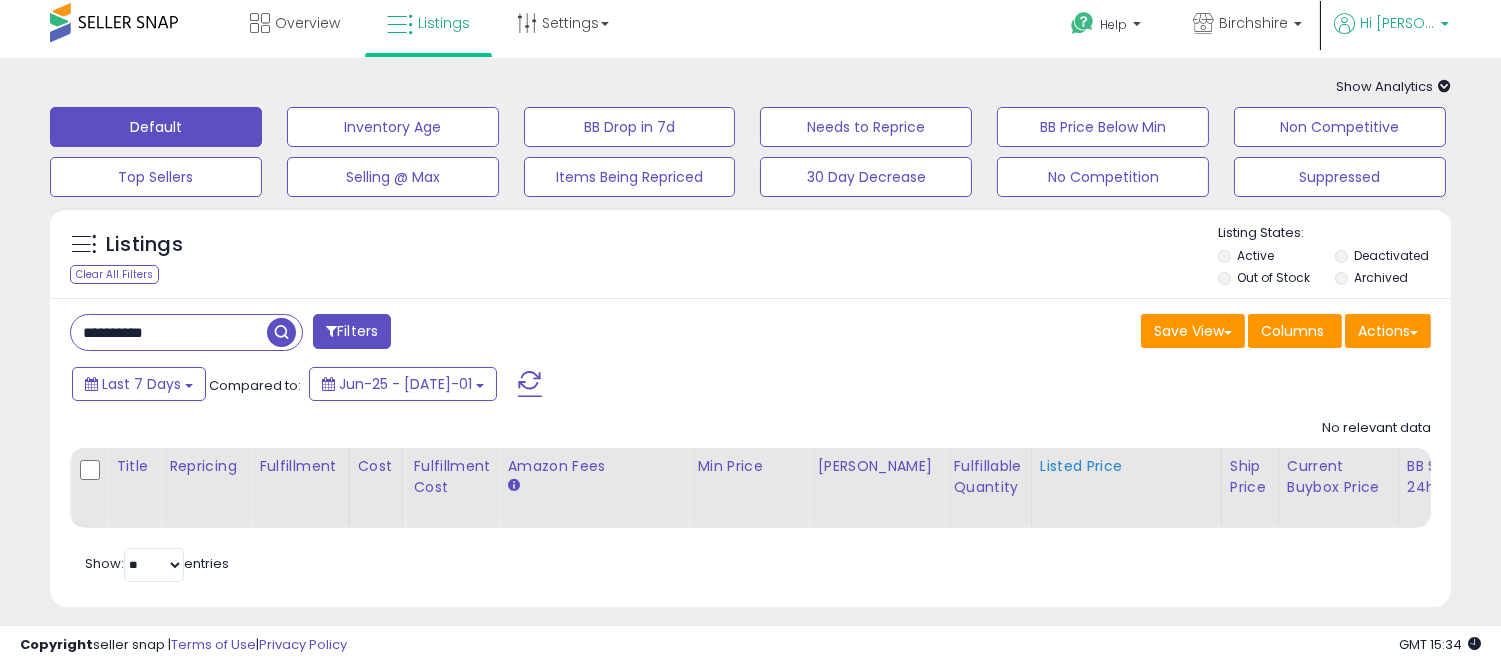 scroll, scrollTop: 0, scrollLeft: 0, axis: both 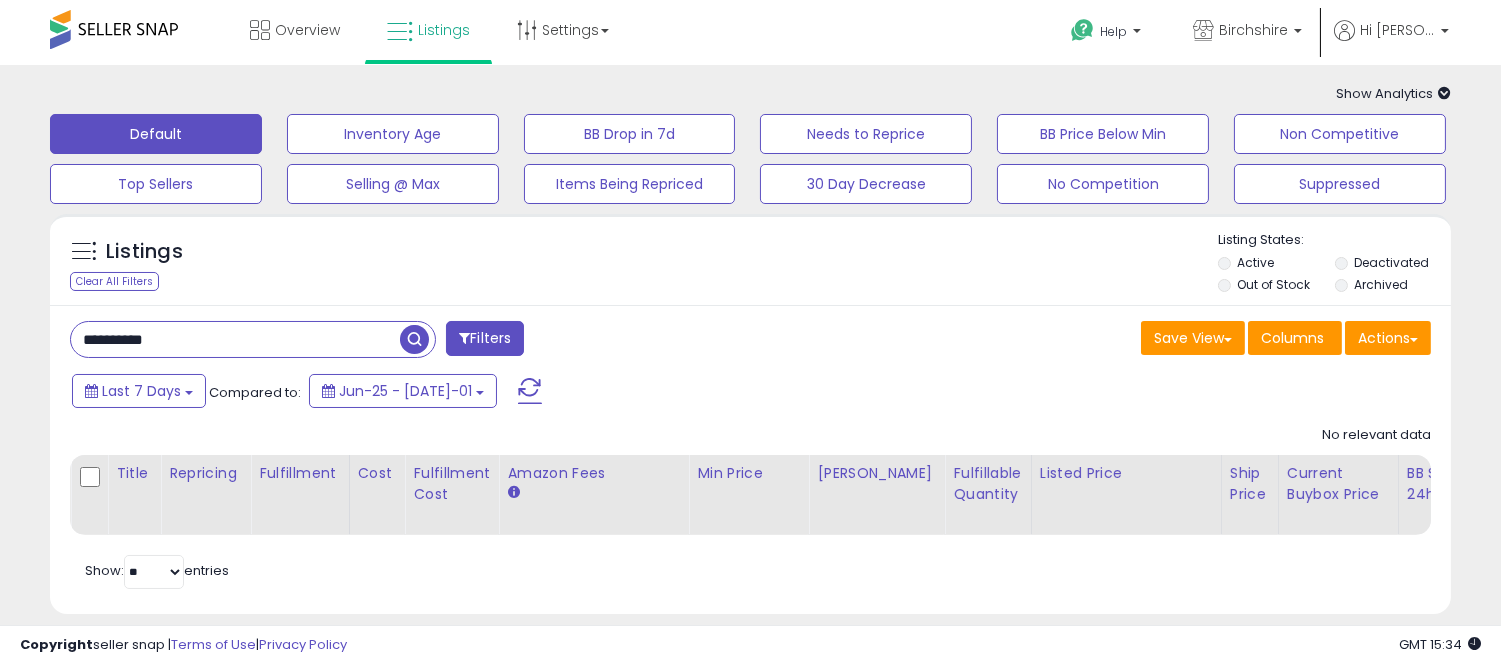 drag, startPoint x: 141, startPoint y: 336, endPoint x: 116, endPoint y: 296, distance: 47.169907 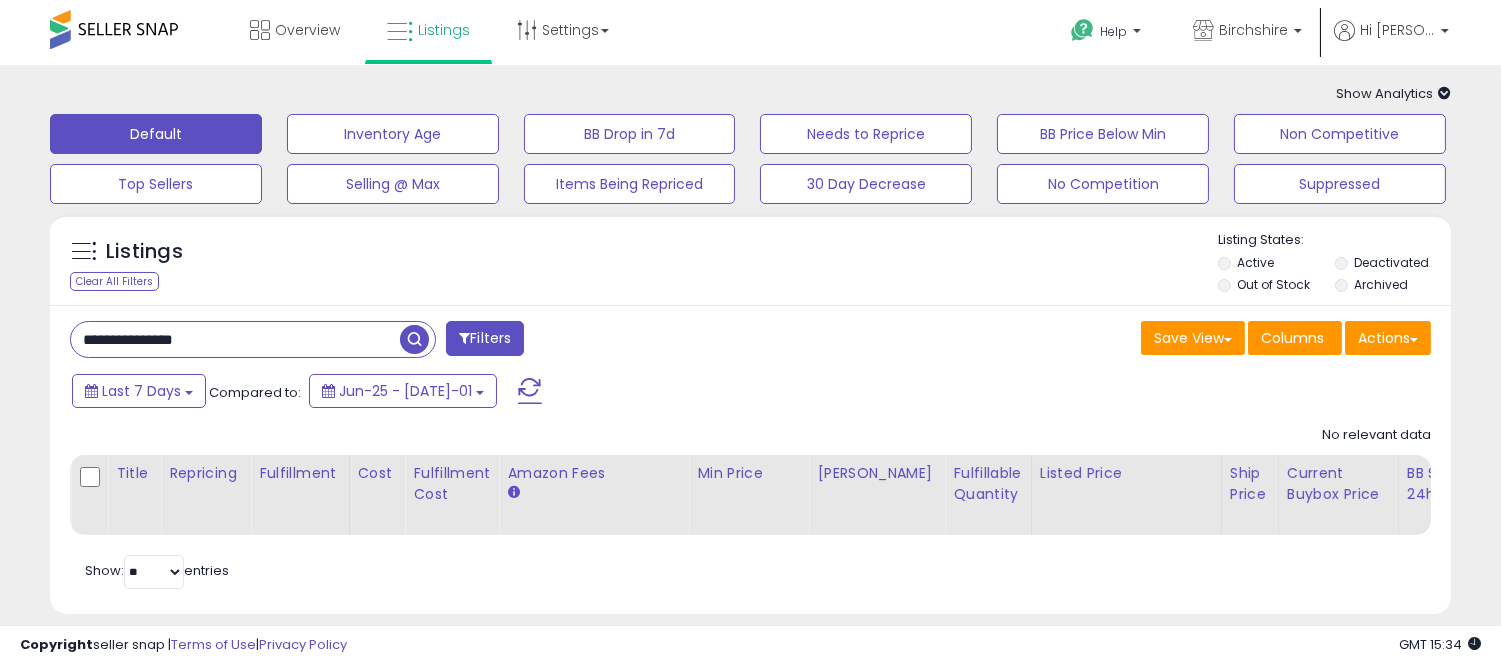 type on "**********" 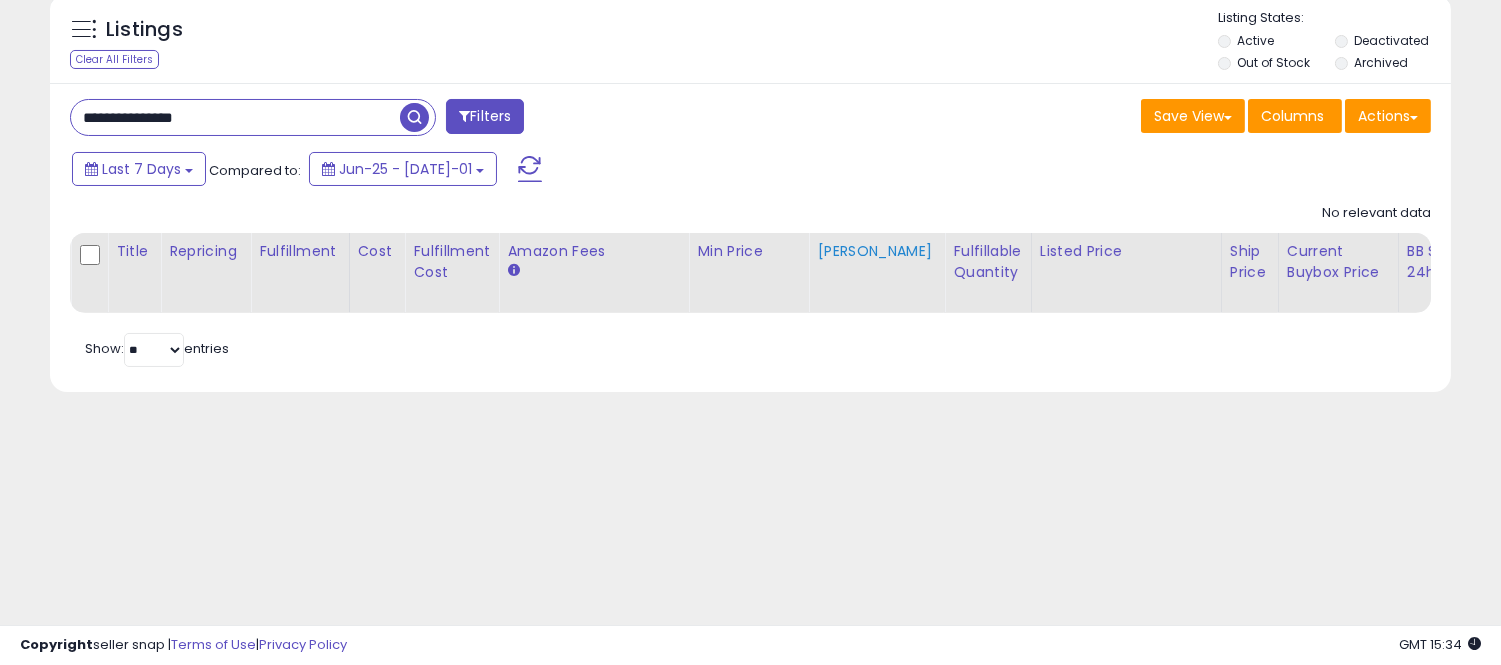 scroll, scrollTop: 0, scrollLeft: 0, axis: both 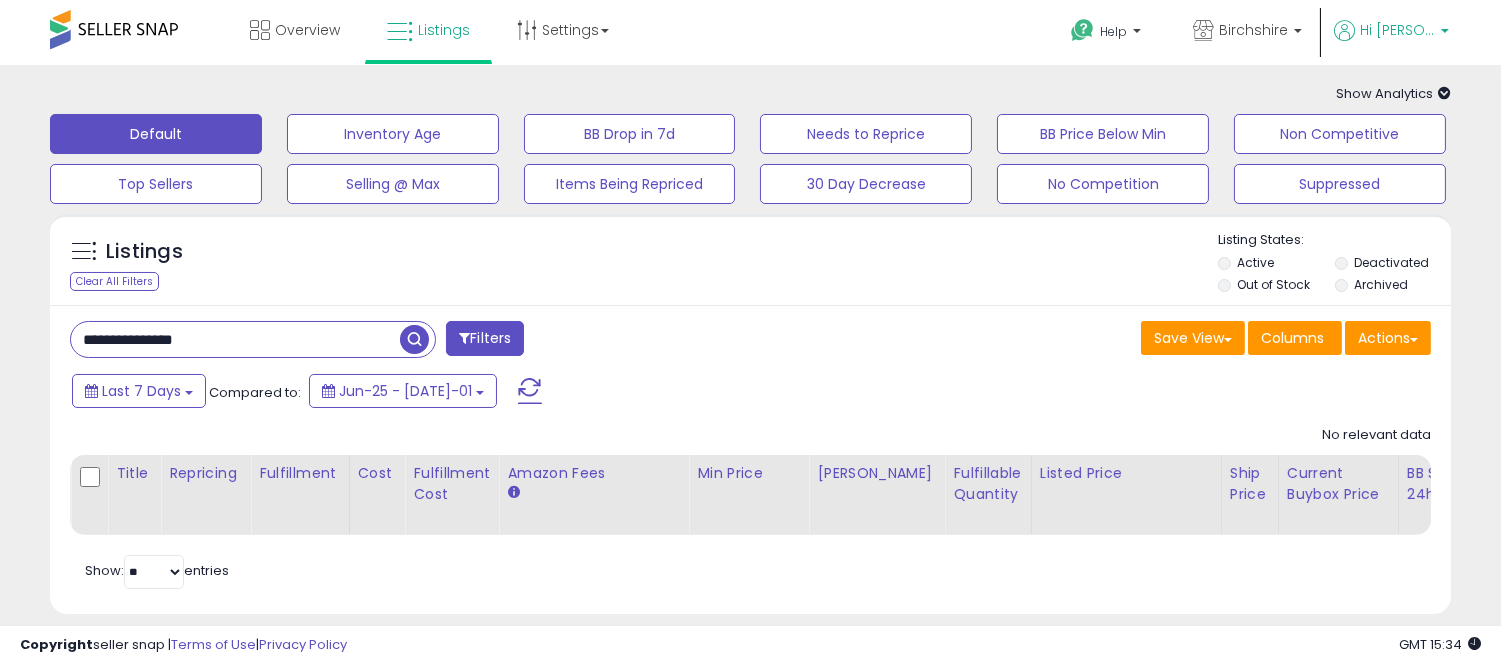 click on "Hi [PERSON_NAME]" at bounding box center [1397, 30] 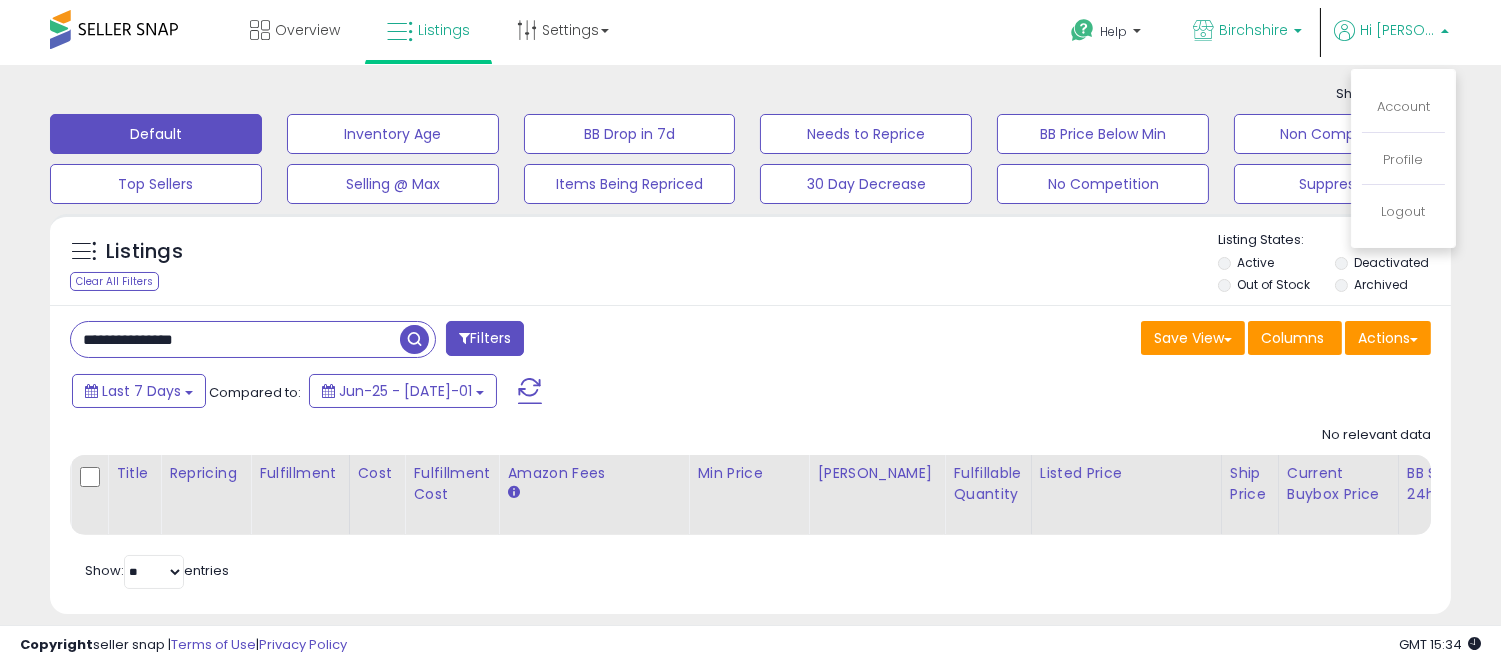 click on "Birchshire" at bounding box center [1253, 30] 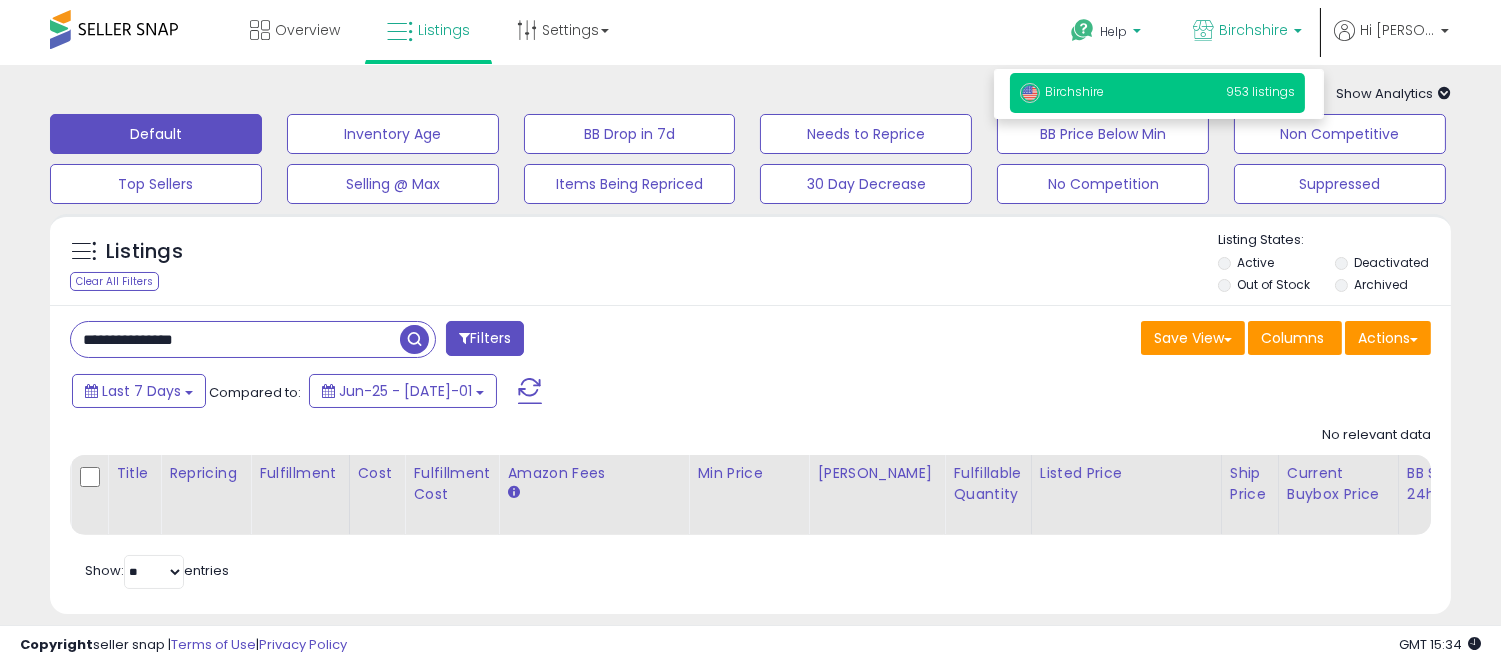 click on "Help" at bounding box center (1108, 34) 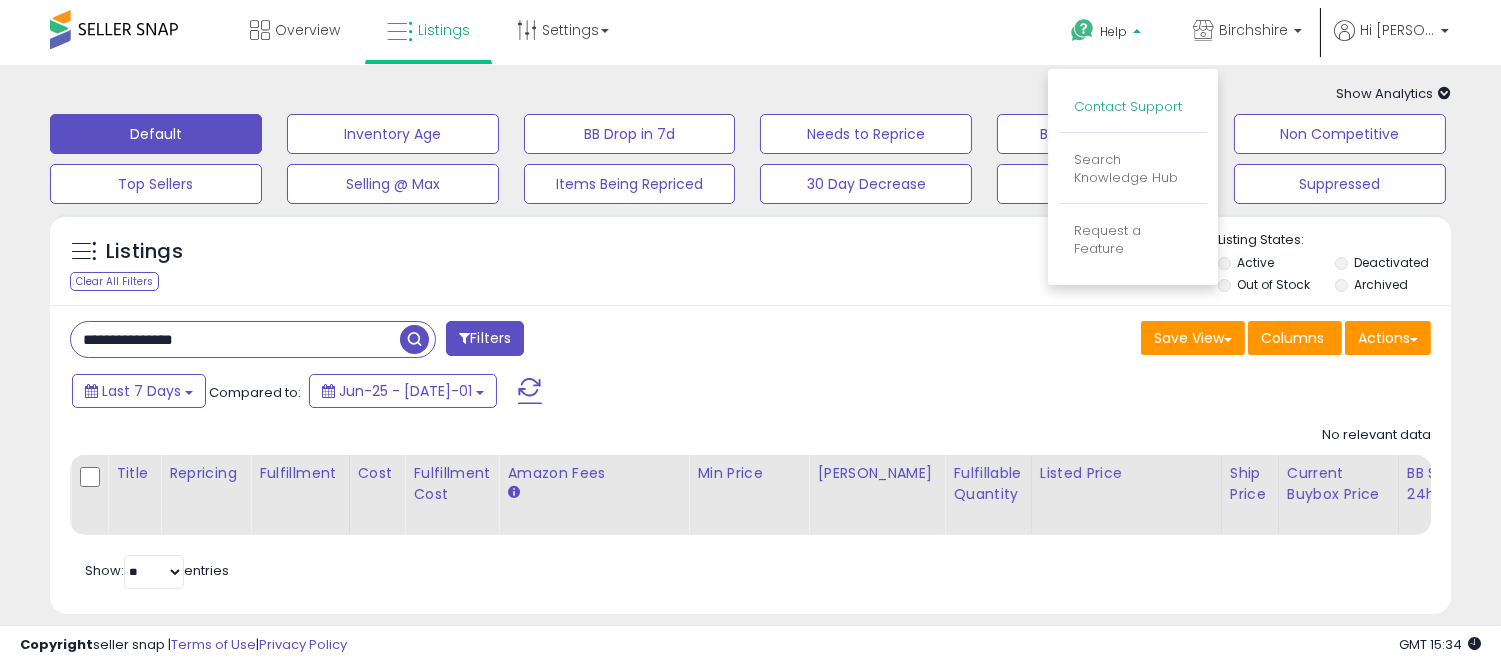 click on "Contact Support" at bounding box center (1128, 106) 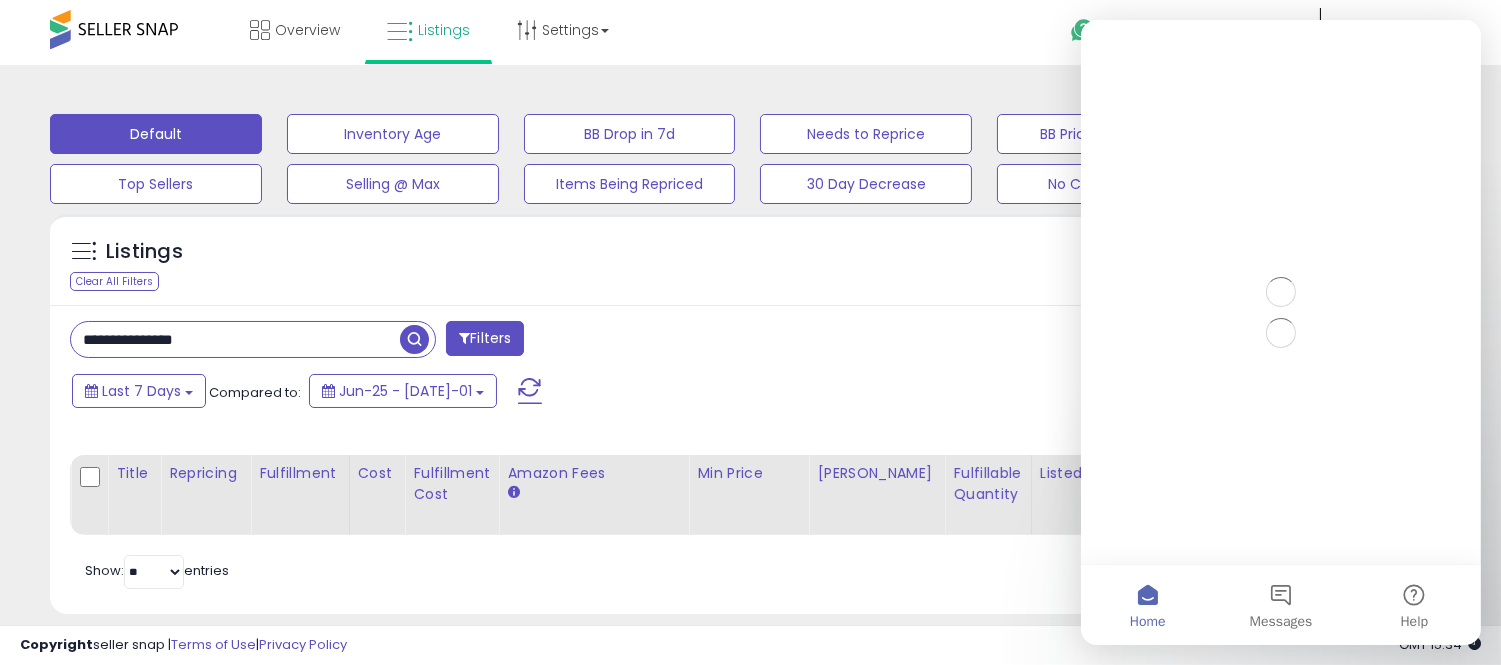 scroll, scrollTop: 0, scrollLeft: 0, axis: both 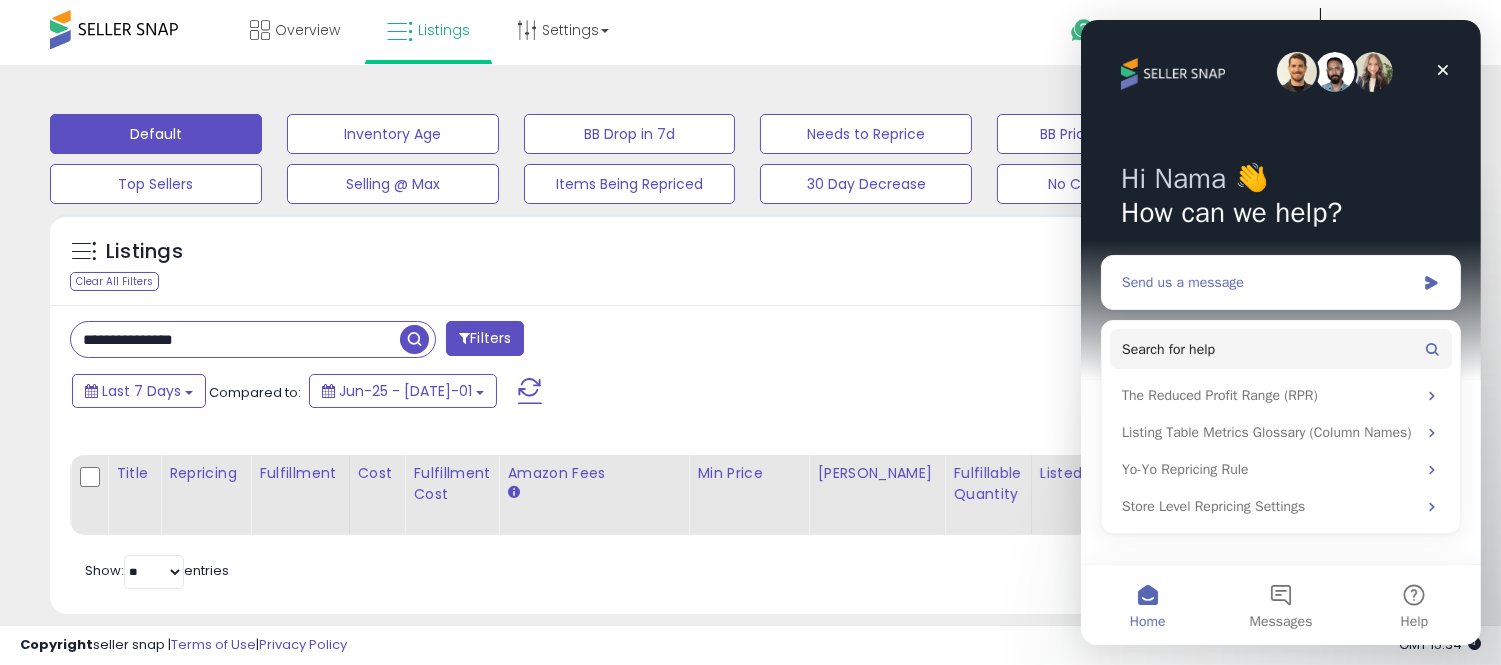 click on "Send us a message" at bounding box center [1267, 282] 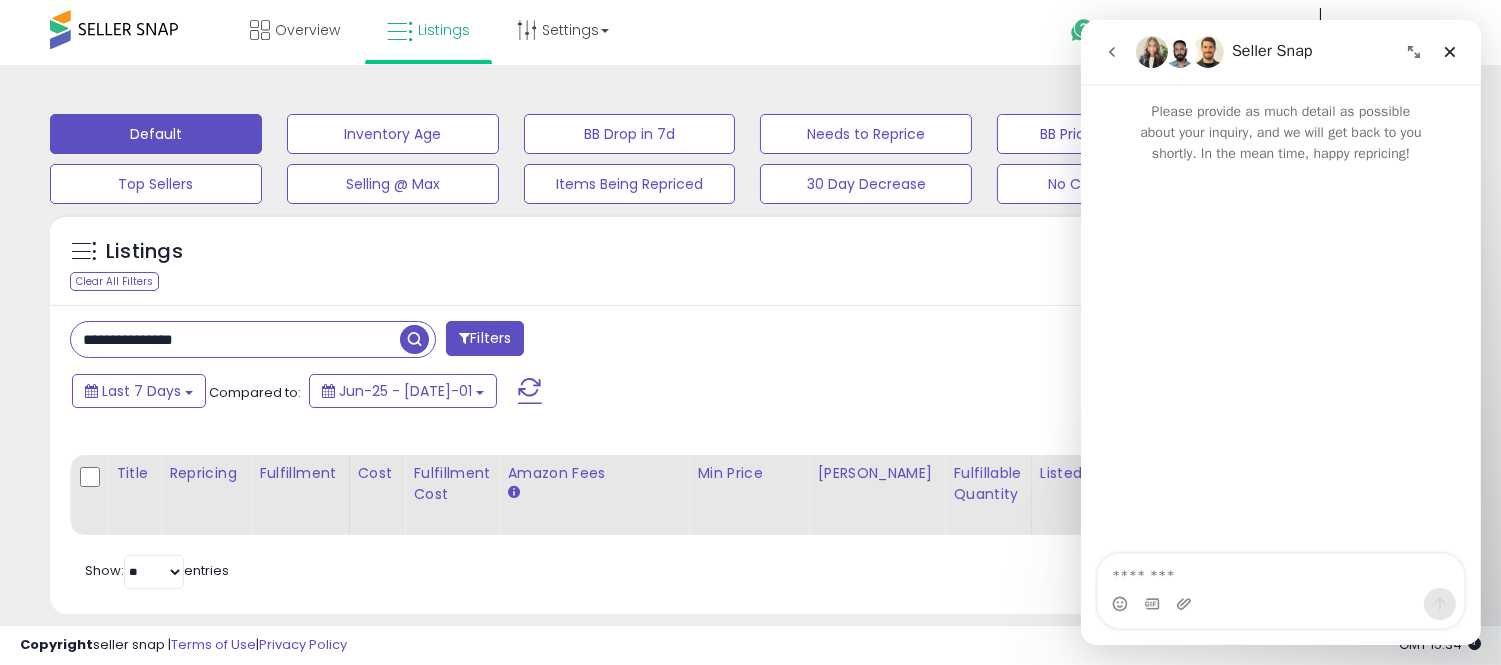 click at bounding box center [1280, 571] 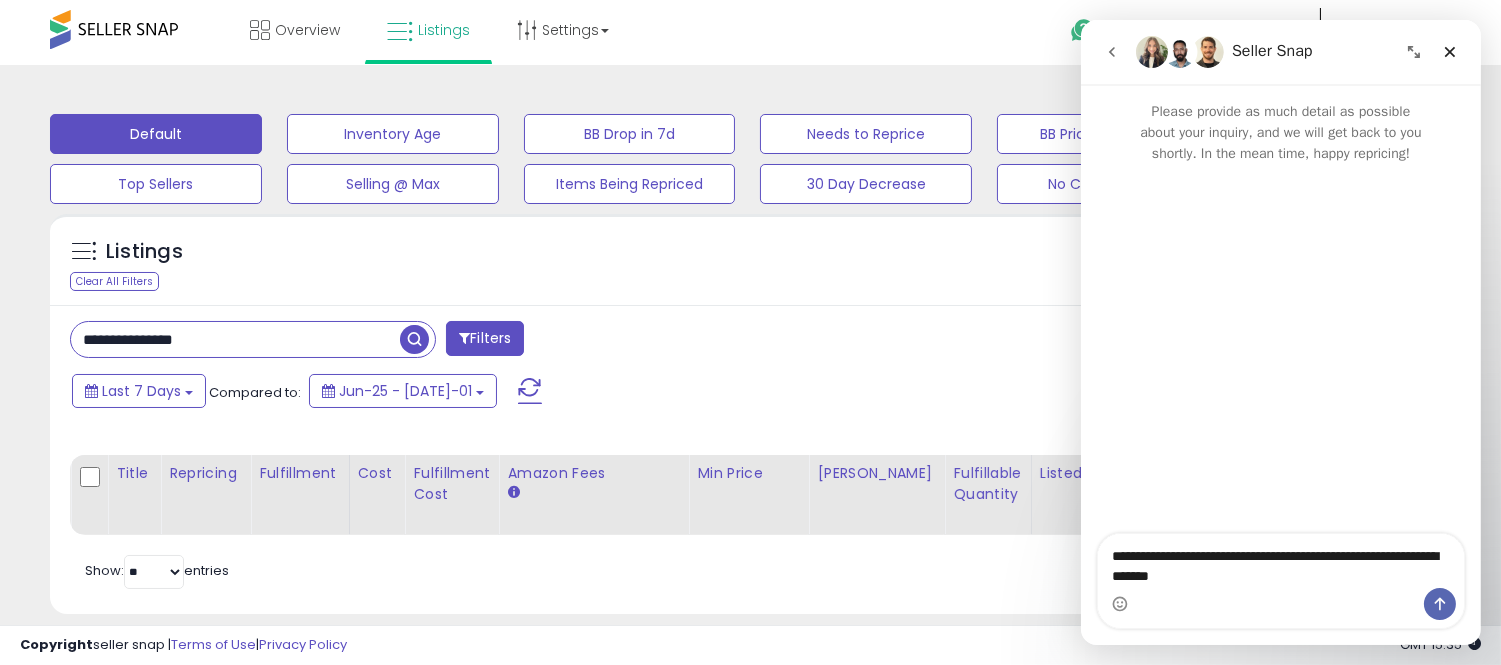 type on "**********" 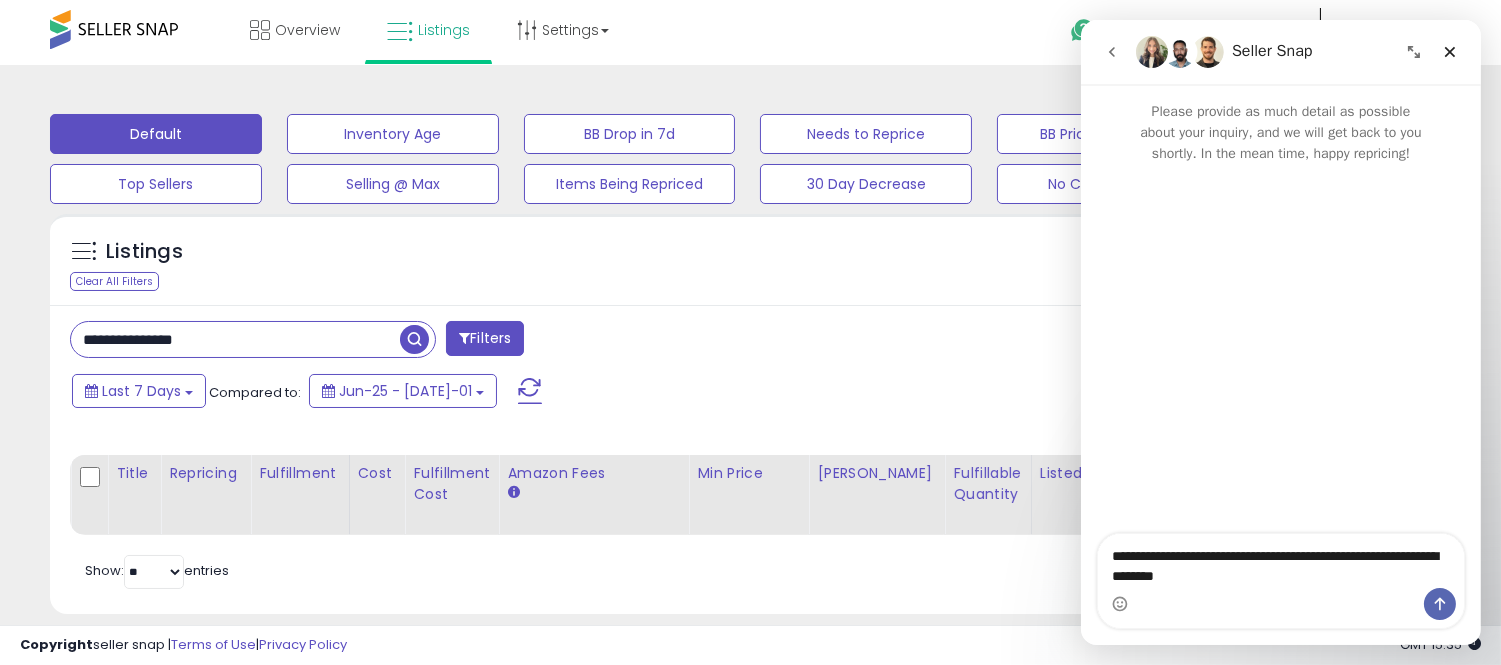 type 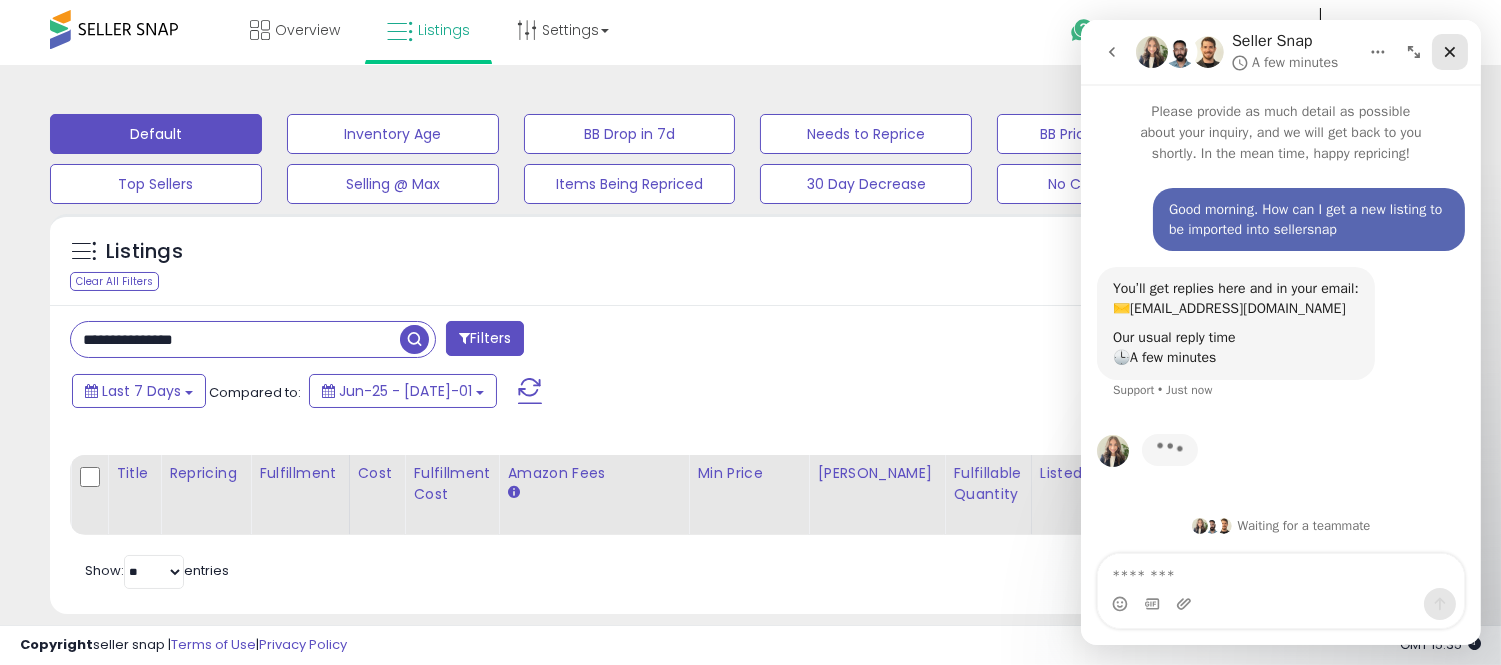 scroll, scrollTop: 1, scrollLeft: 0, axis: vertical 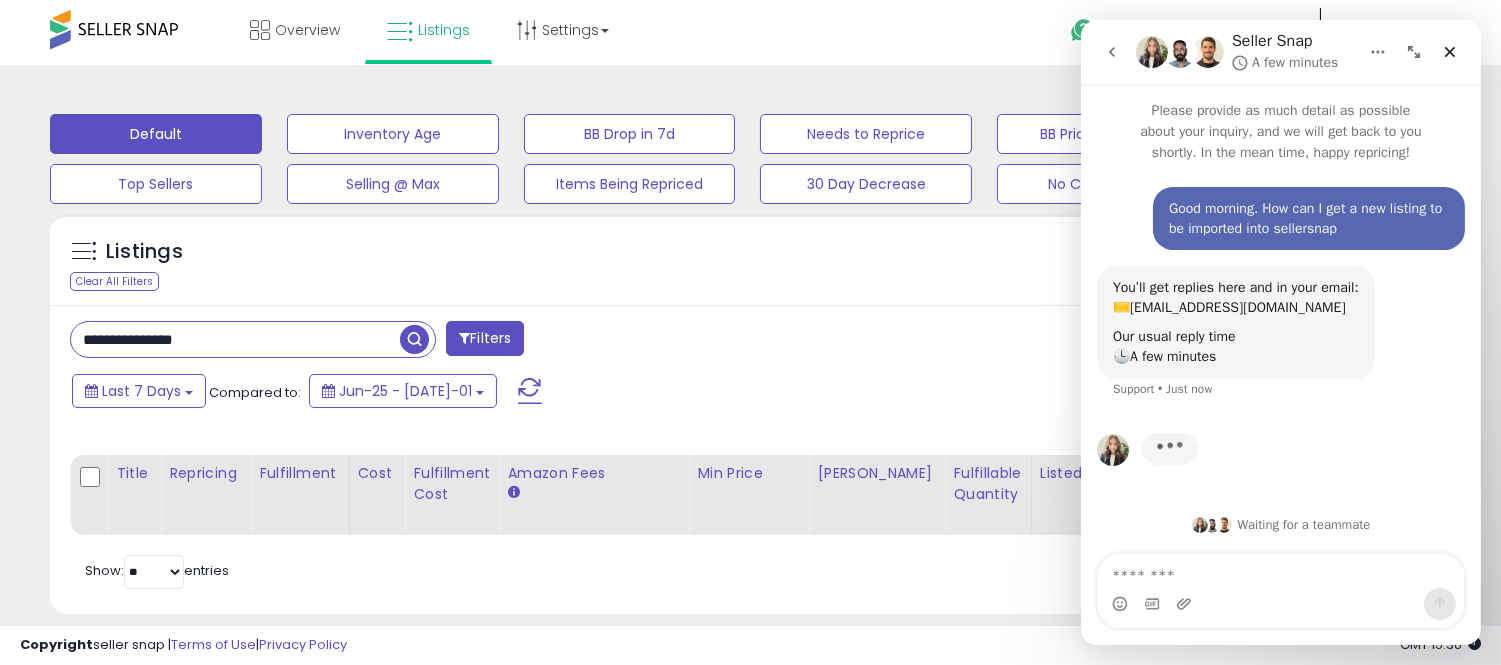 click at bounding box center [414, 339] 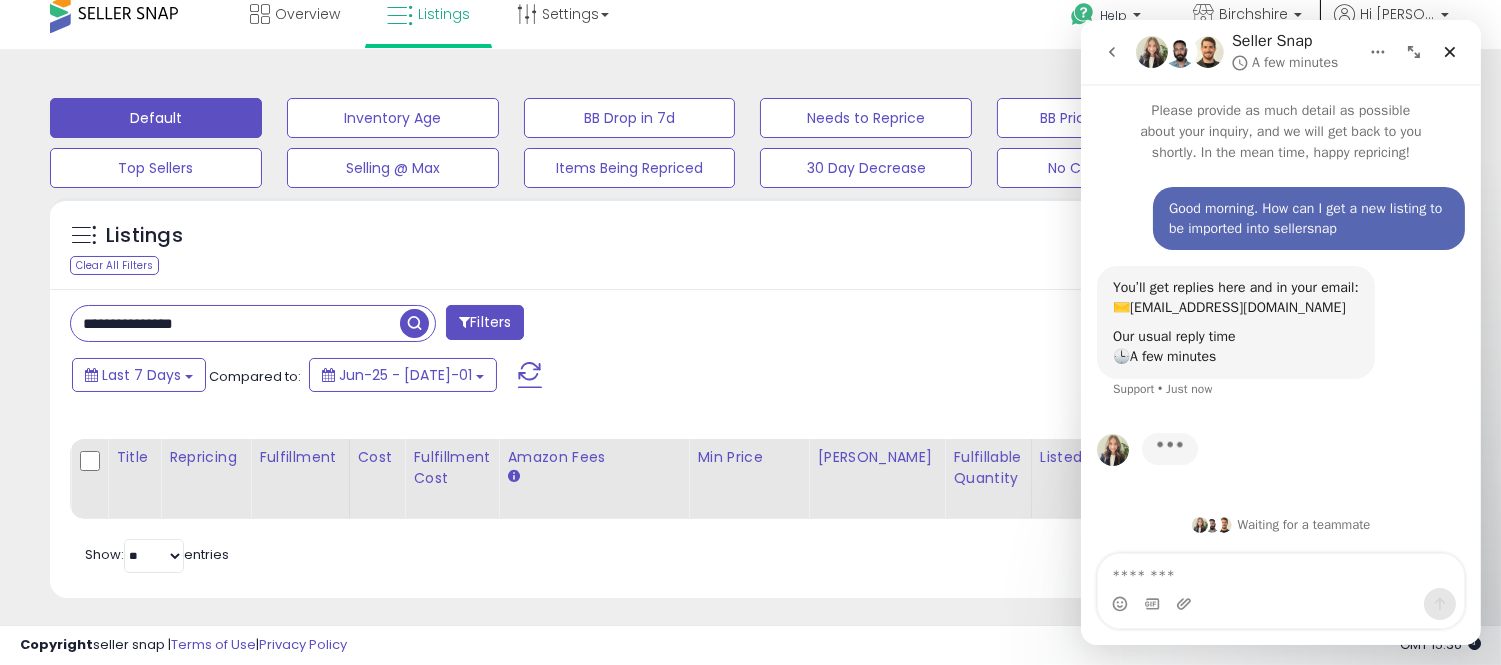 scroll, scrollTop: 0, scrollLeft: 0, axis: both 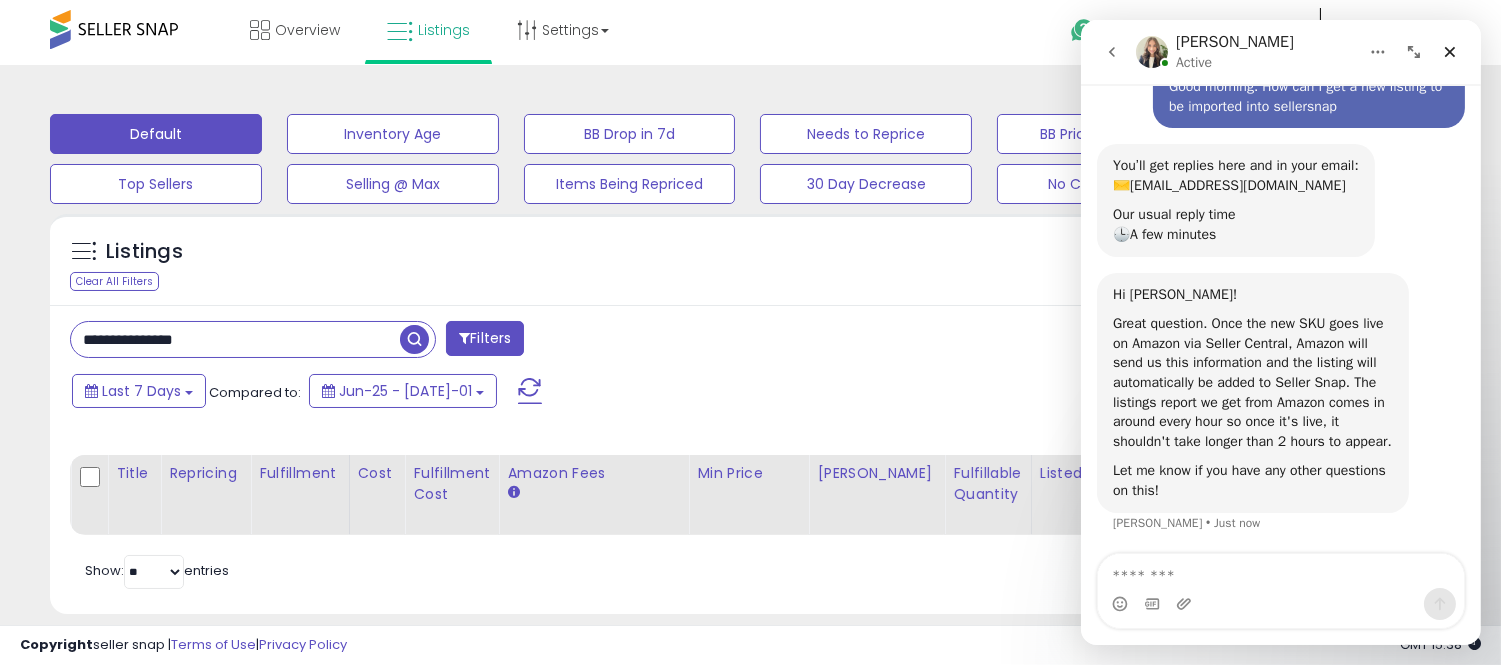click at bounding box center (414, 339) 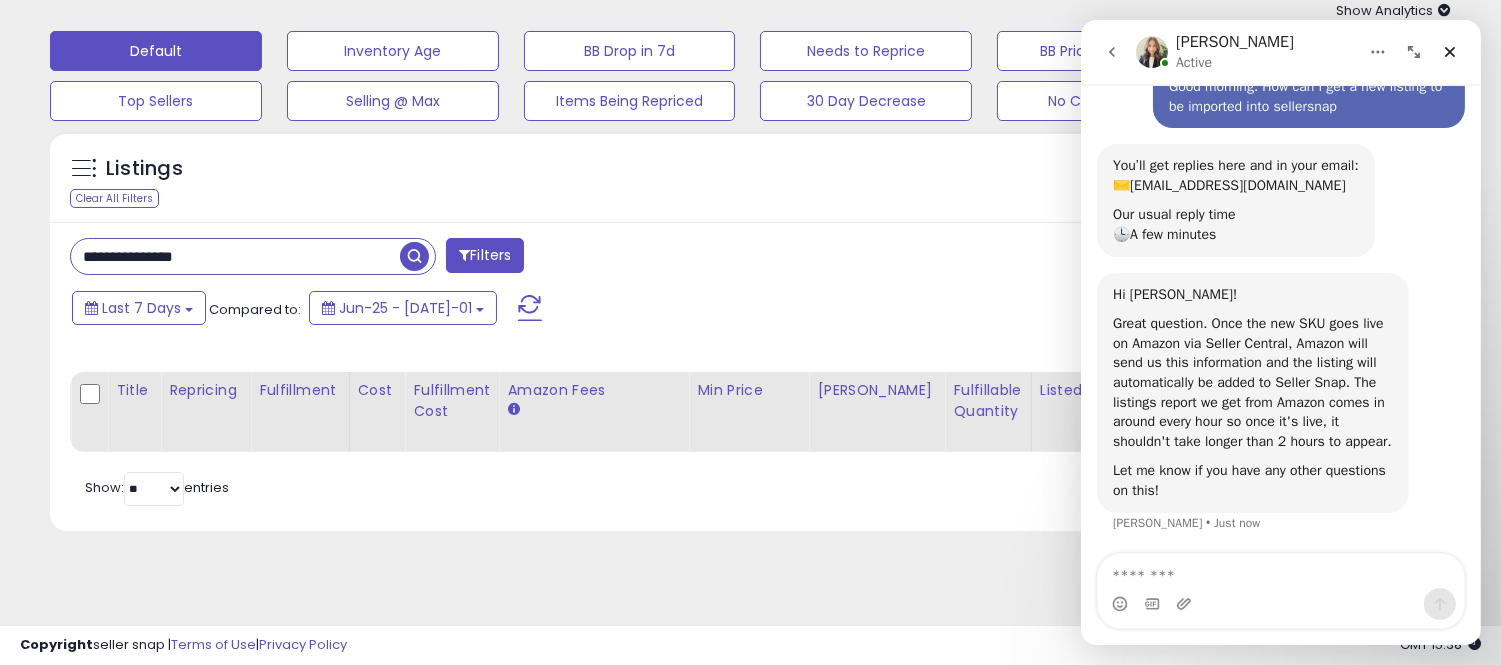 scroll, scrollTop: 230, scrollLeft: 0, axis: vertical 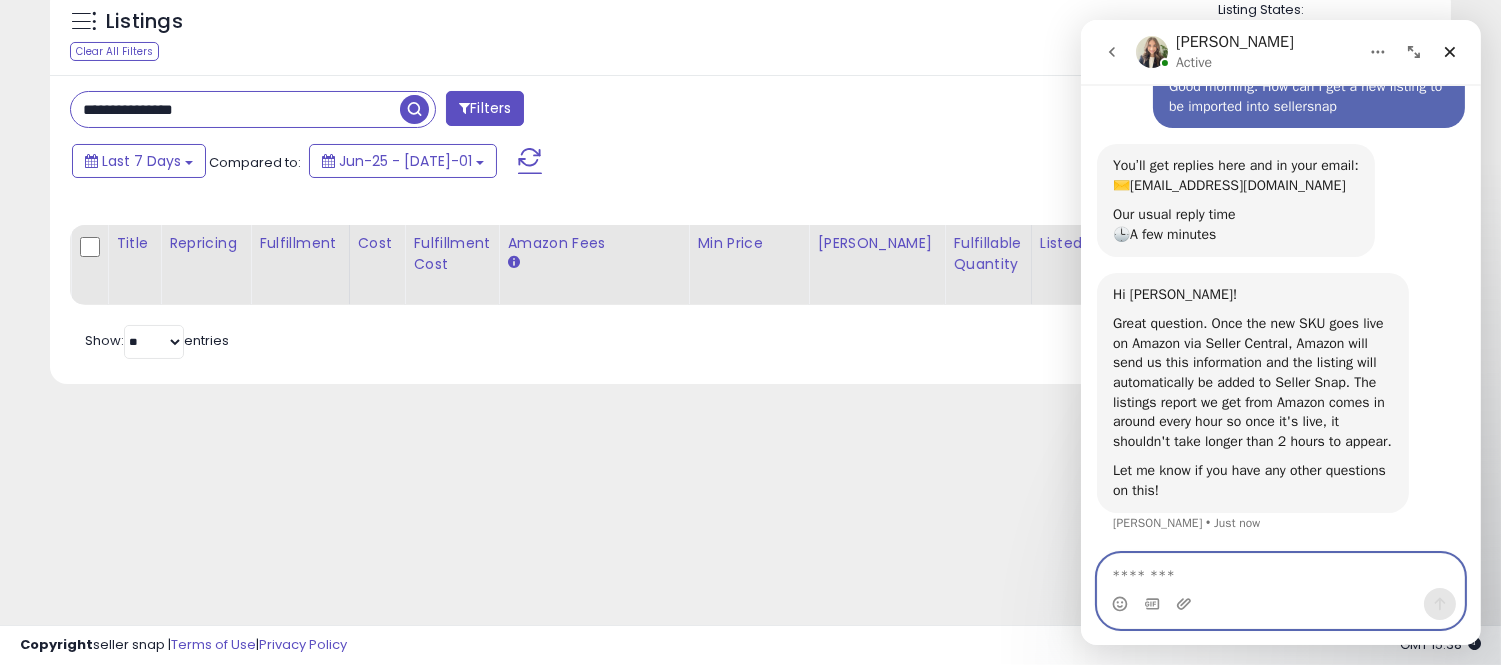 click at bounding box center [1280, 571] 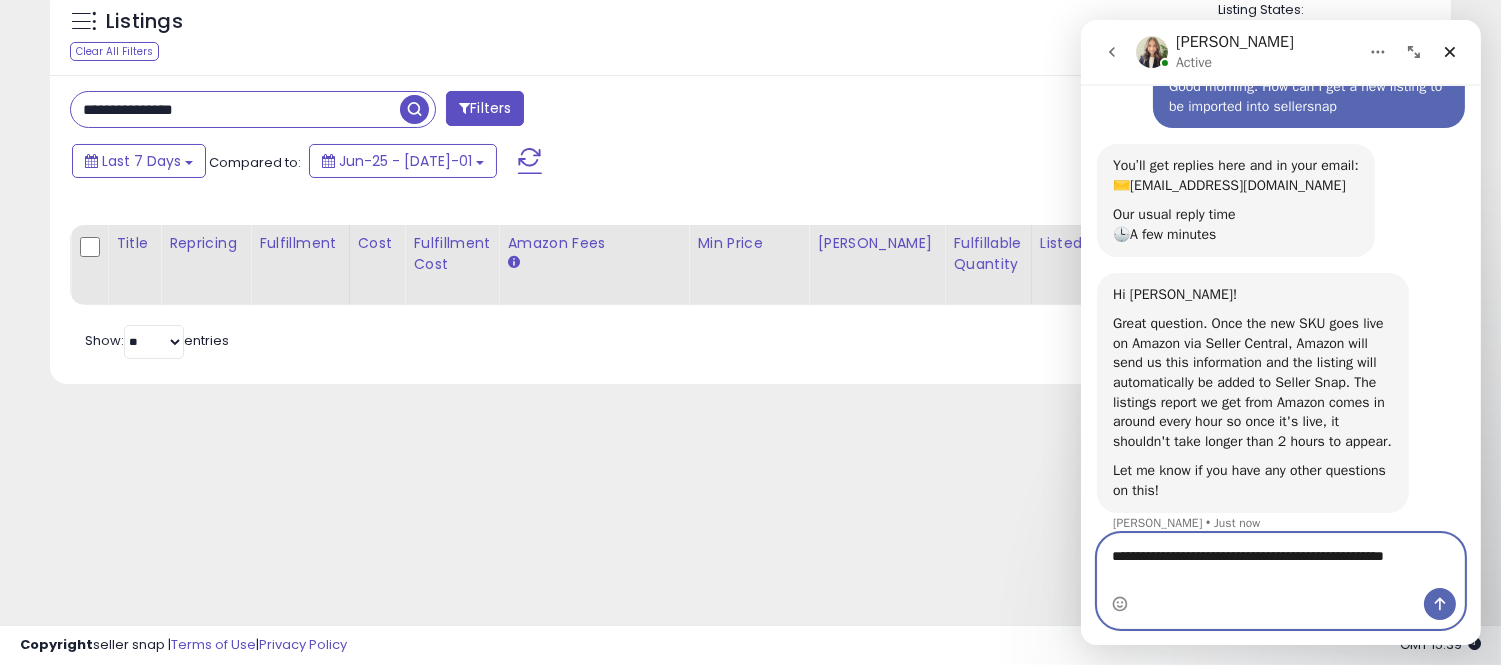 scroll, scrollTop: 143, scrollLeft: 0, axis: vertical 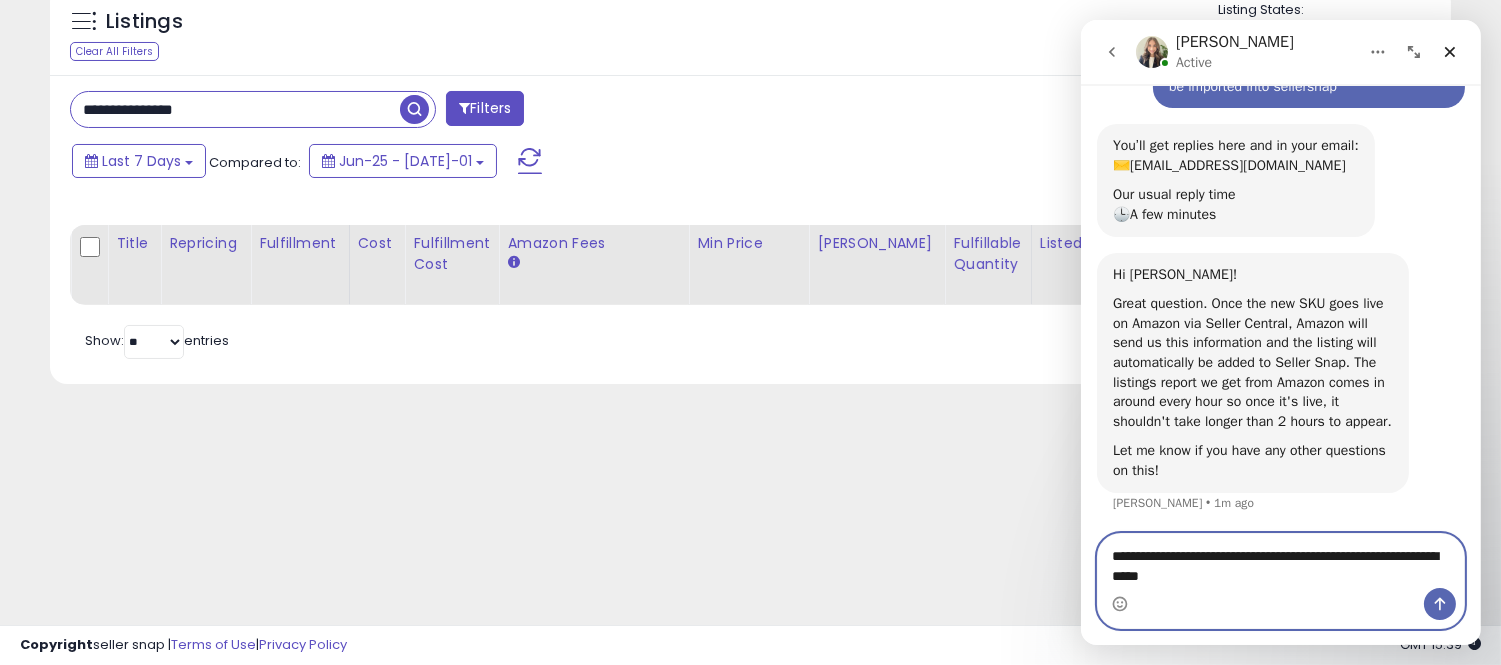 click on "**********" at bounding box center [1280, 561] 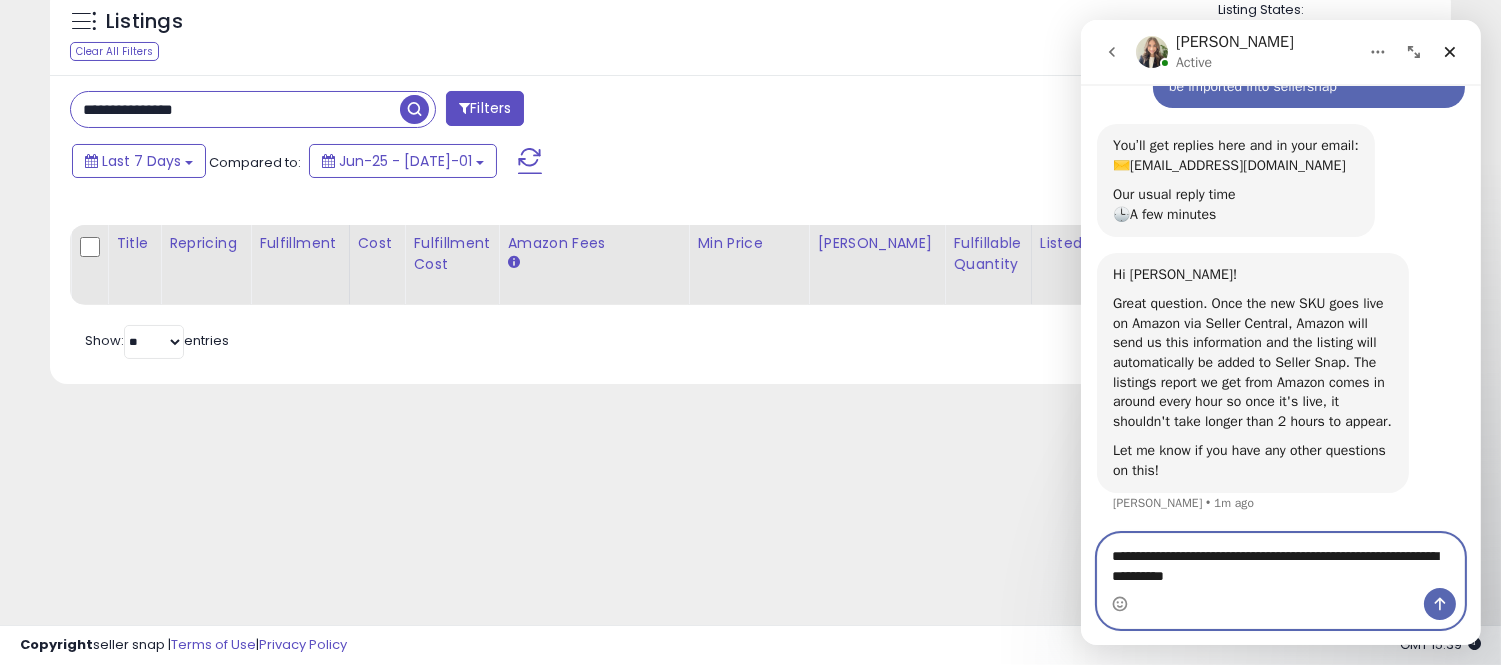 click on "**********" at bounding box center [1280, 561] 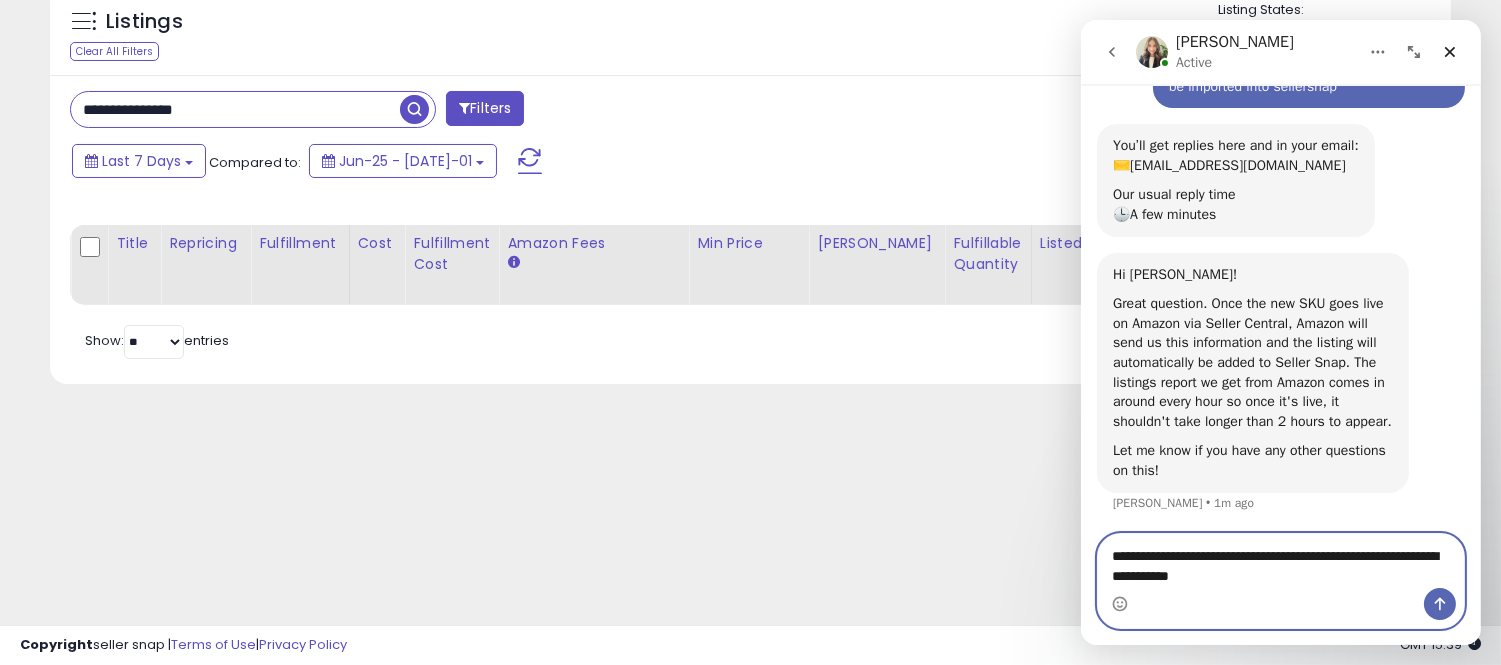 click on "**********" at bounding box center (1280, 561) 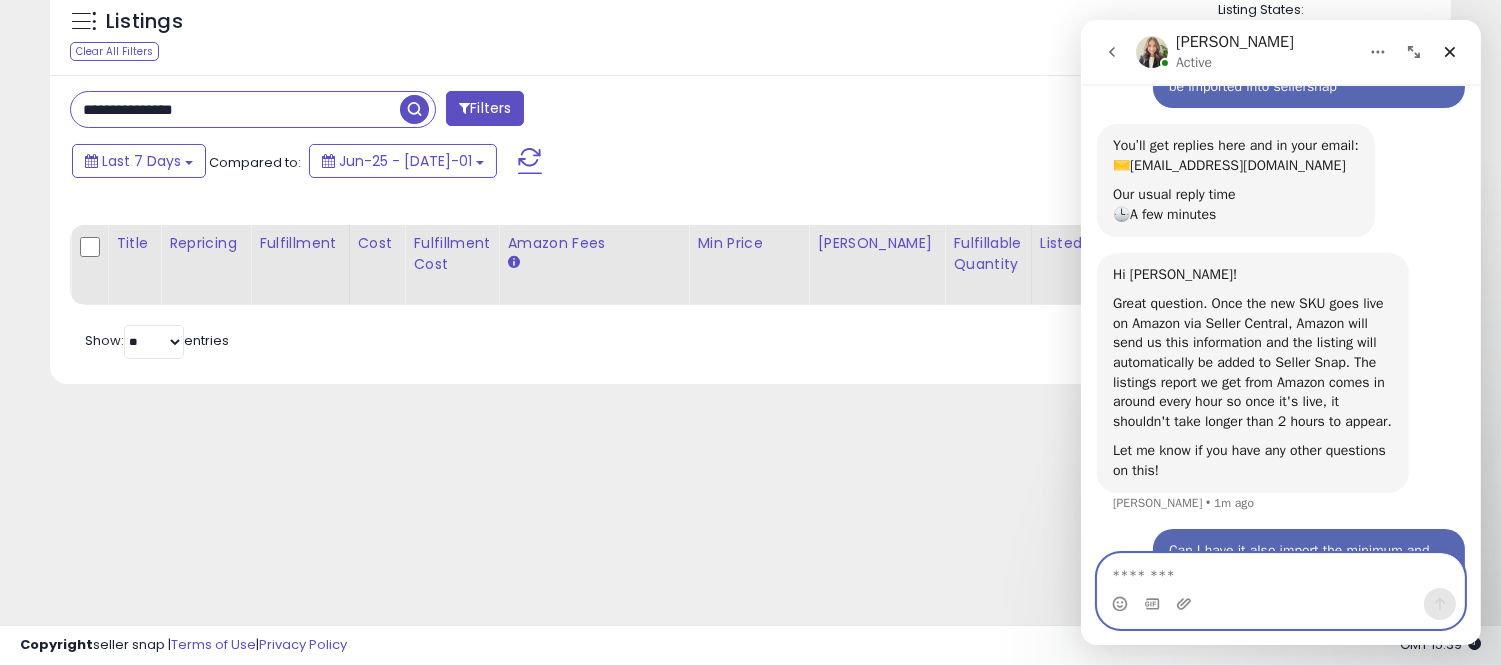 scroll, scrollTop: 202, scrollLeft: 0, axis: vertical 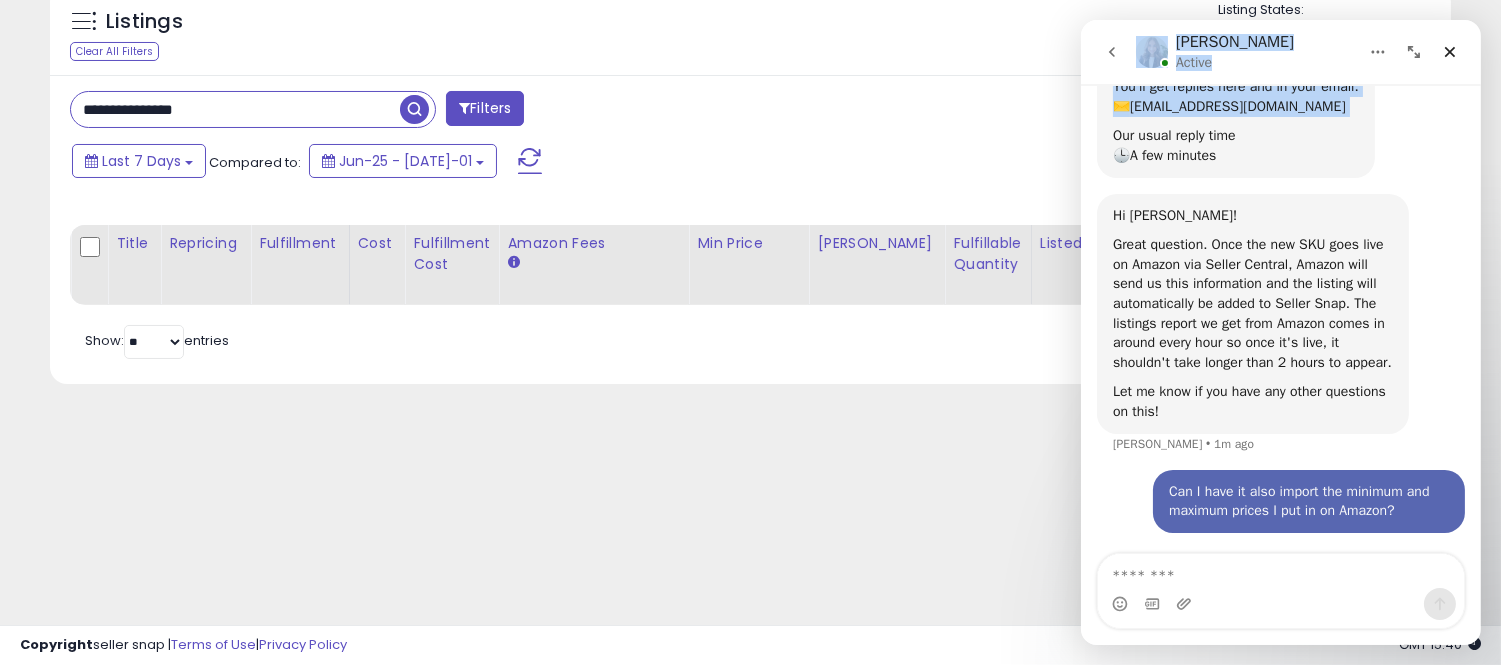 click on "Britney Active Please provide as much detail as possible about your inquiry, and we will get back to you shortly. In the mean time, happy repricing! Good morning. How can I get a new listing to be imported into sellersnap  Nama    •   4m ago You’ll get replies here and in your email: ✉️  earthgarden3@gmail.com Our usual reply time 🕒  A few minutes Support    •   4m ago Hi Nama!   Great question. Once the new SKU goes live on Amazon via Seller Central, Amazon will send us this information and the listing will automatically be added to Seller Snap. The listings report we get from Amazon comes in around every hour so once it's live, it shouldn't take longer than 2 hours to appear.   Let me know if you have any other questions on this! Britney    •   1m ago Can I have it also import the minimum and maximum prices I put in on Amazon? Nama    •   Just now" 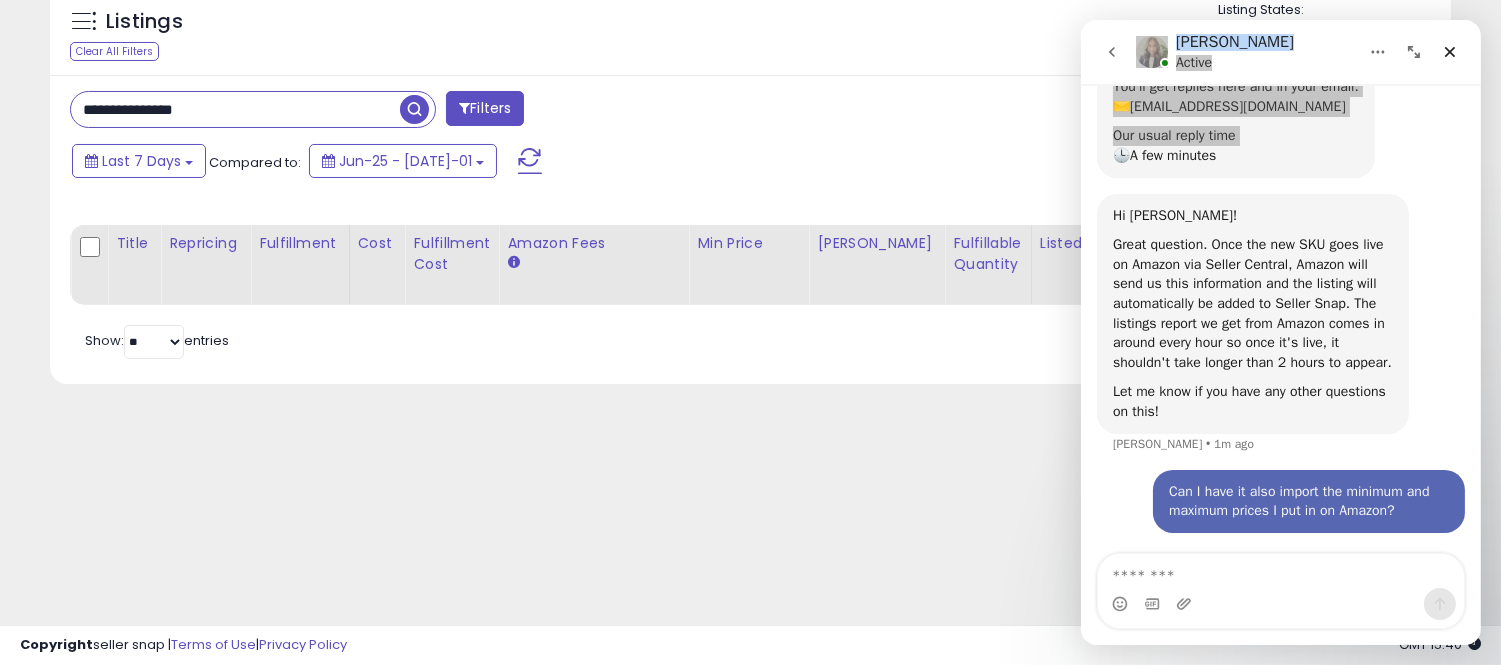 click on "**********" at bounding box center [403, 111] 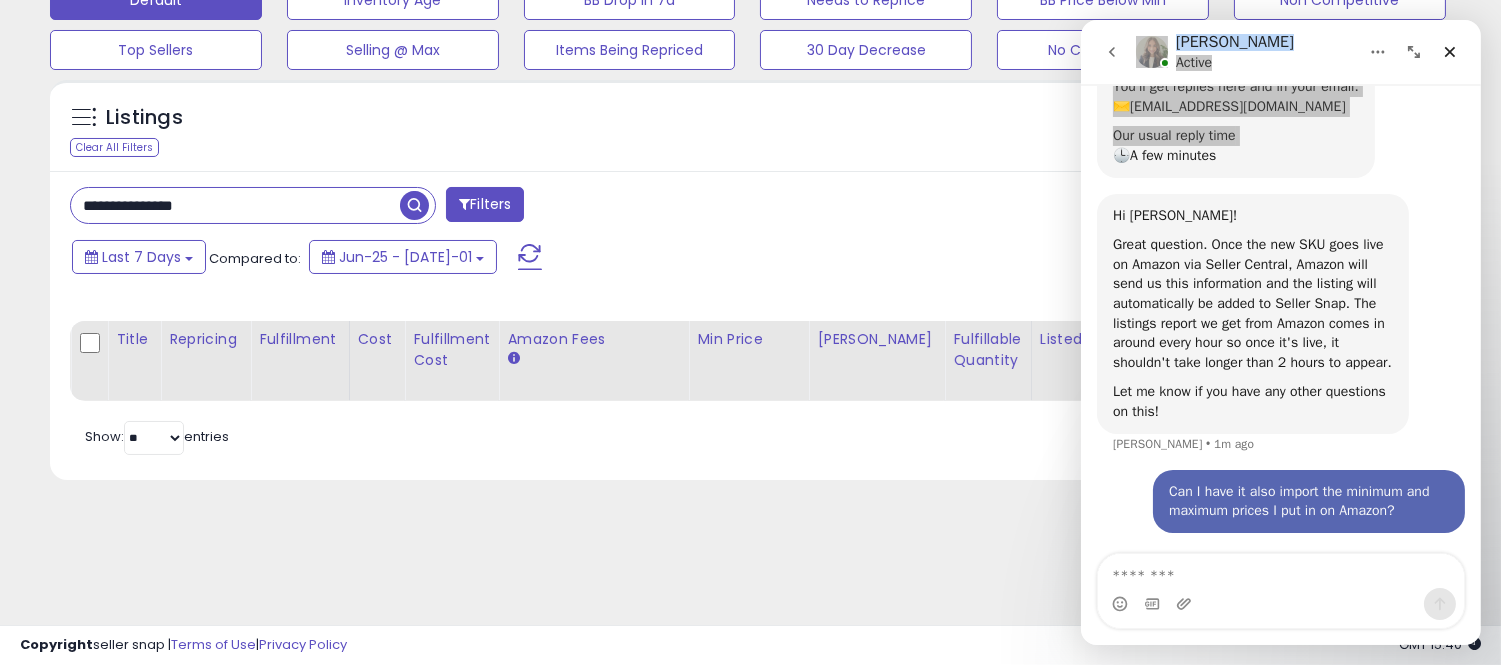 scroll, scrollTop: 0, scrollLeft: 0, axis: both 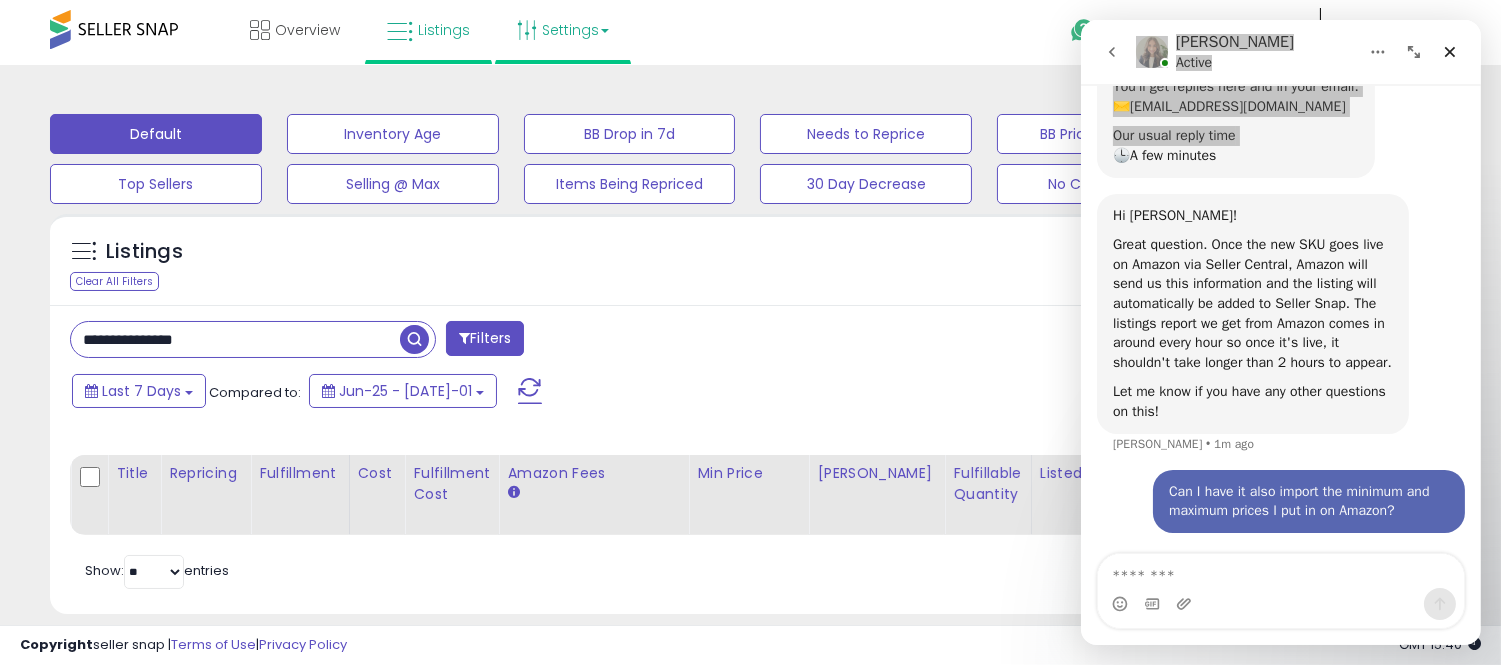 click on "Settings" at bounding box center [563, 30] 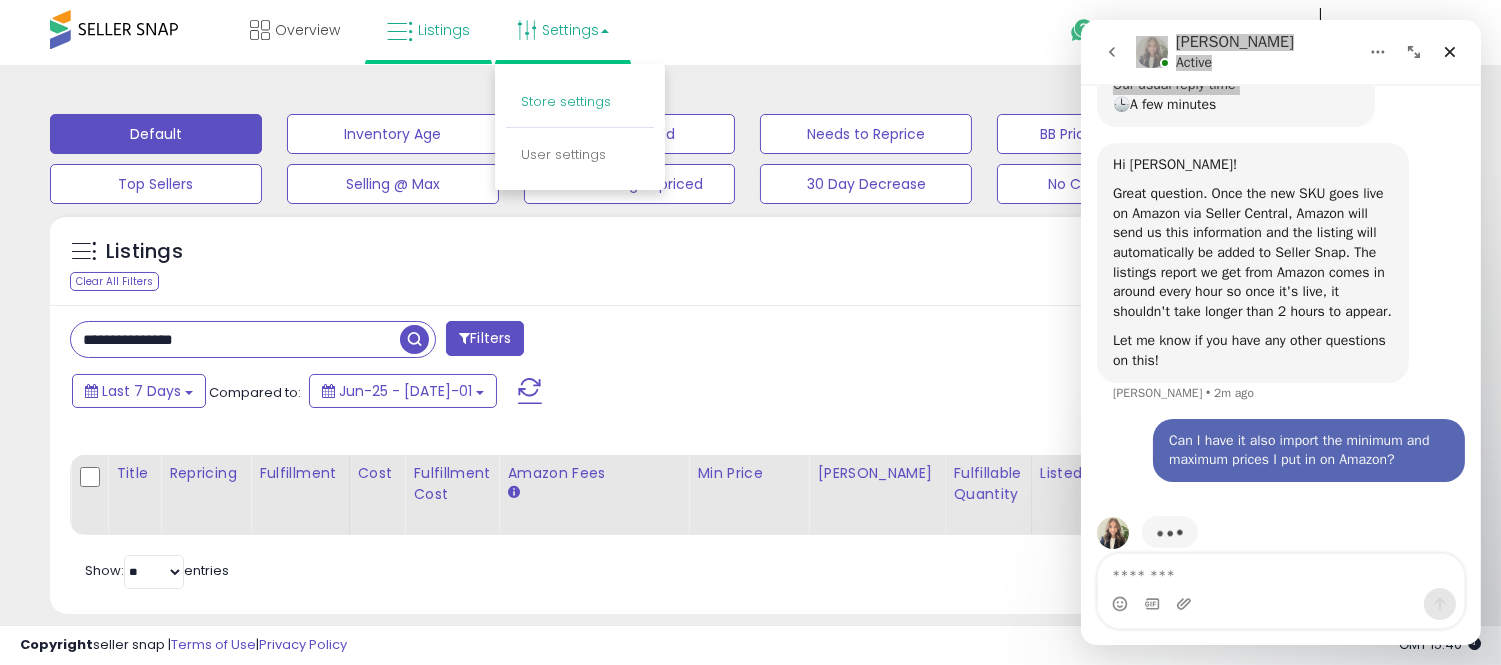 scroll, scrollTop: 280, scrollLeft: 0, axis: vertical 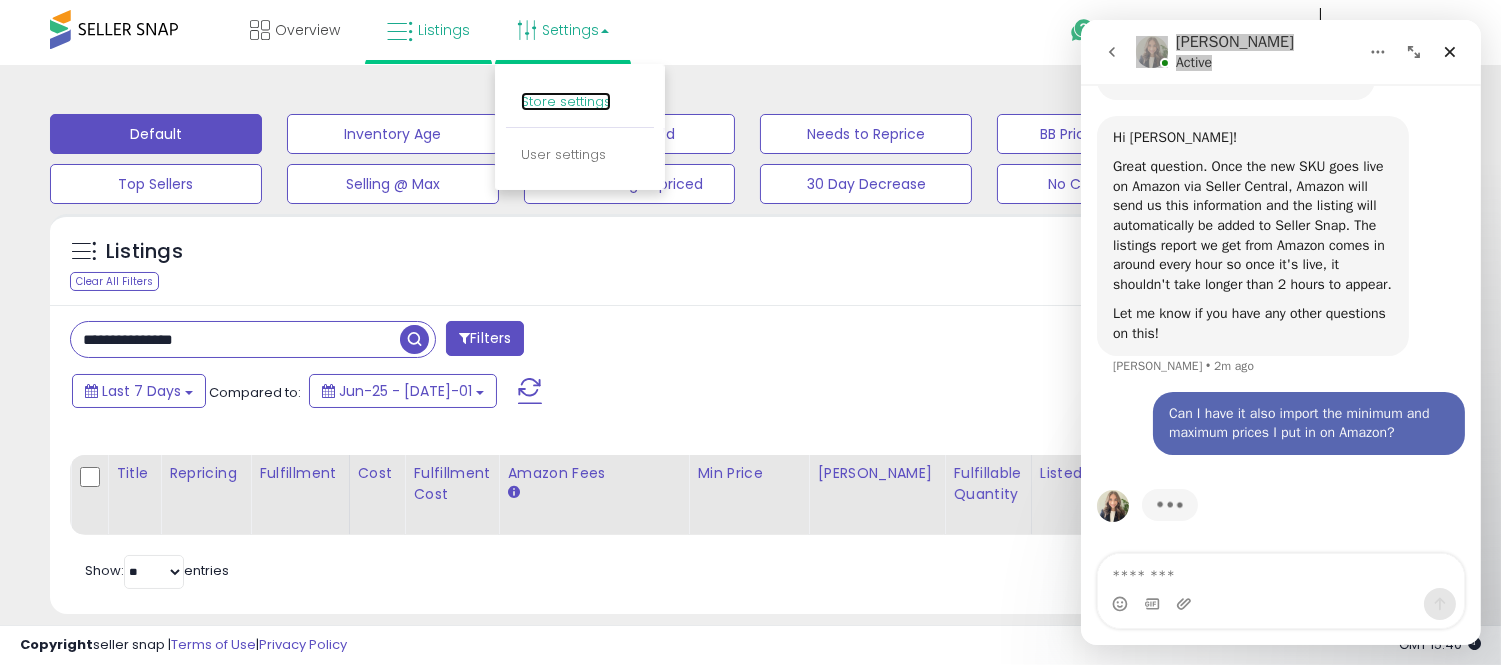 click on "Store
settings" at bounding box center [566, 101] 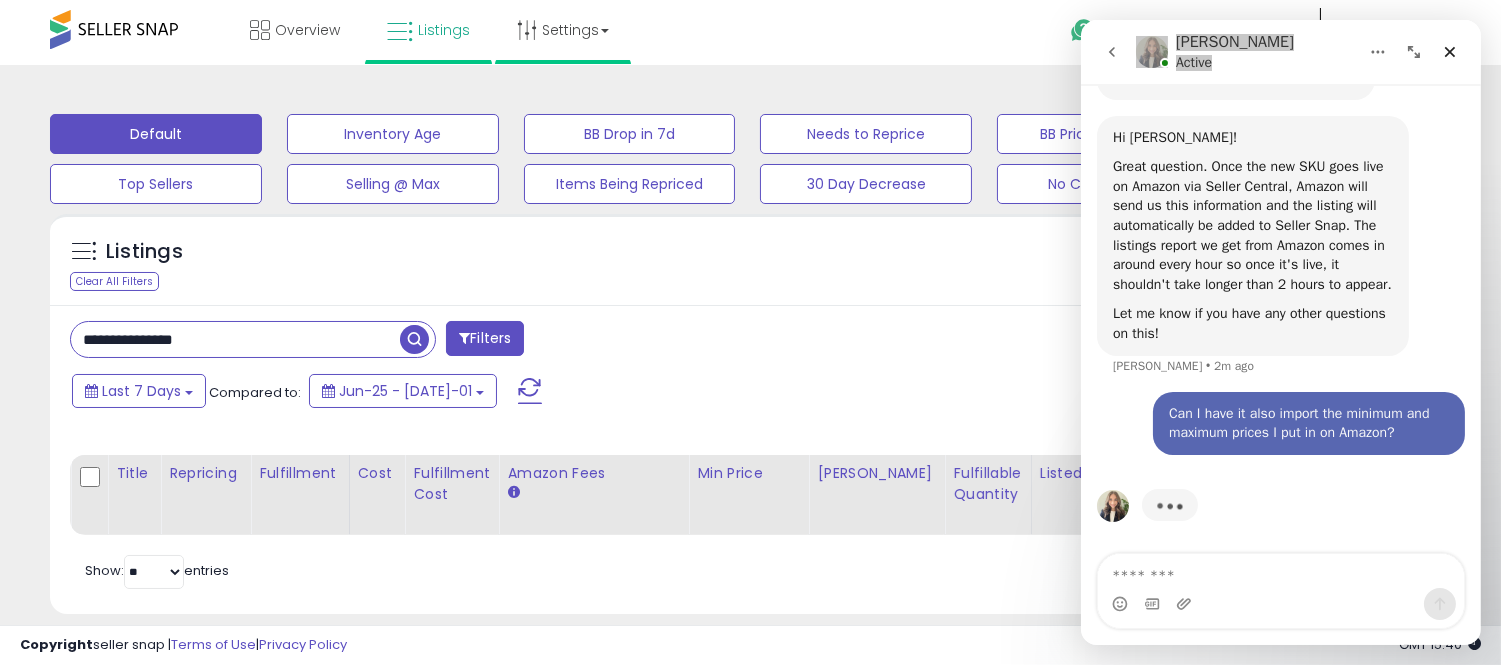 scroll, scrollTop: 278, scrollLeft: 0, axis: vertical 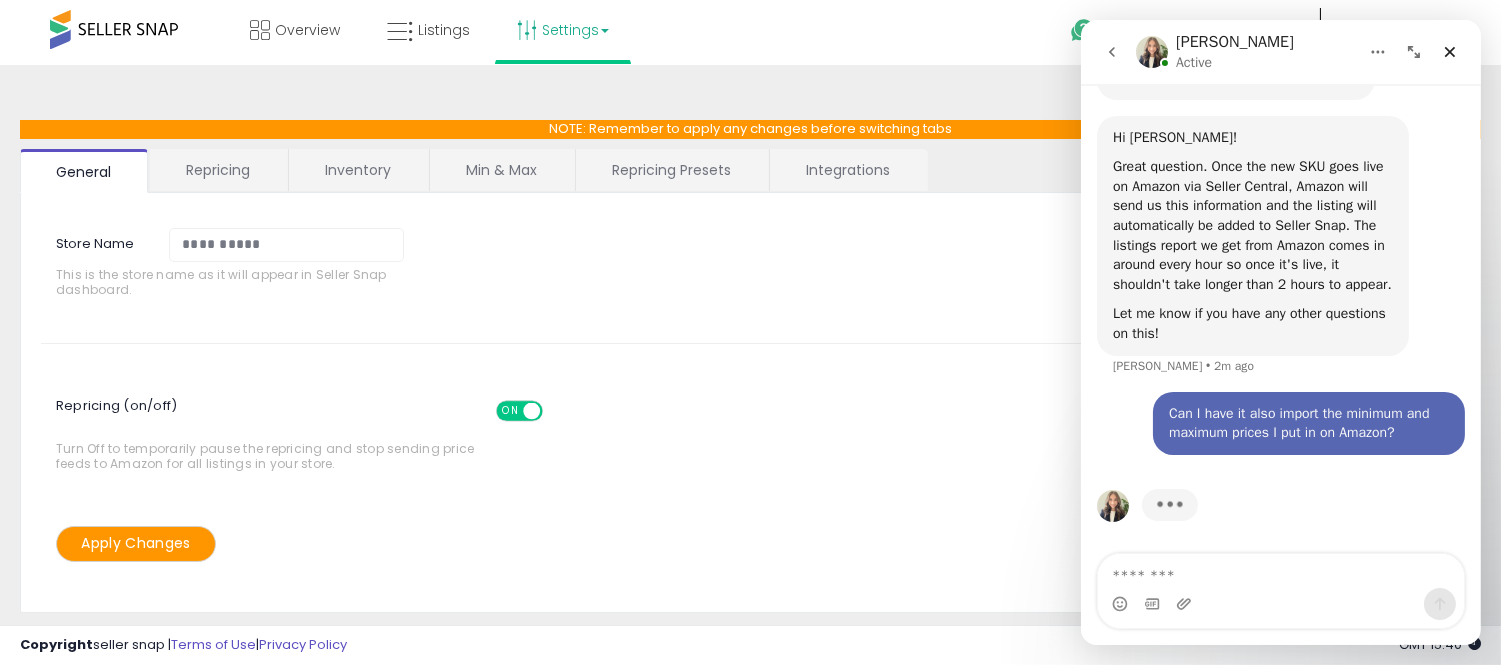 click on "Min & Max" at bounding box center (501, 170) 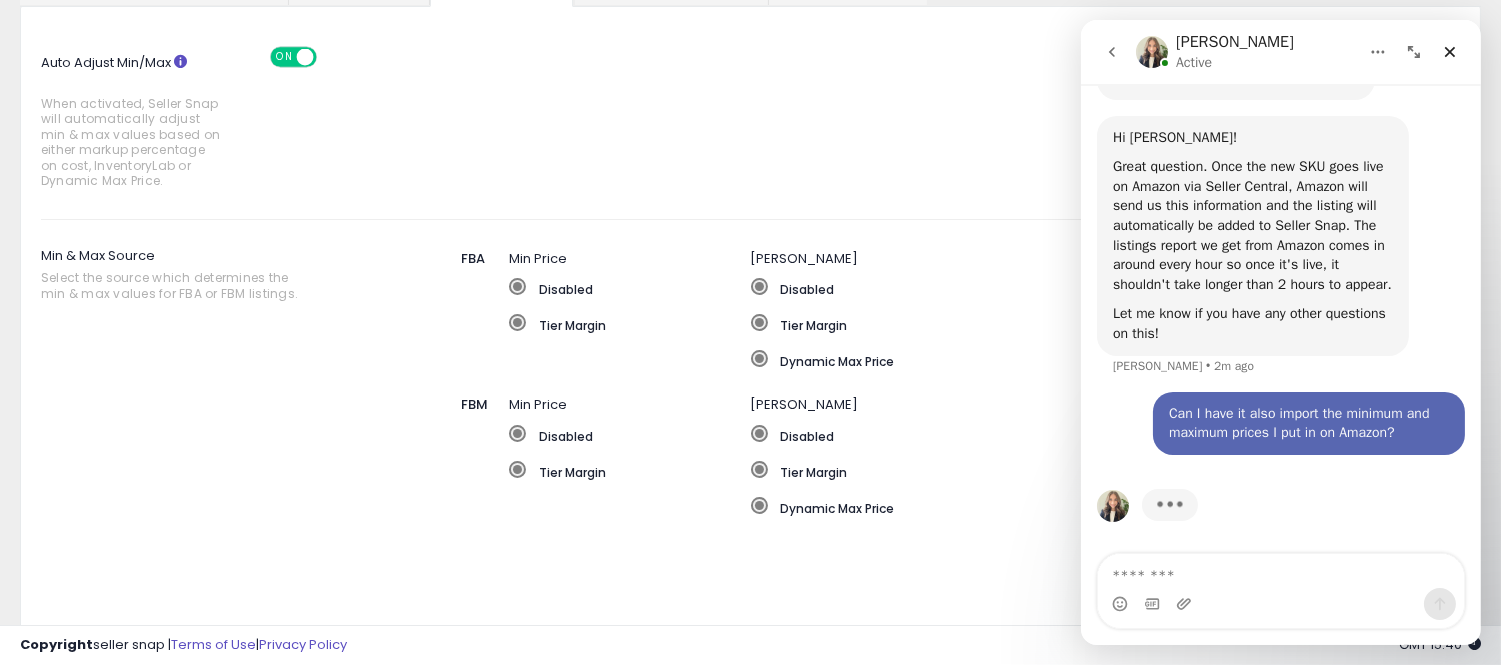 scroll, scrollTop: 0, scrollLeft: 0, axis: both 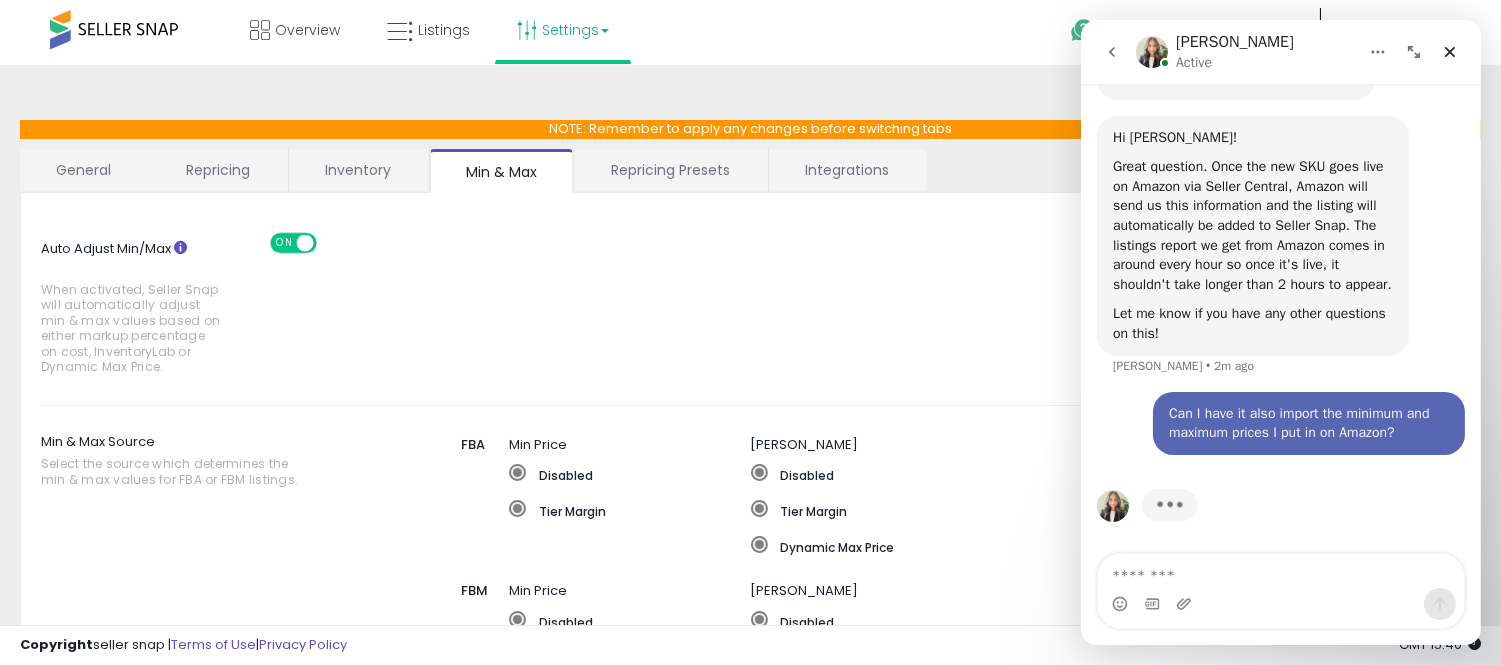 click on "Integrations" at bounding box center (847, 170) 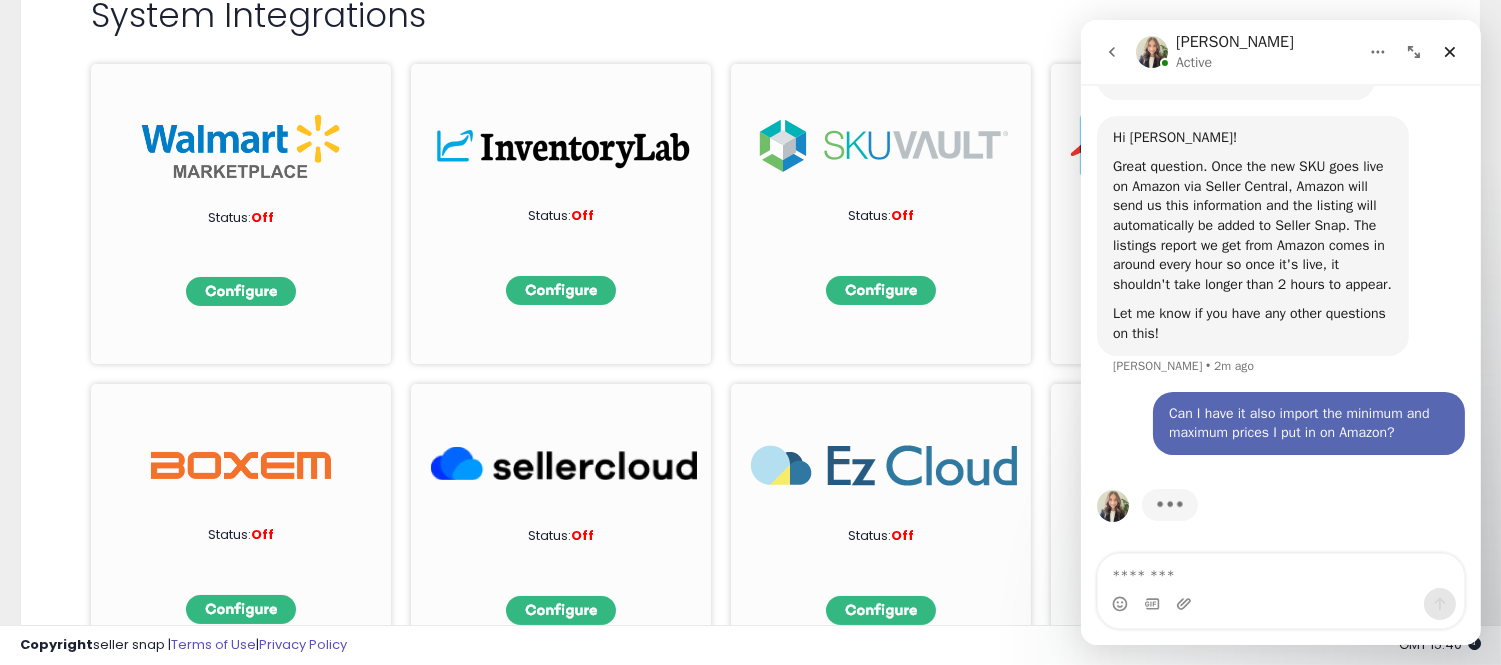 scroll, scrollTop: 0, scrollLeft: 0, axis: both 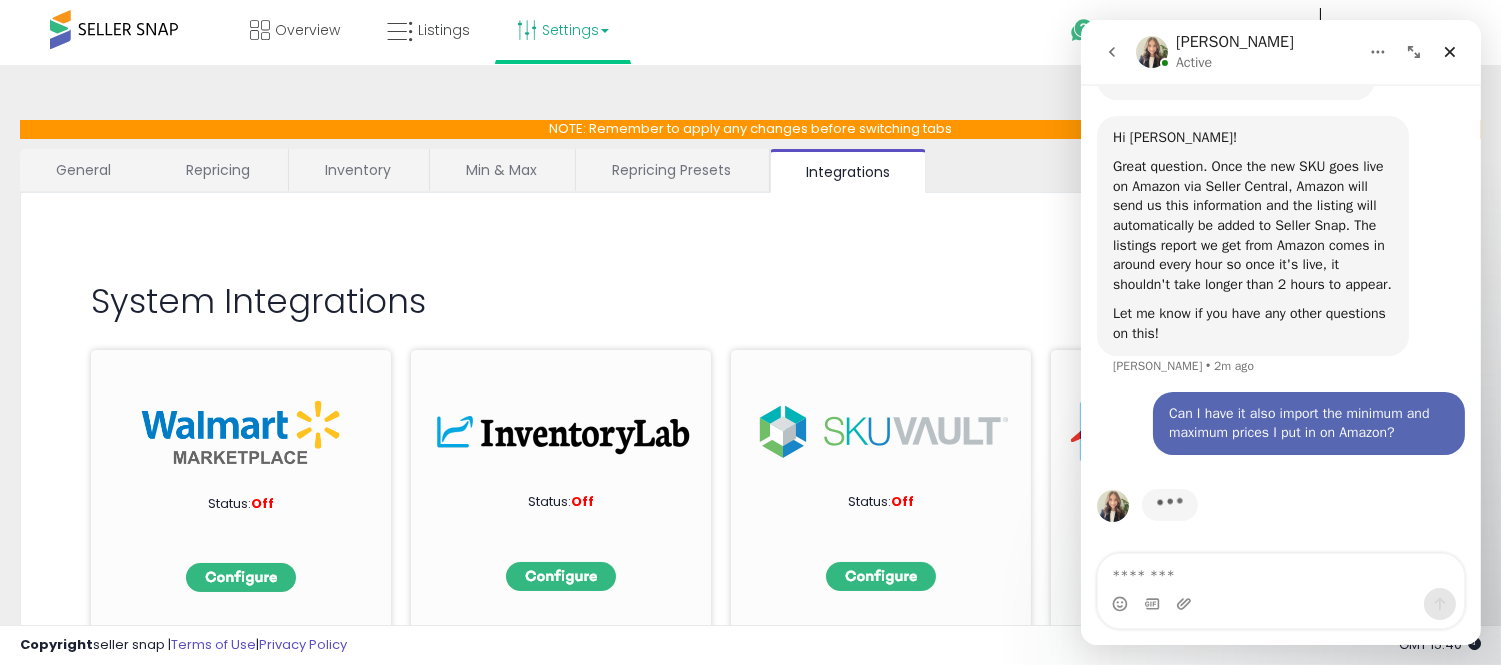 click on "General" at bounding box center (84, 170) 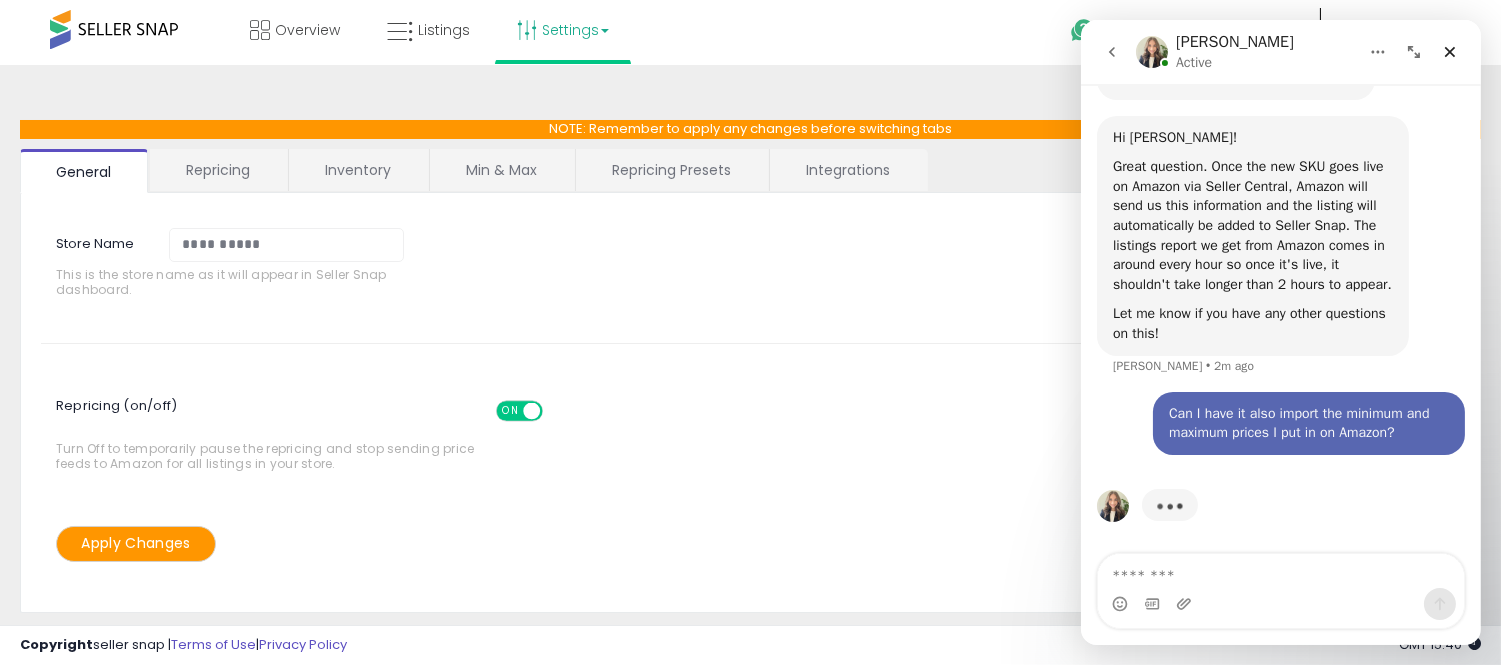 click on "Repricing" at bounding box center [218, 170] 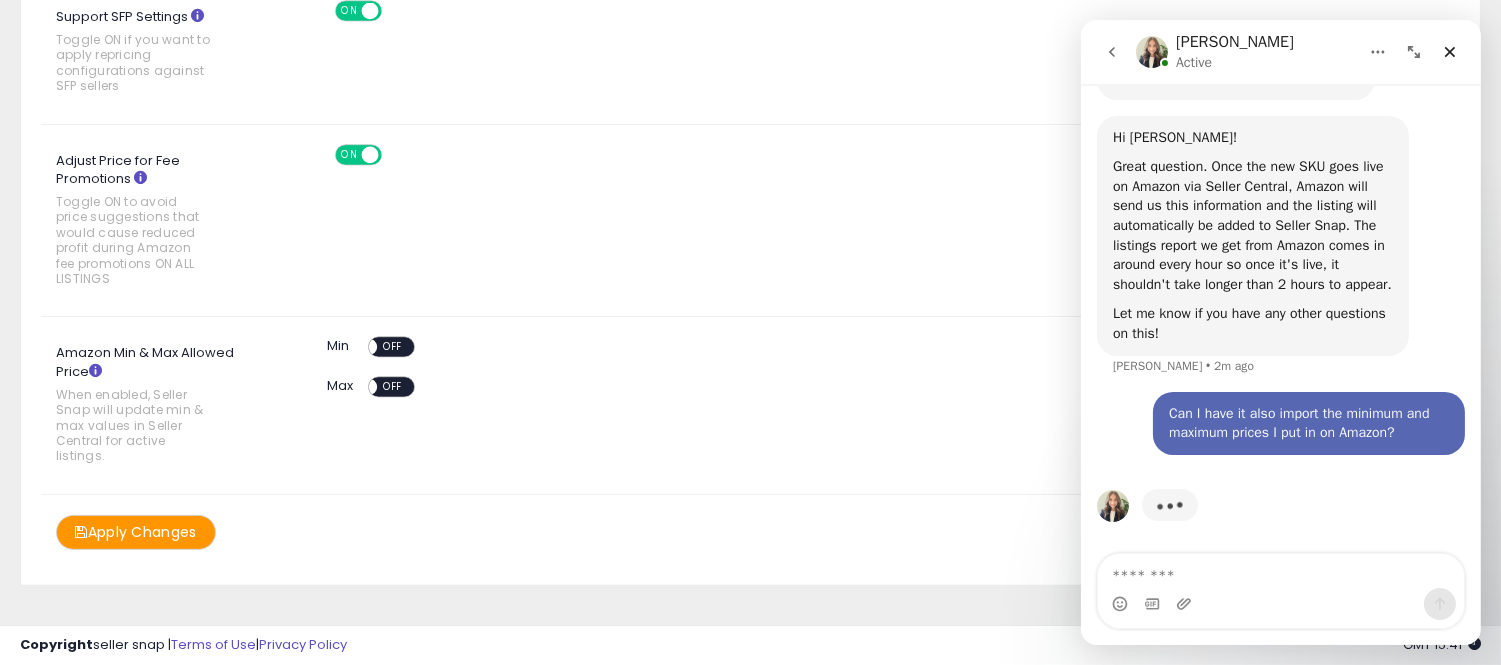 scroll, scrollTop: 1304, scrollLeft: 0, axis: vertical 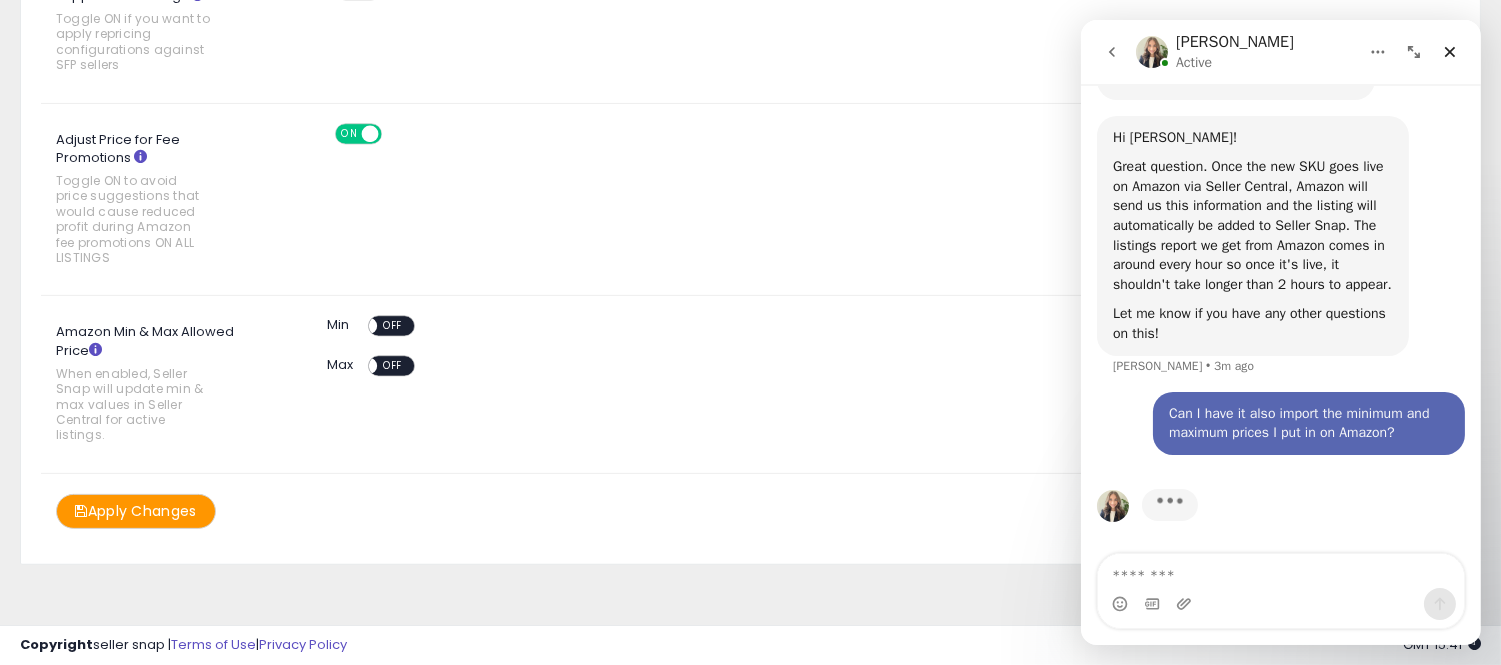 click at bounding box center (95, 349) 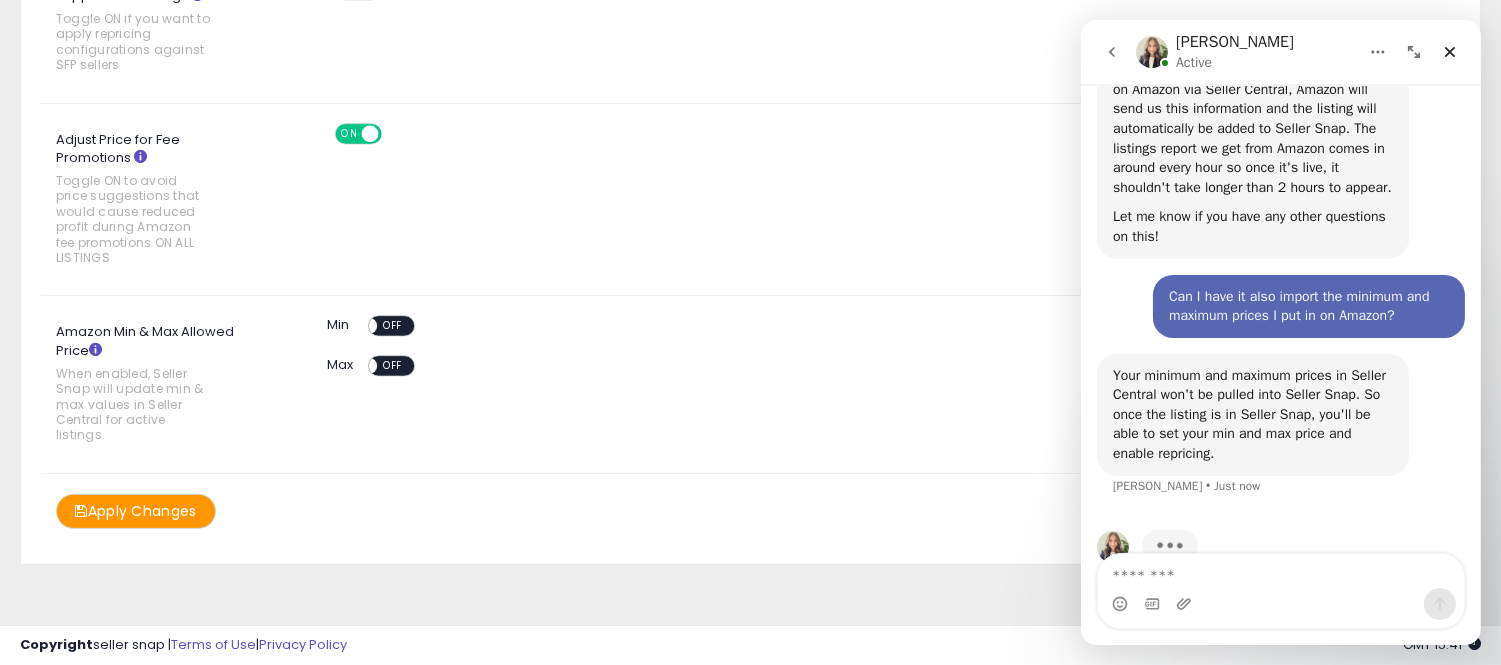 scroll, scrollTop: 417, scrollLeft: 0, axis: vertical 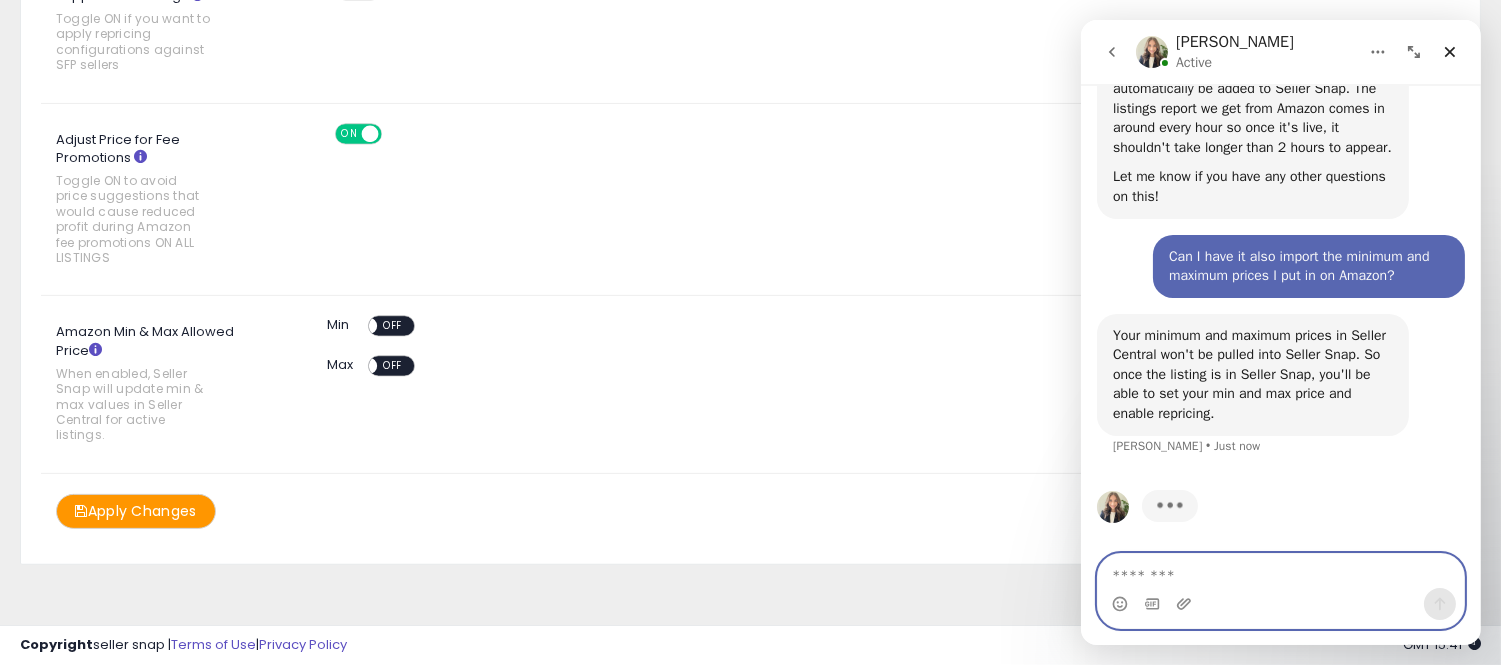 click at bounding box center [1280, 571] 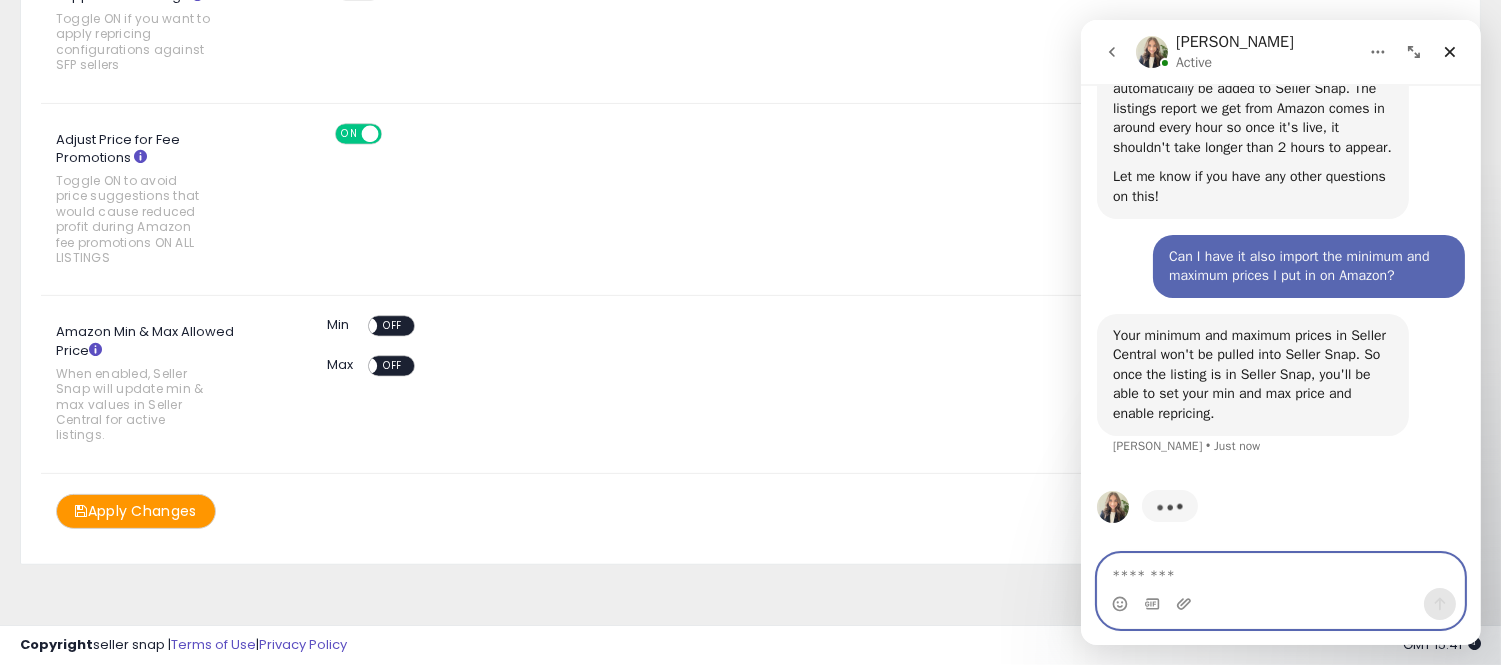 scroll, scrollTop: 341, scrollLeft: 0, axis: vertical 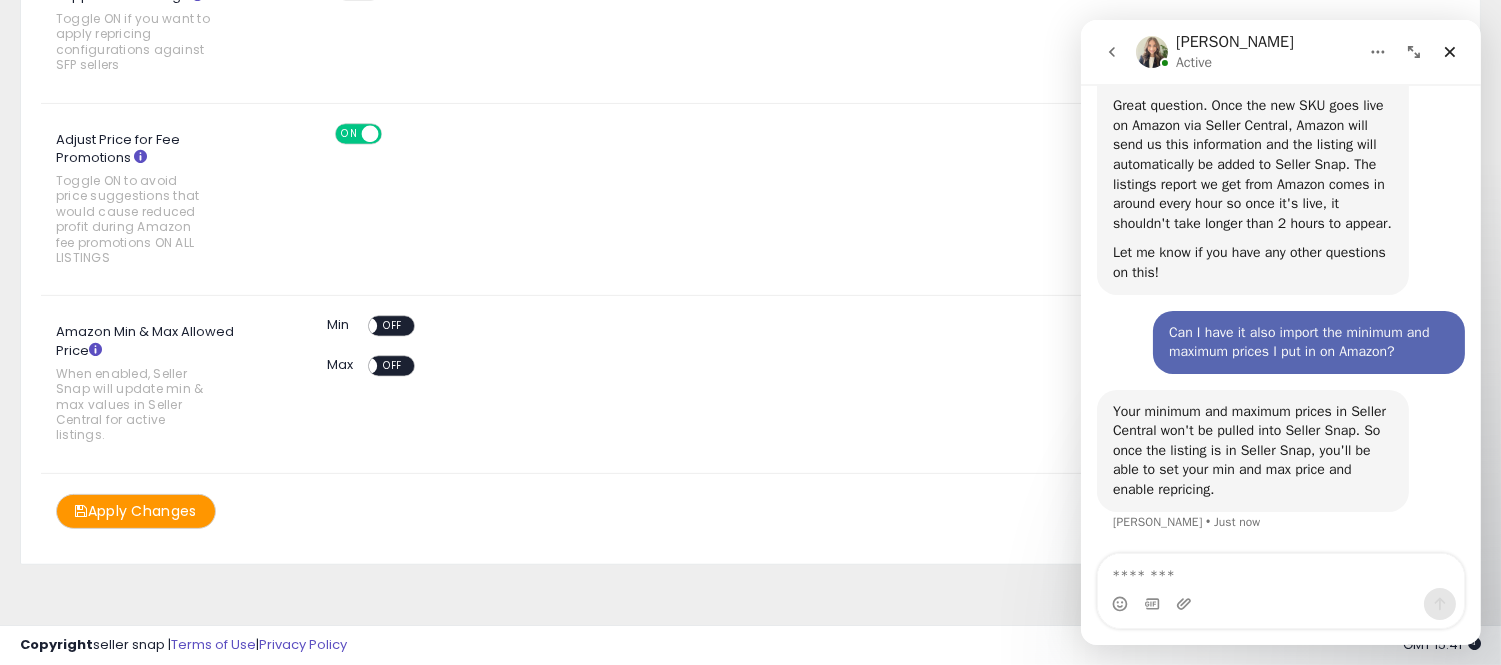 click at bounding box center (1151, 52) 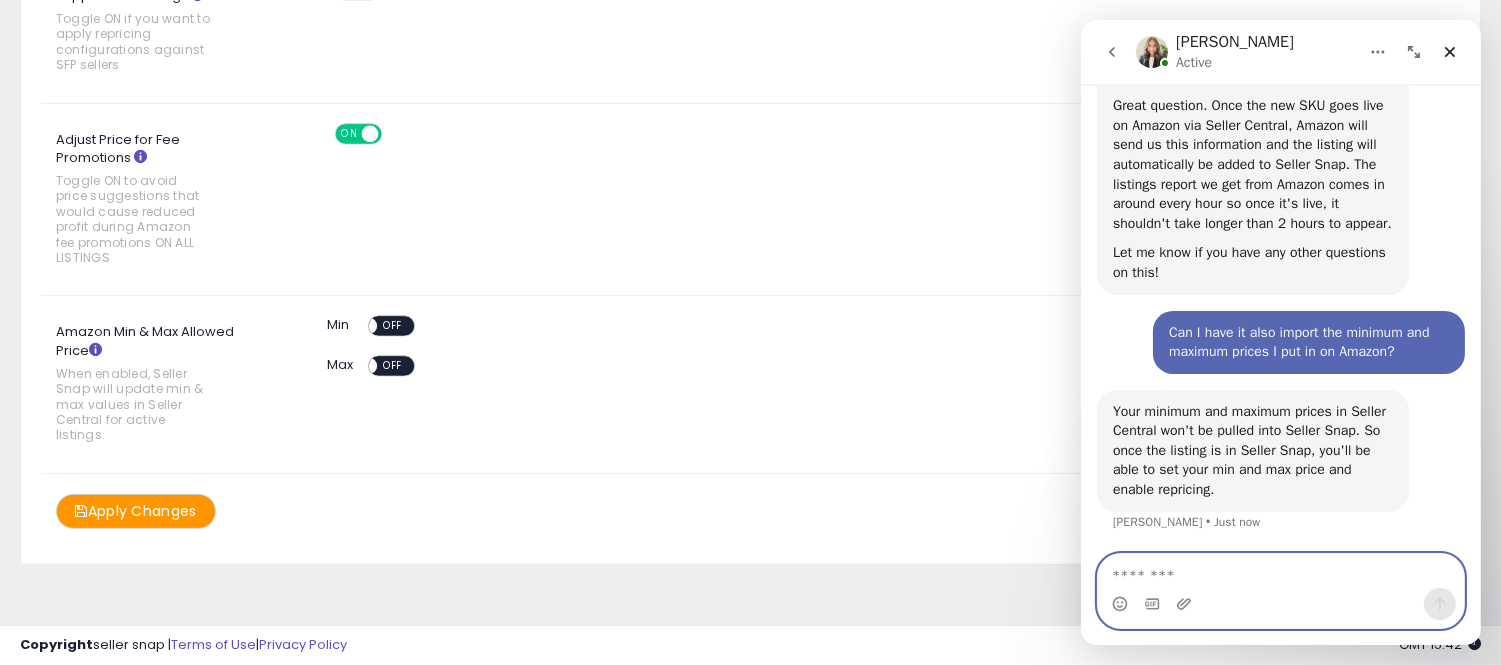 click at bounding box center (1280, 571) 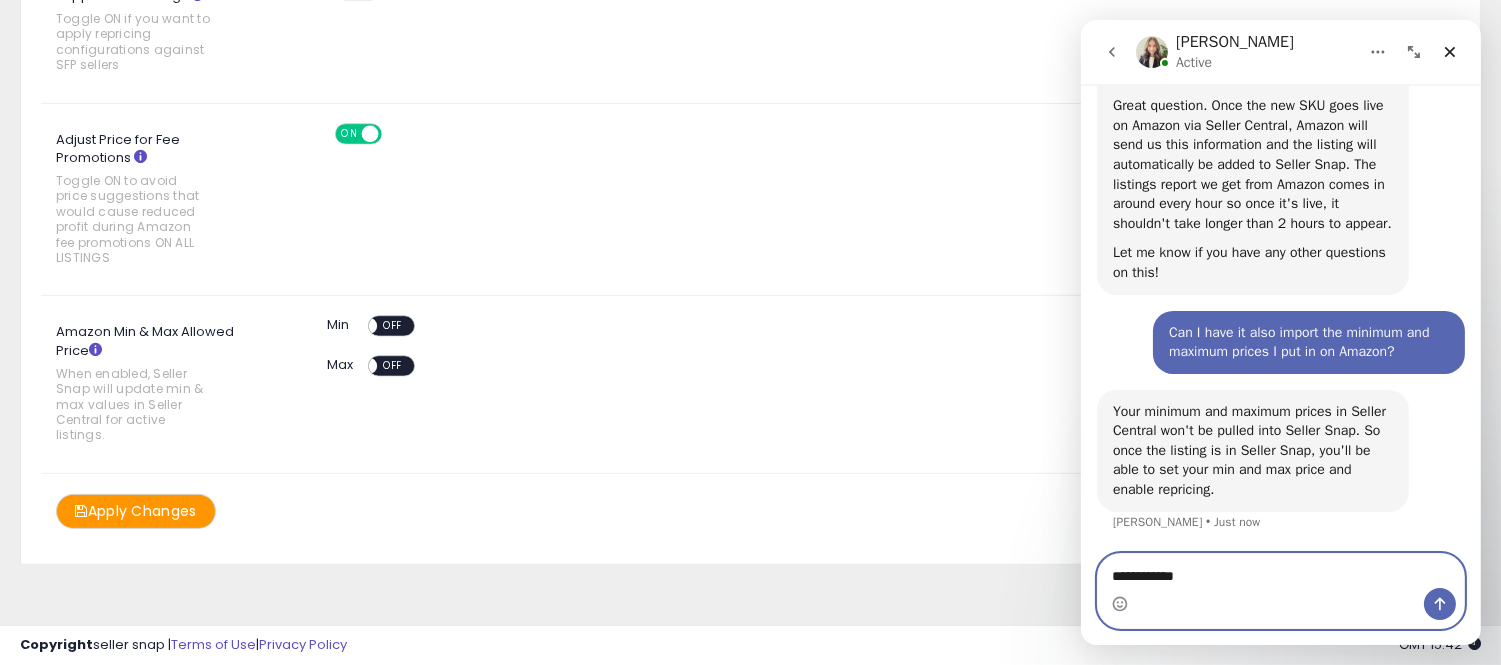 type on "**********" 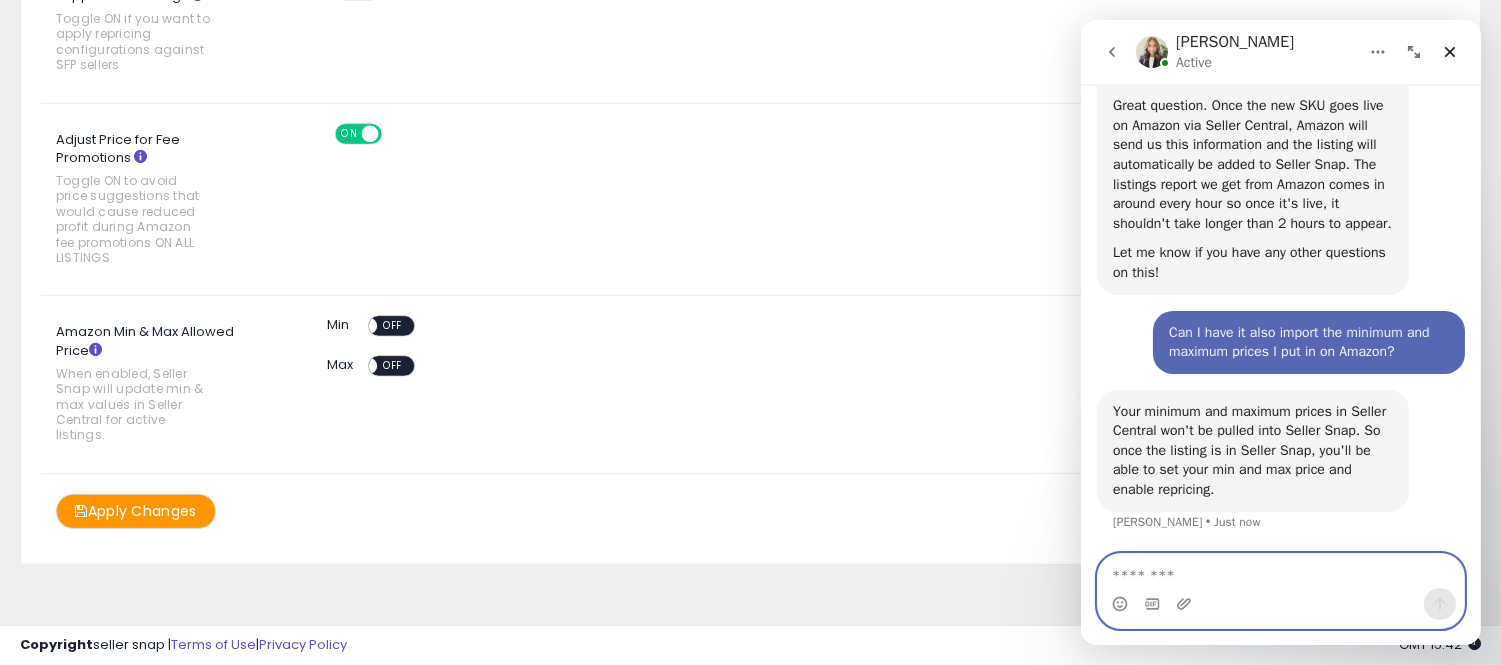 scroll, scrollTop: 400, scrollLeft: 0, axis: vertical 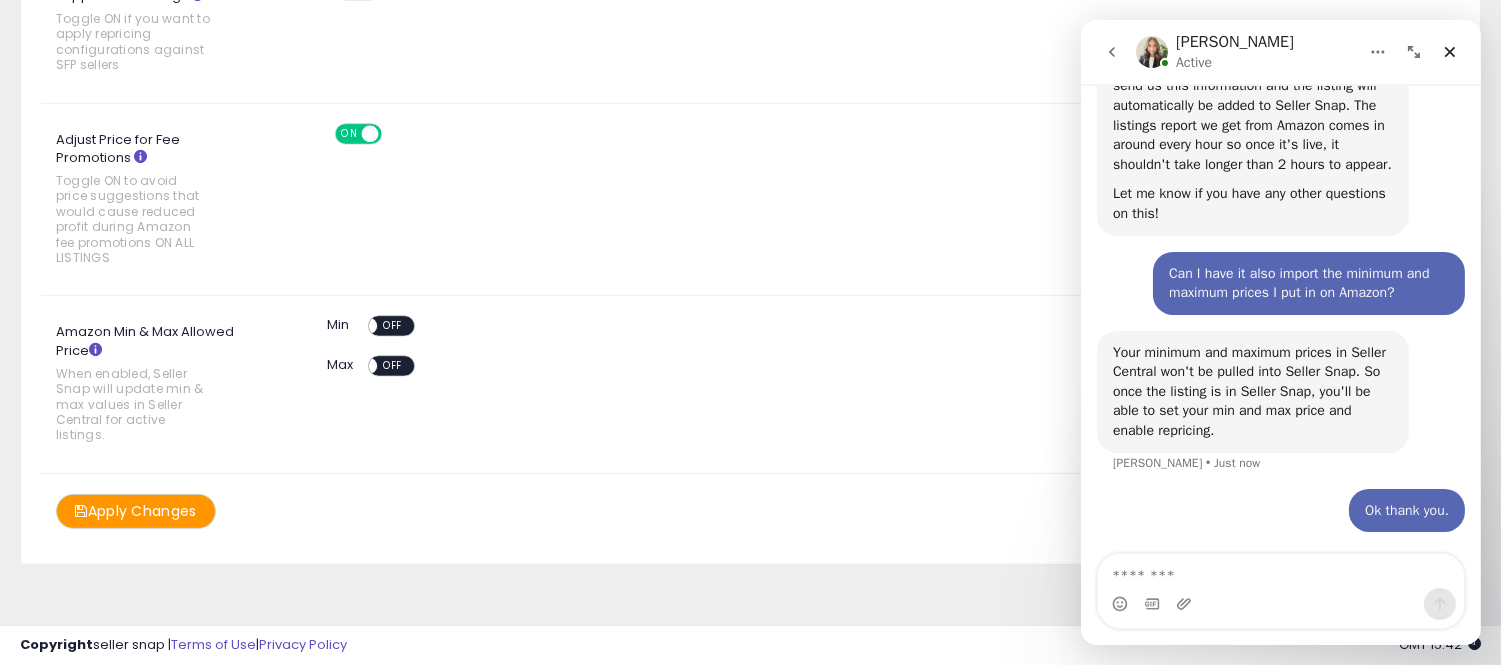 click at bounding box center [1151, 52] 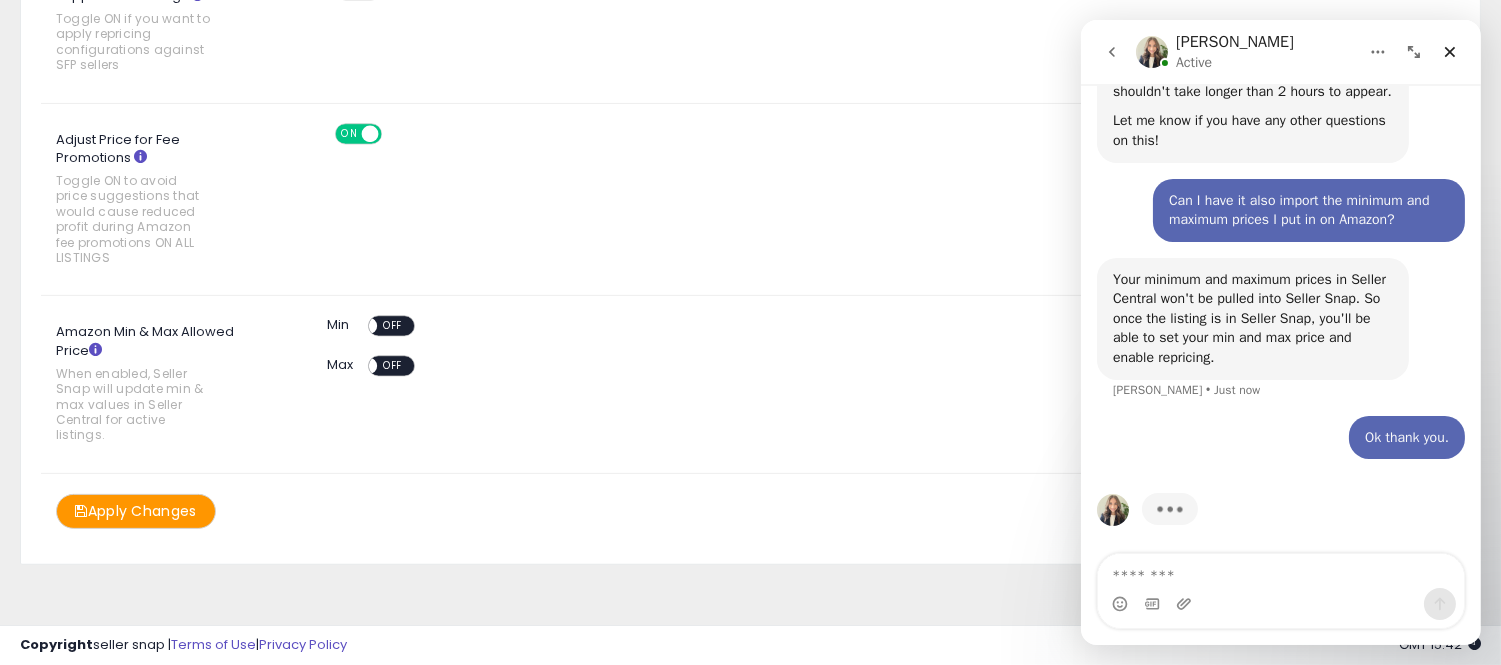 scroll, scrollTop: 476, scrollLeft: 0, axis: vertical 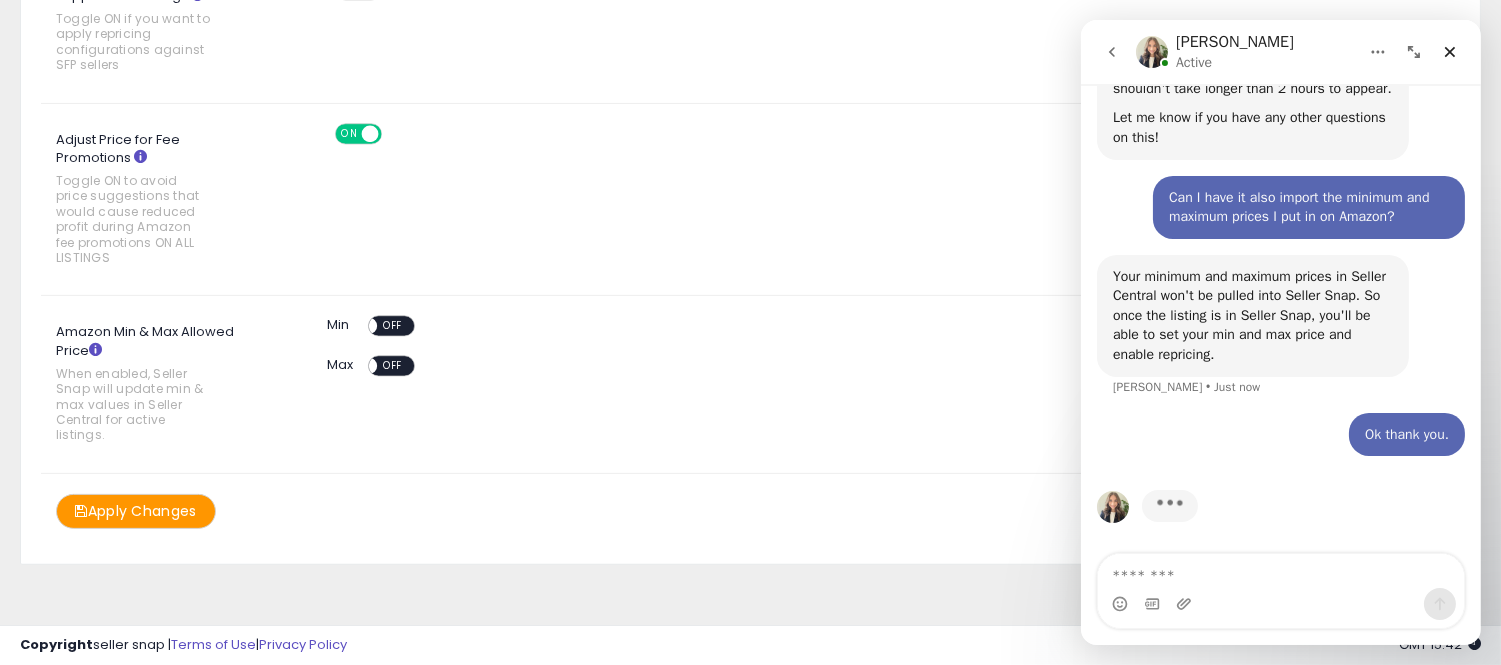 click at bounding box center [1151, 52] 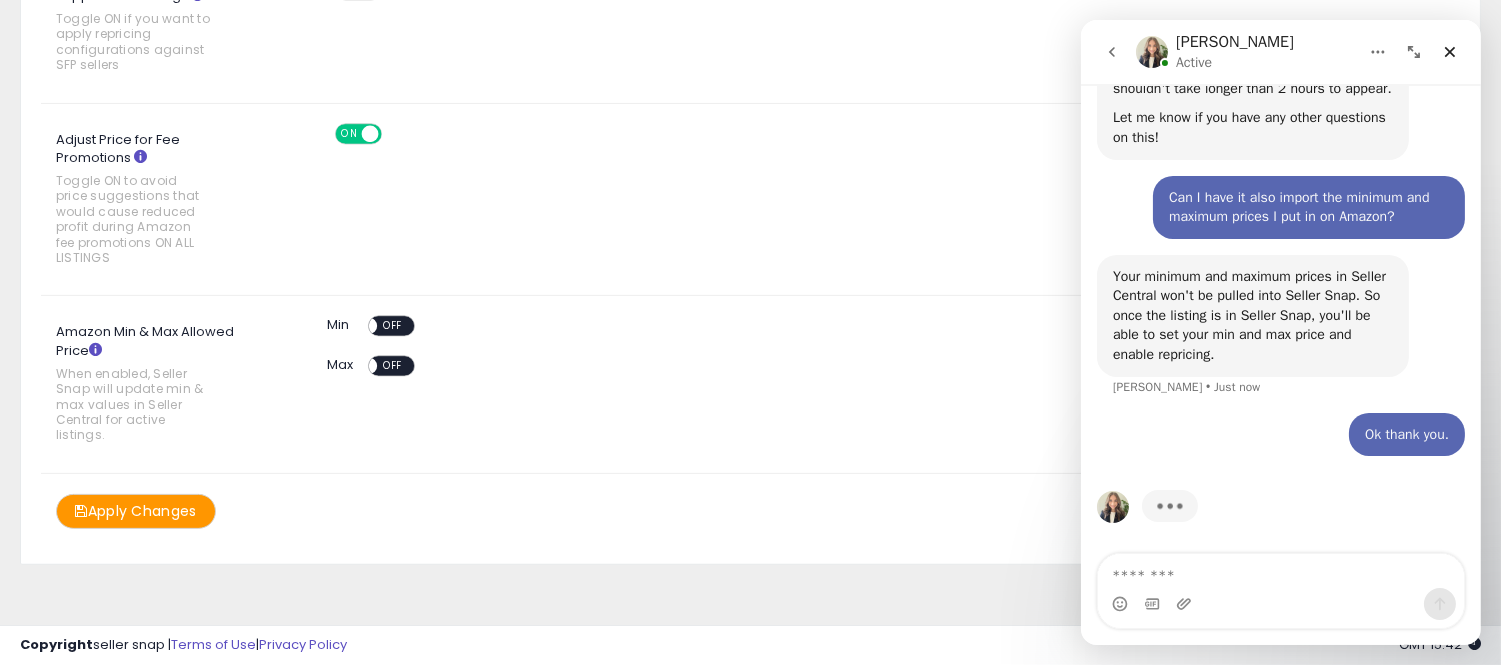 click at bounding box center (1151, 52) 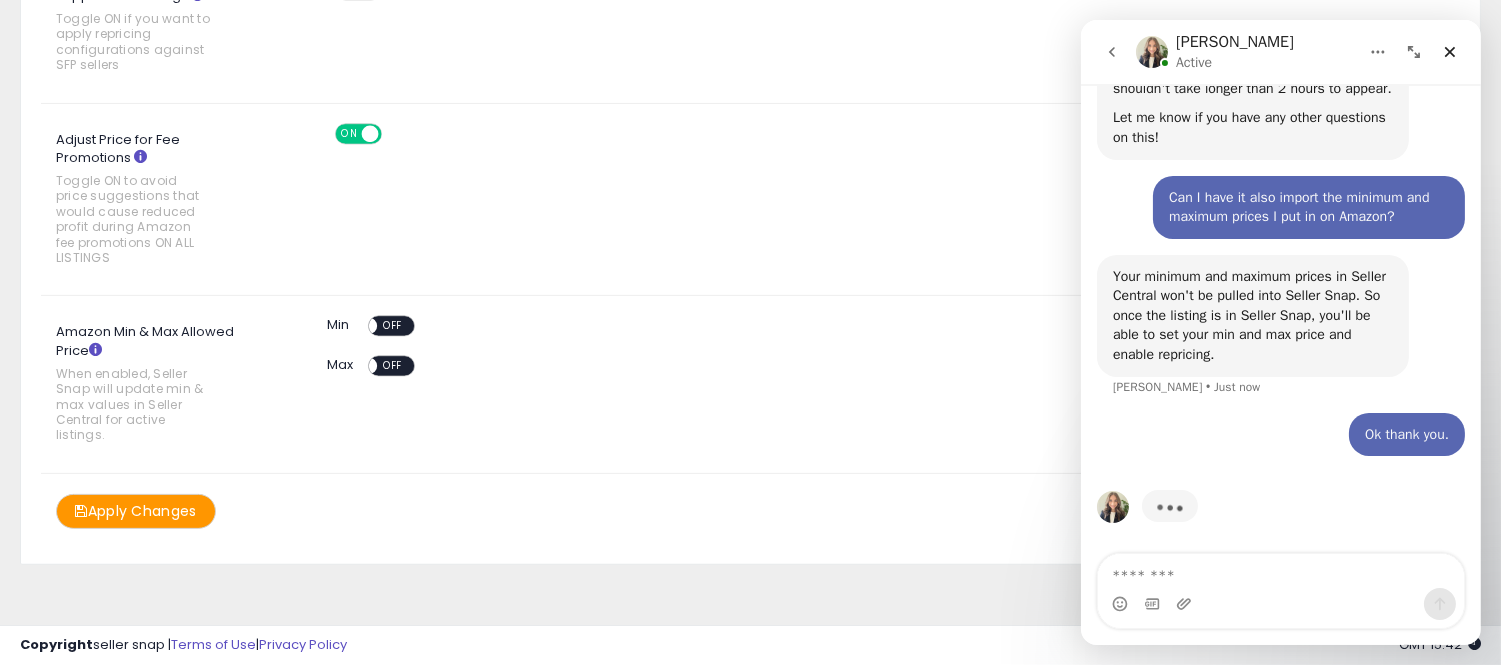 click on "[PERSON_NAME]" at bounding box center (1234, 43) 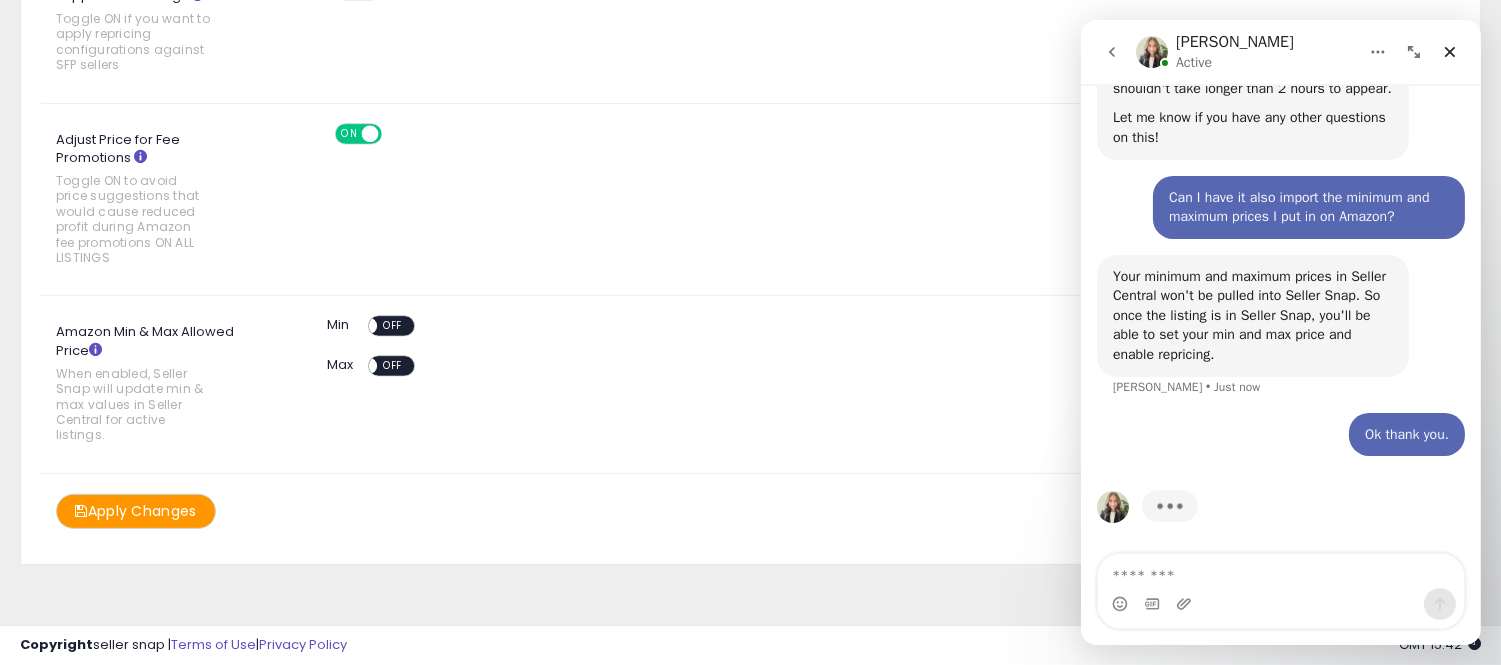 click 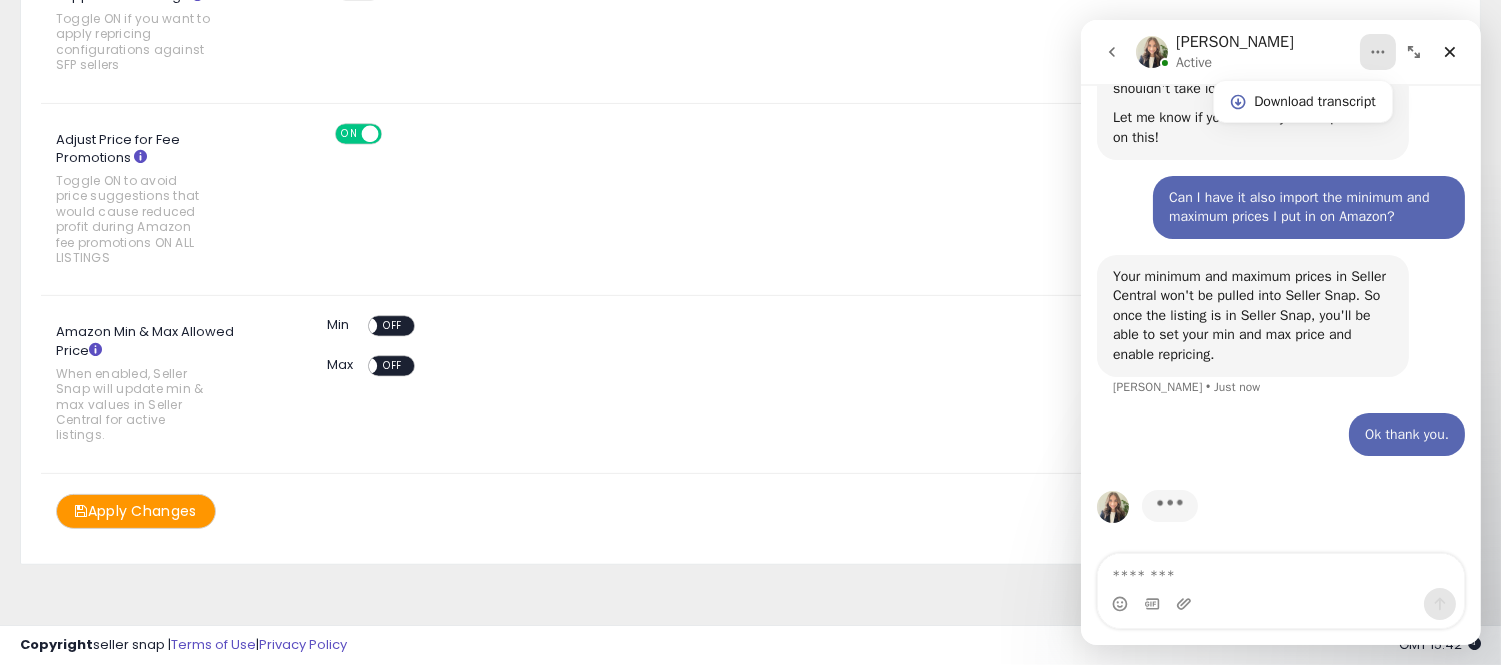 click at bounding box center [1151, 52] 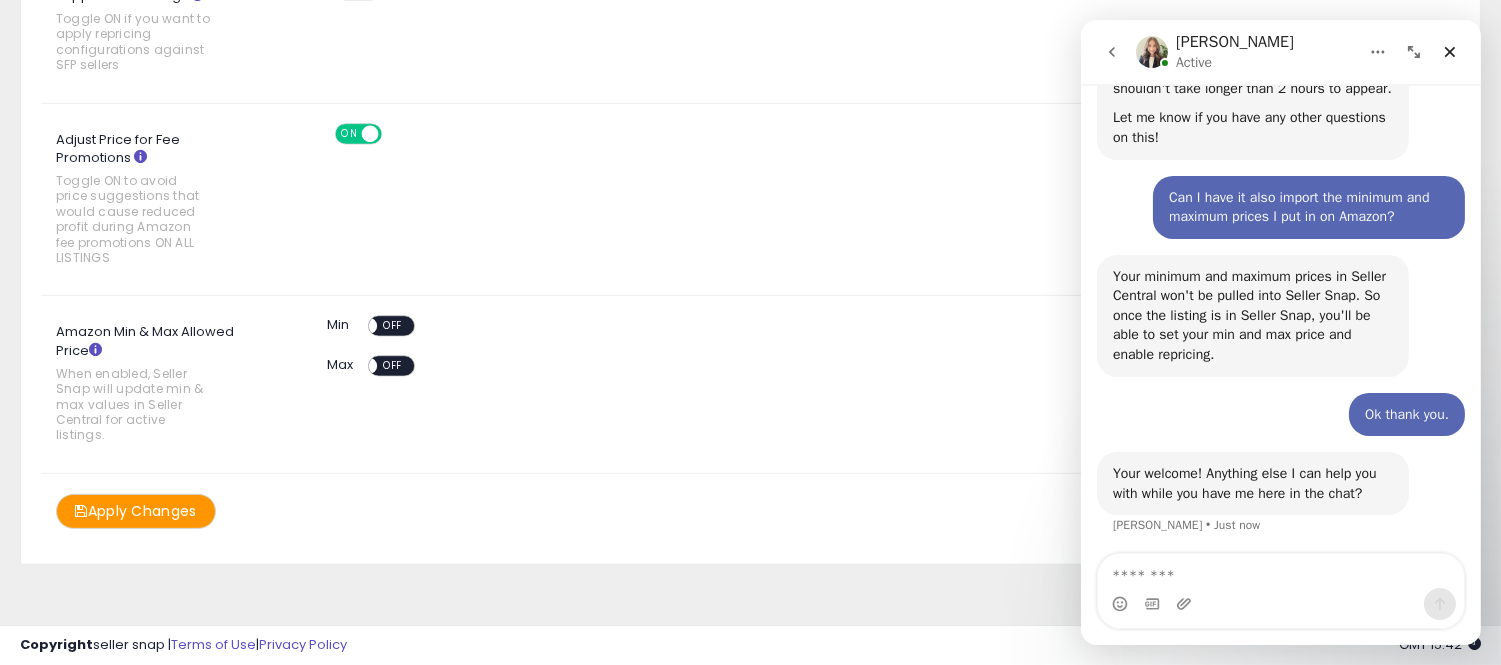 scroll, scrollTop: 478, scrollLeft: 0, axis: vertical 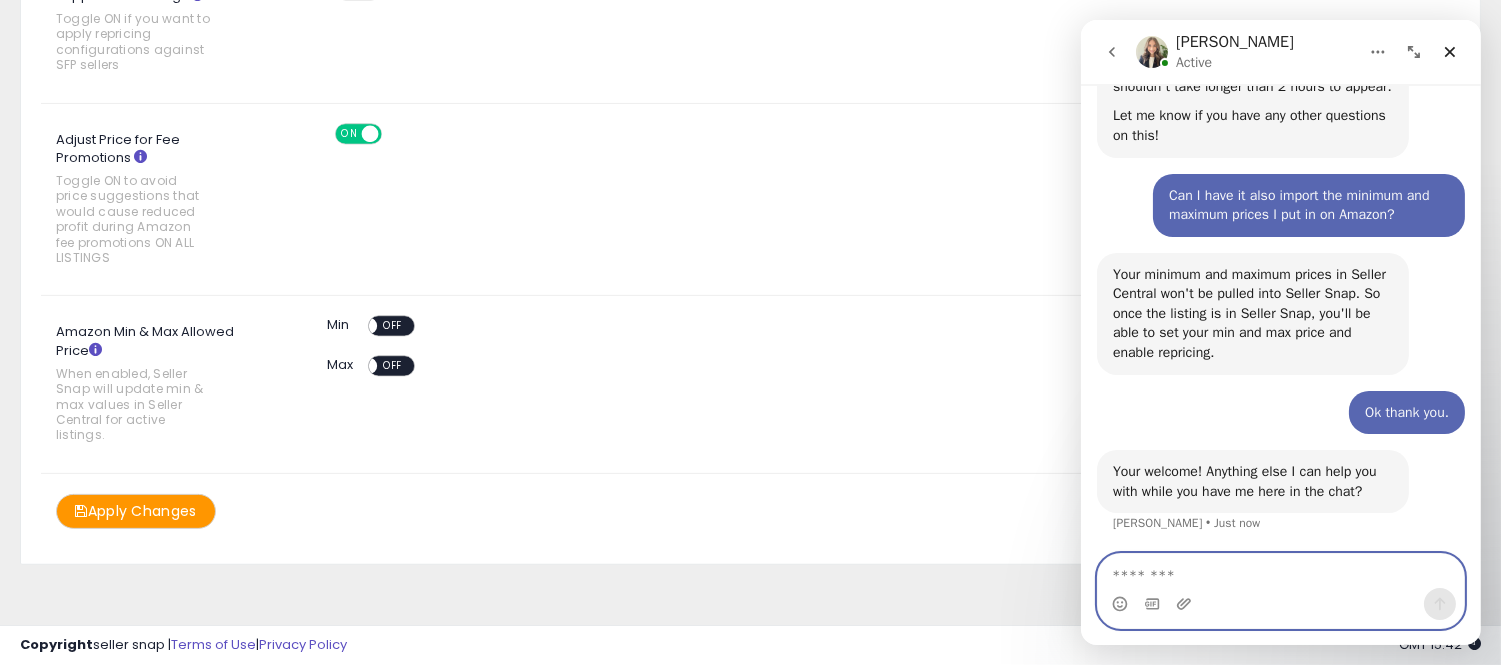 click at bounding box center (1280, 571) 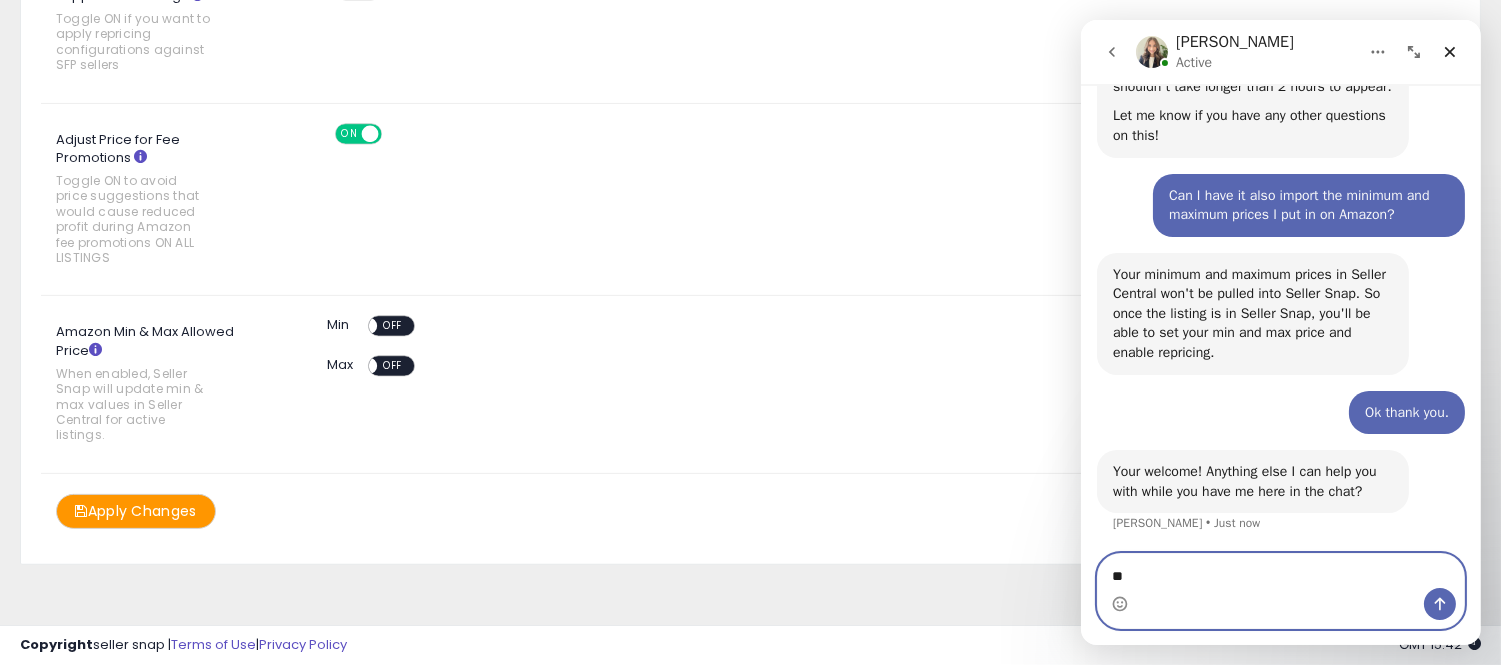 type on "*" 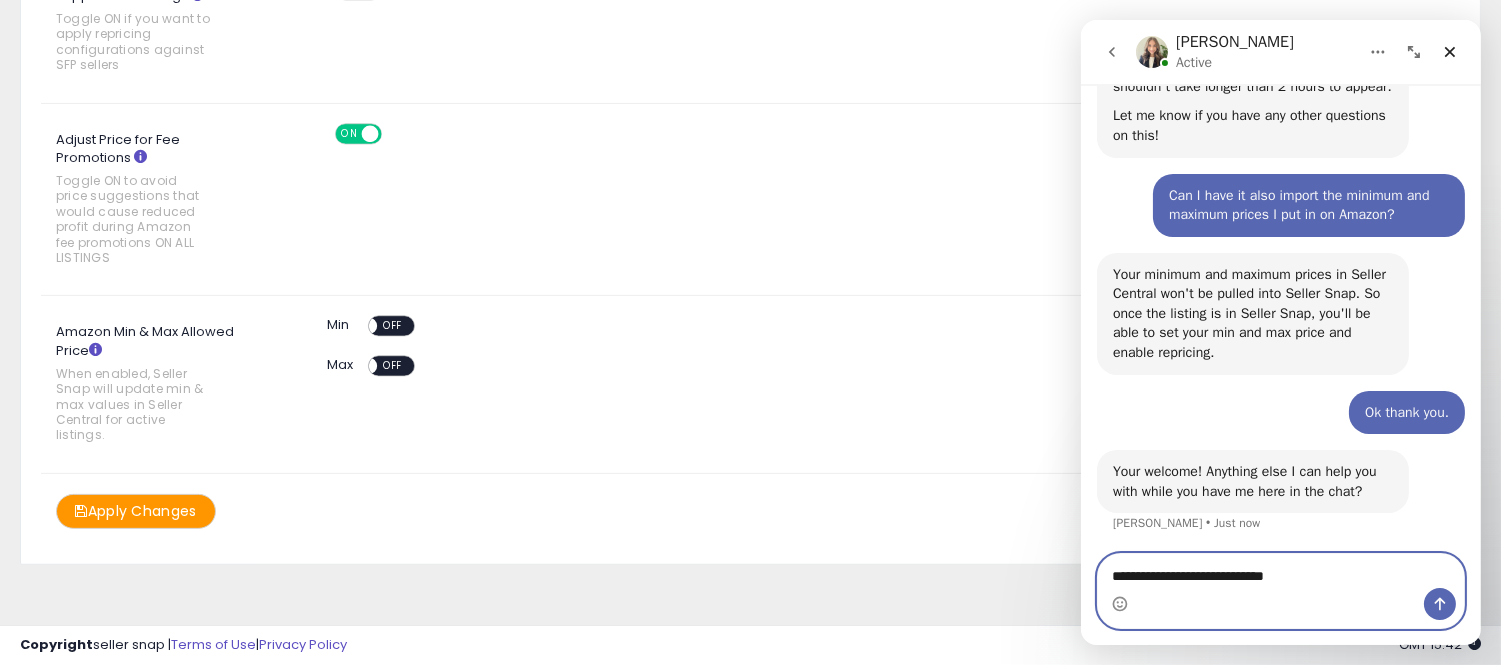type on "**********" 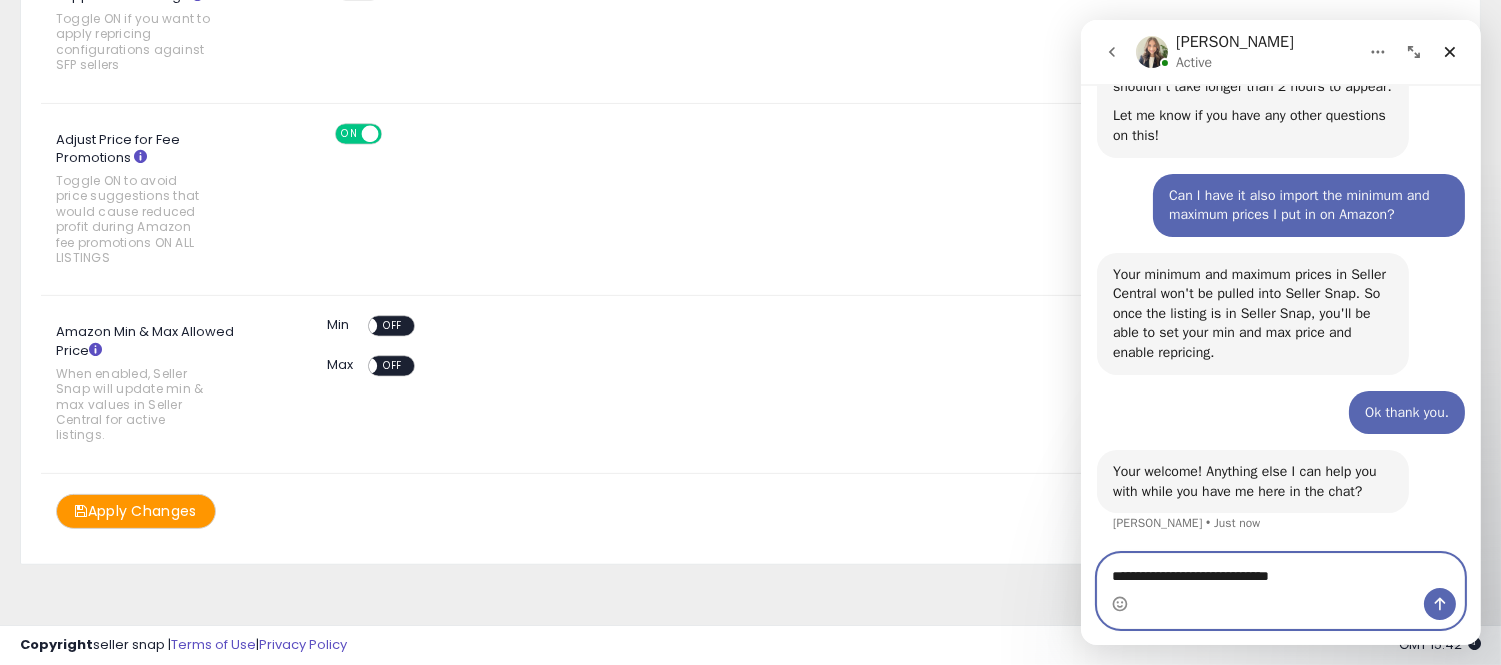 type 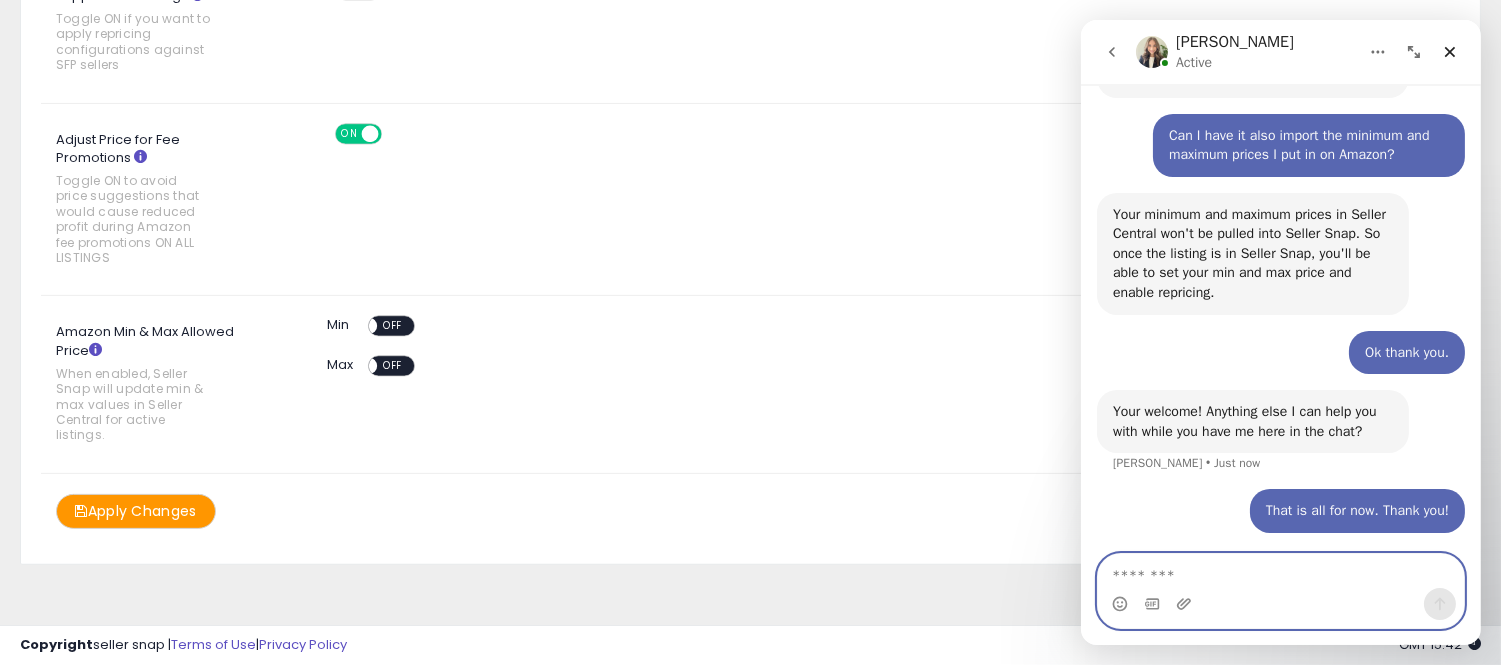 scroll, scrollTop: 537, scrollLeft: 0, axis: vertical 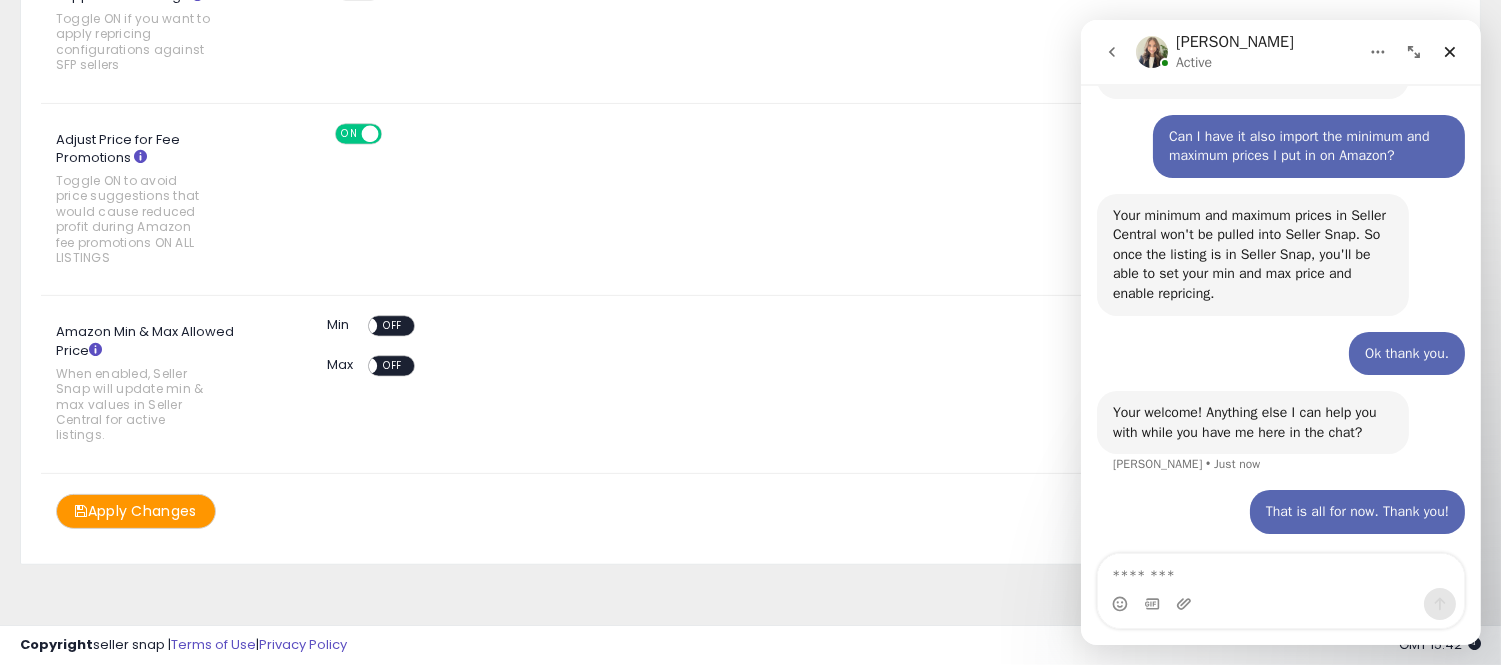 drag, startPoint x: 1166, startPoint y: 57, endPoint x: 1113, endPoint y: 53, distance: 53.15073 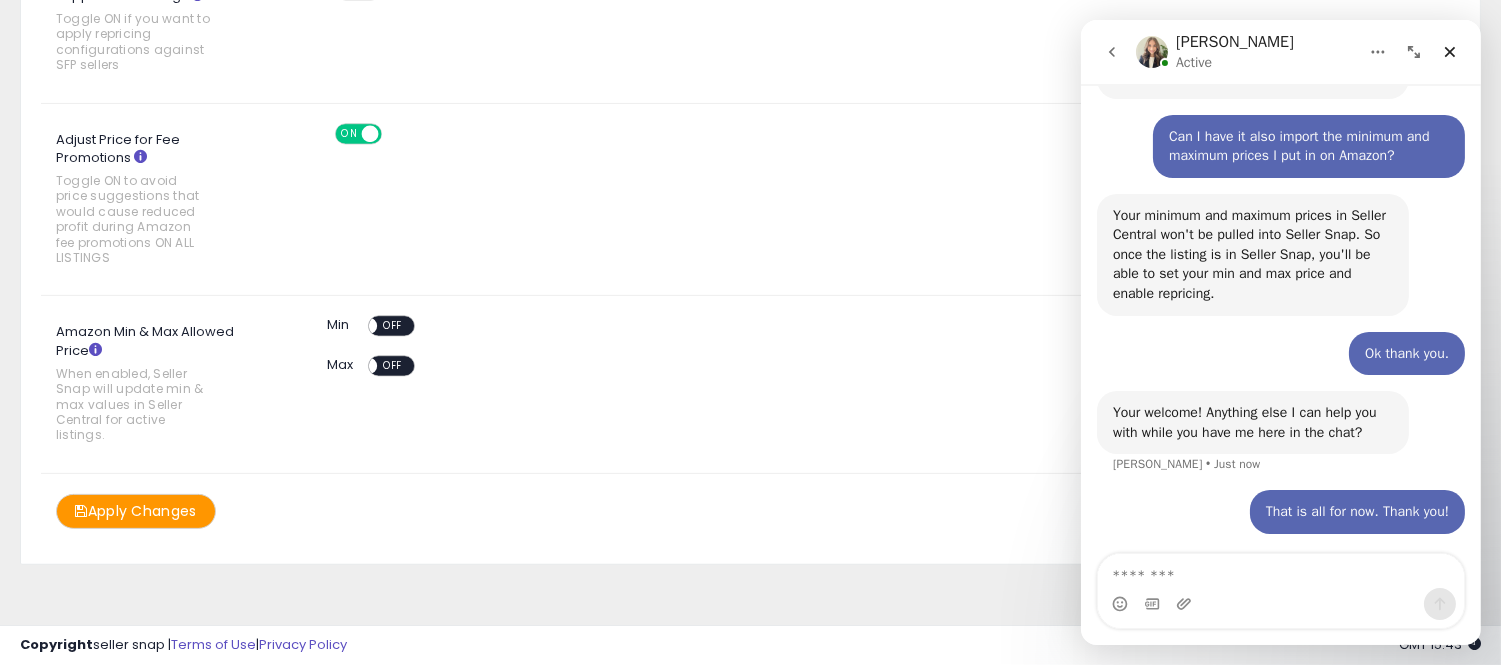 scroll, scrollTop: 0, scrollLeft: 0, axis: both 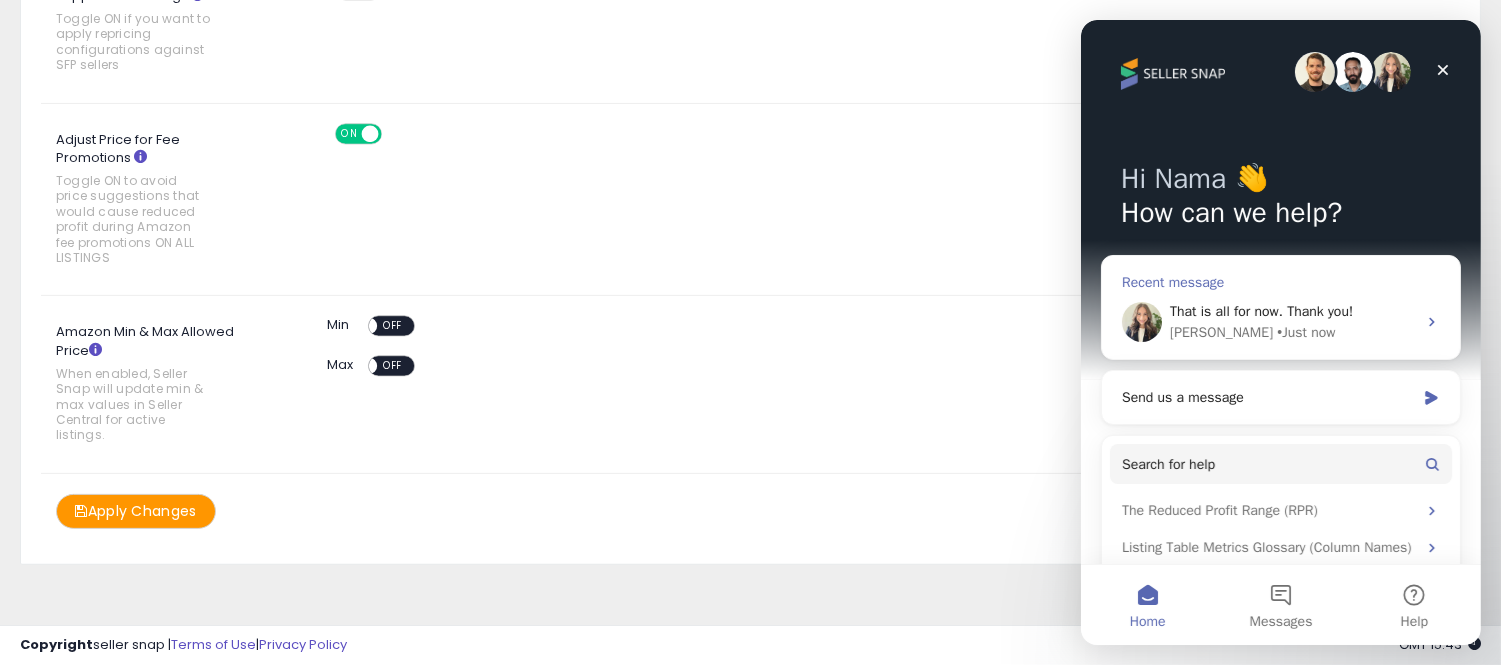click on "That is all for now. Thank you!" at bounding box center [1260, 311] 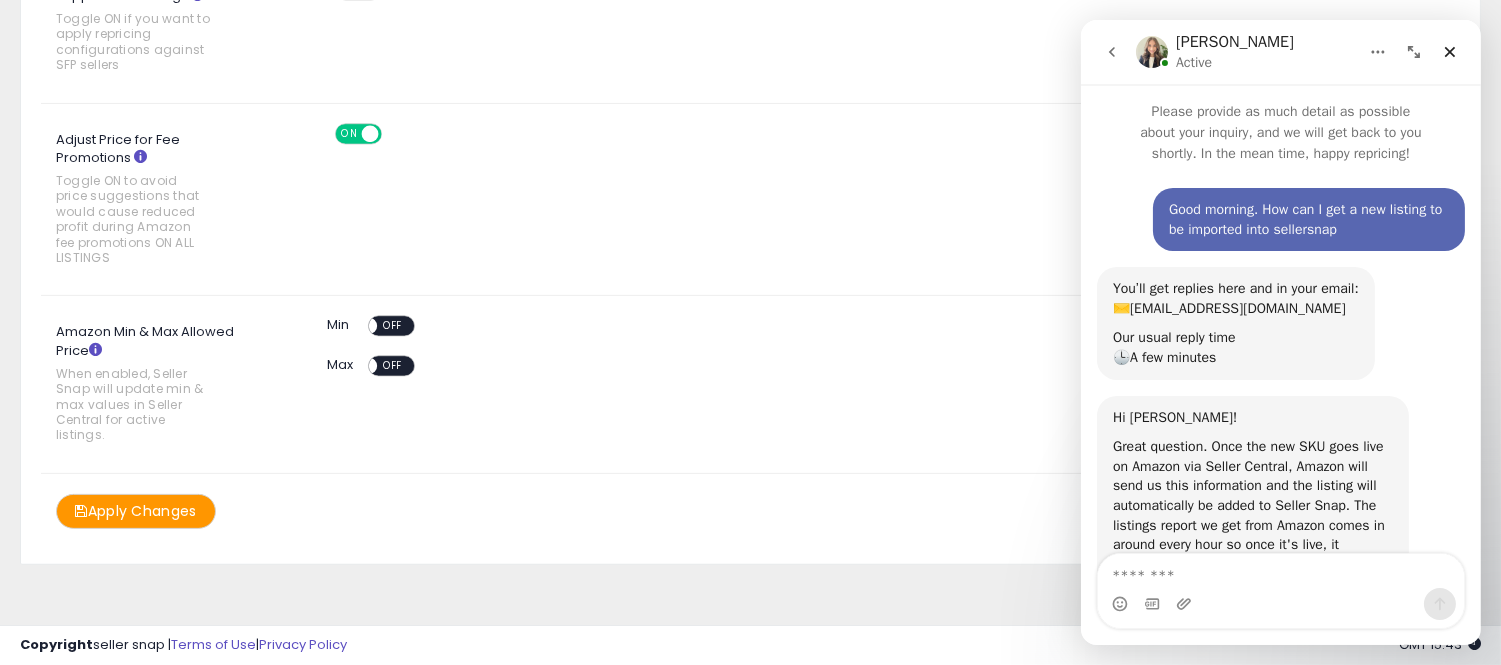 scroll, scrollTop: 0, scrollLeft: 0, axis: both 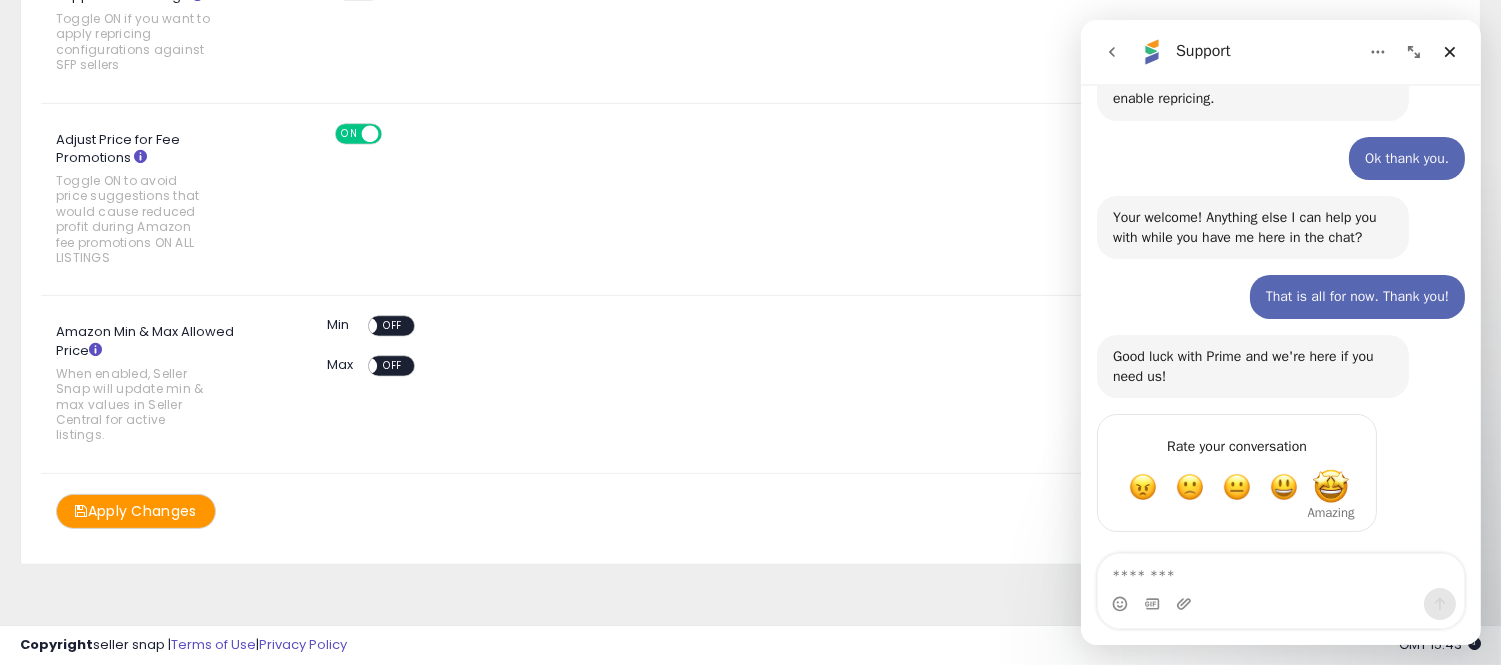 click at bounding box center (1330, 487) 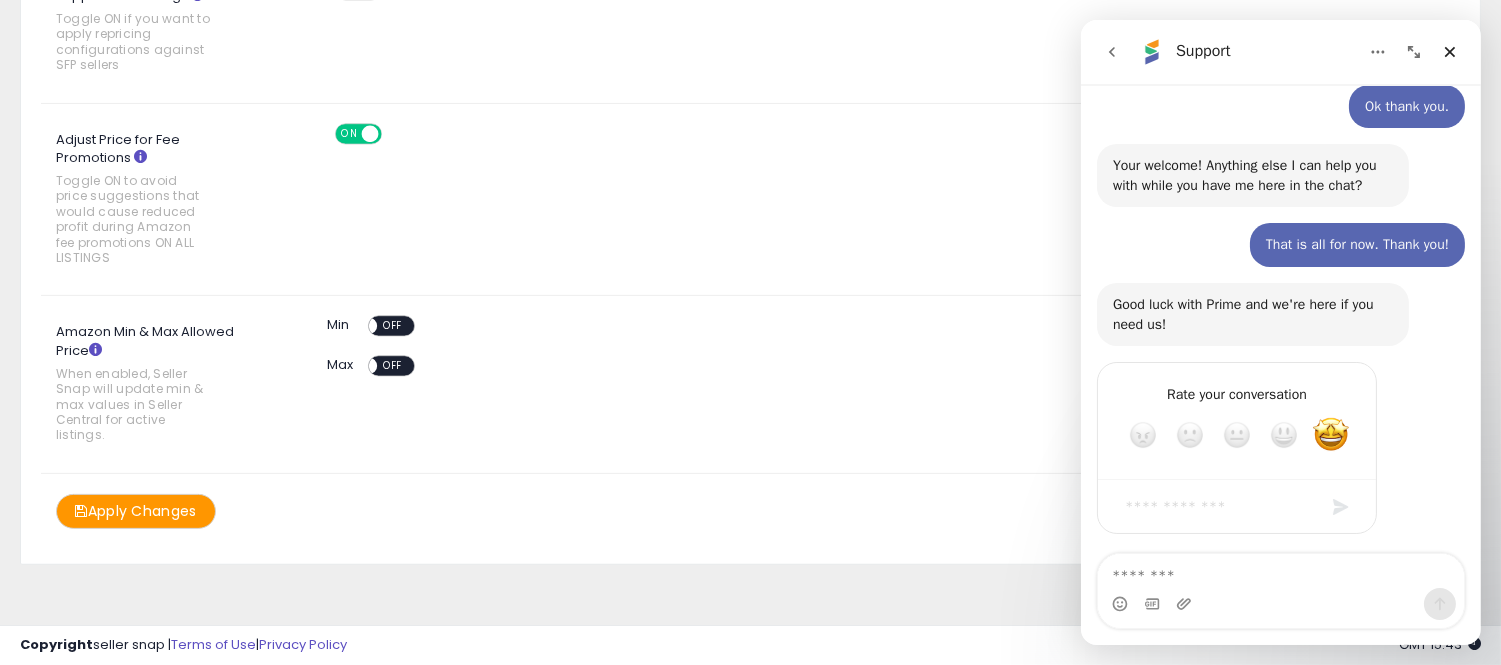 scroll, scrollTop: 786, scrollLeft: 0, axis: vertical 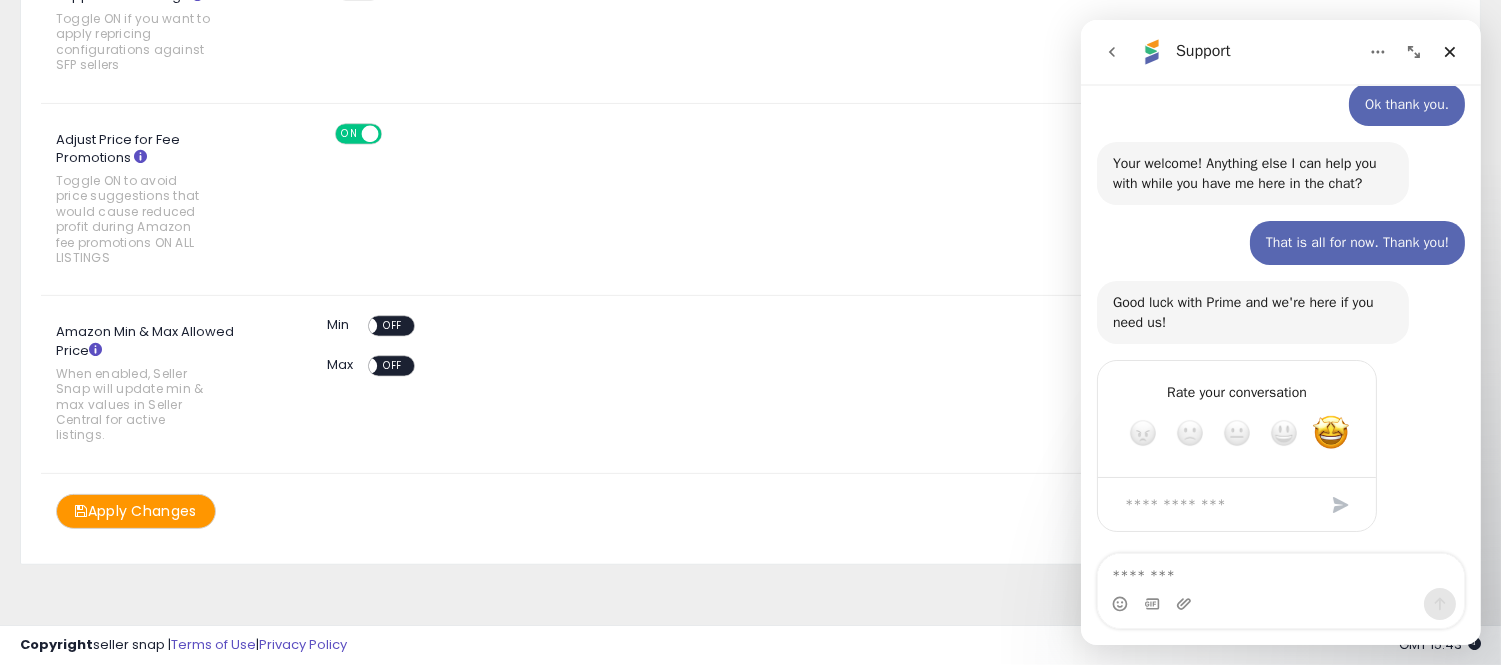 click at bounding box center [1111, 52] 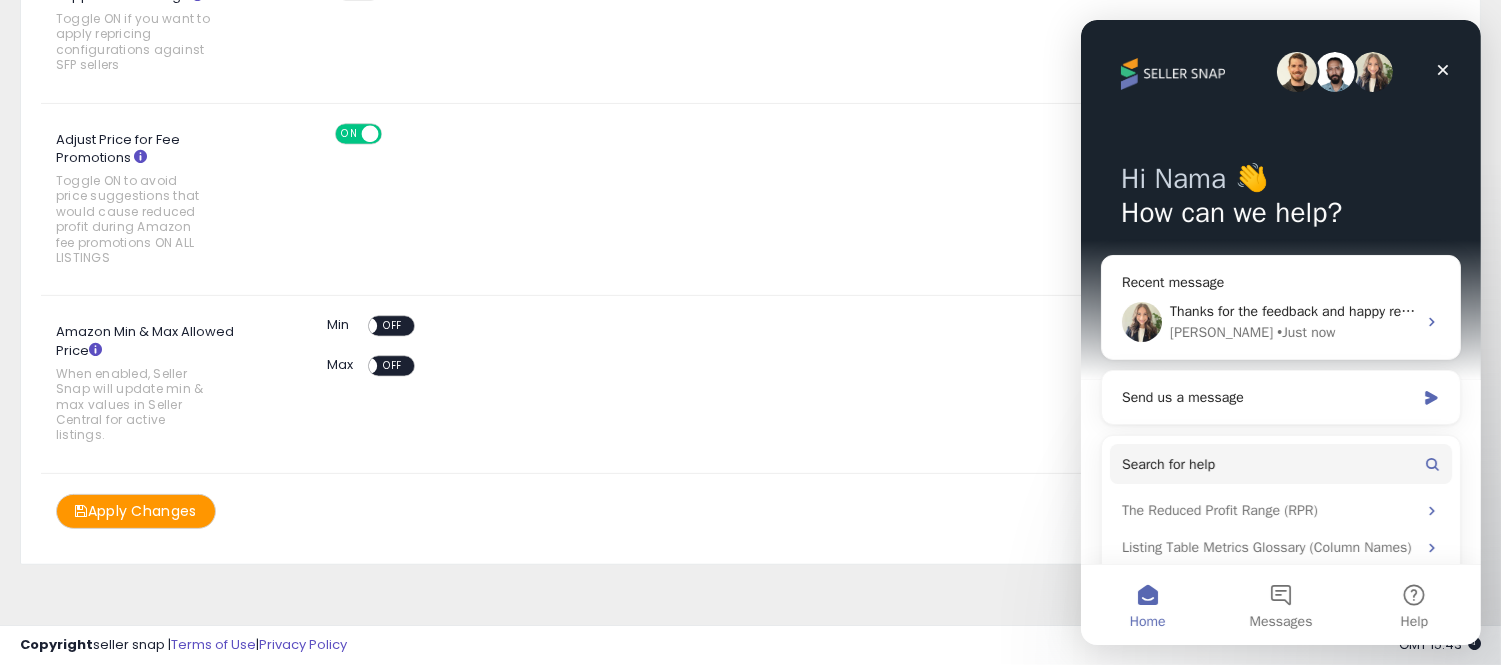 scroll, scrollTop: 0, scrollLeft: 0, axis: both 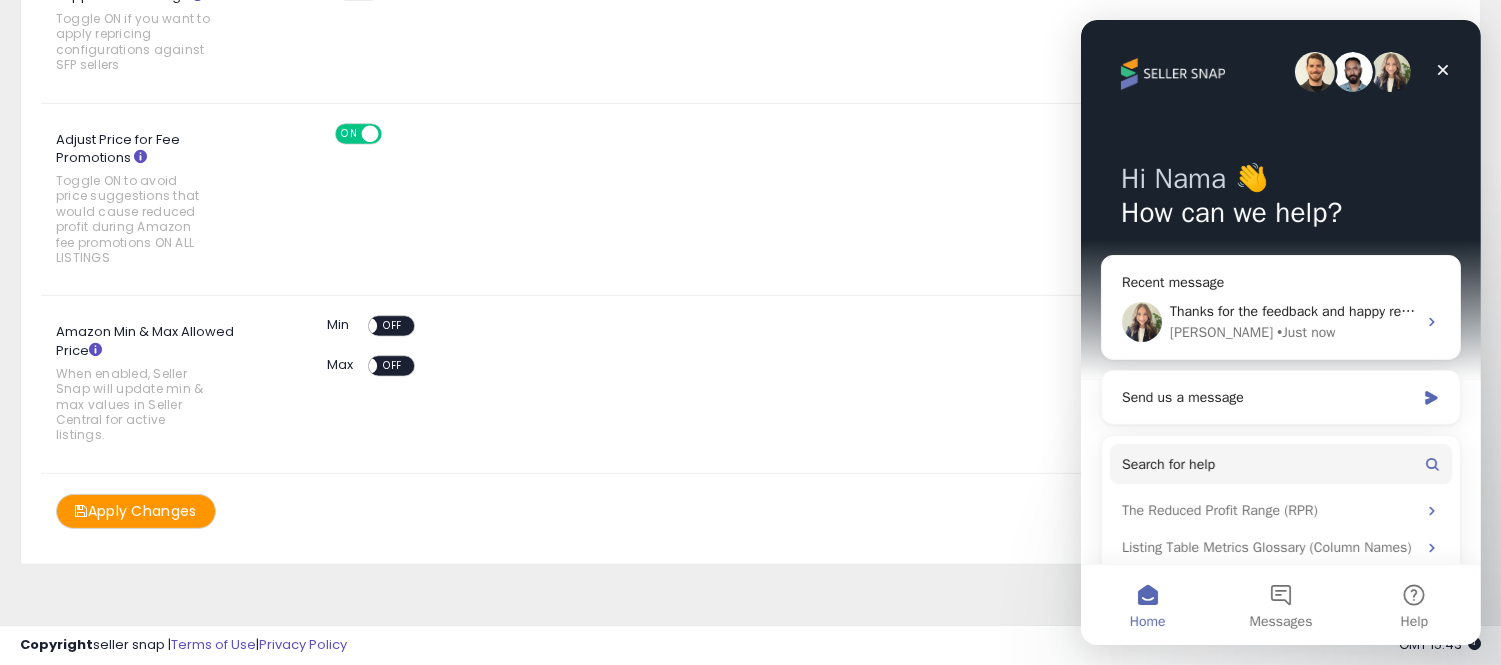 click at bounding box center [1390, 72] 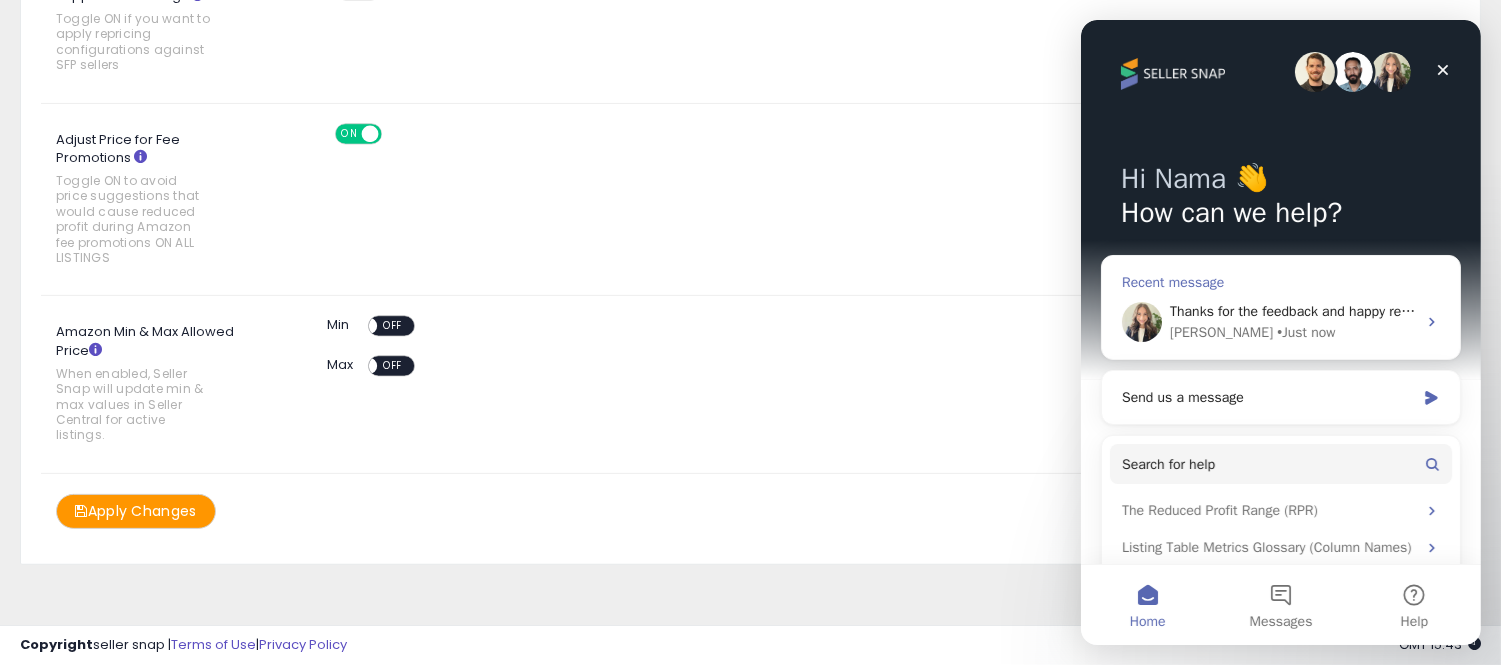 click at bounding box center (1141, 322) 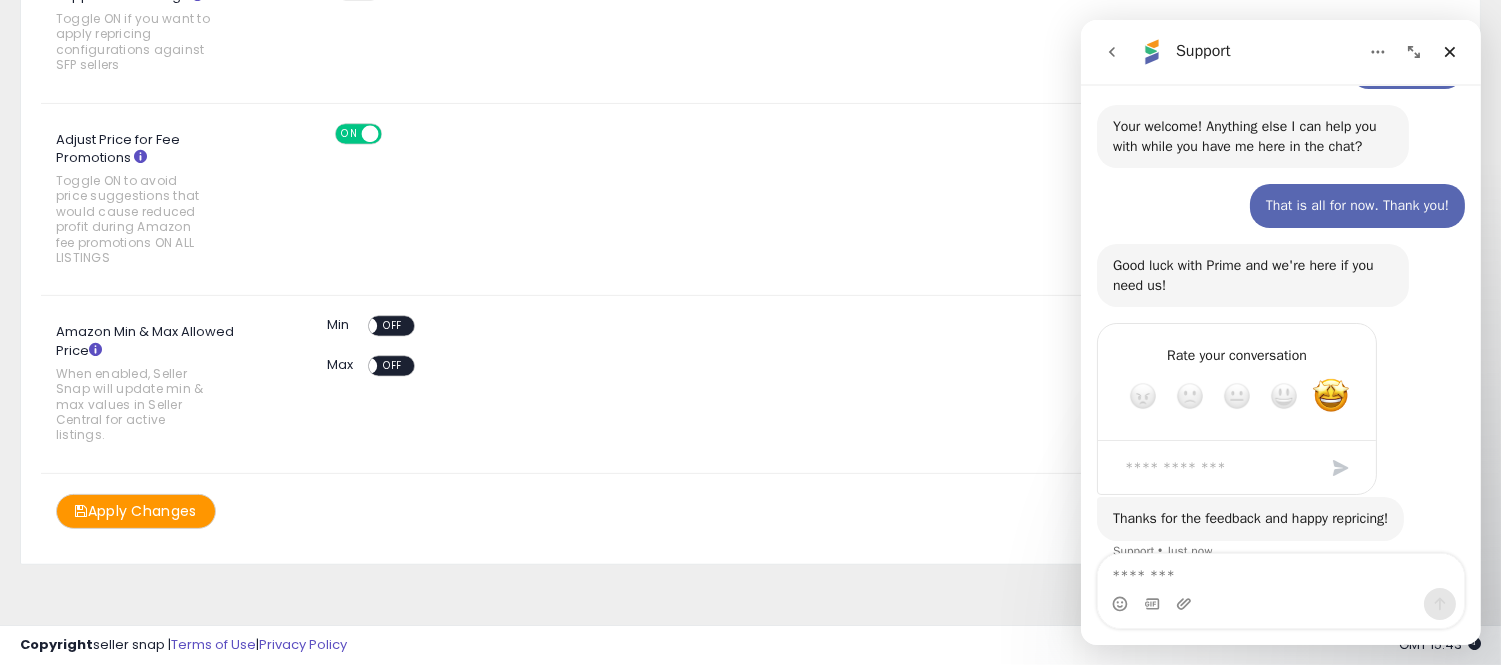 scroll, scrollTop: 852, scrollLeft: 0, axis: vertical 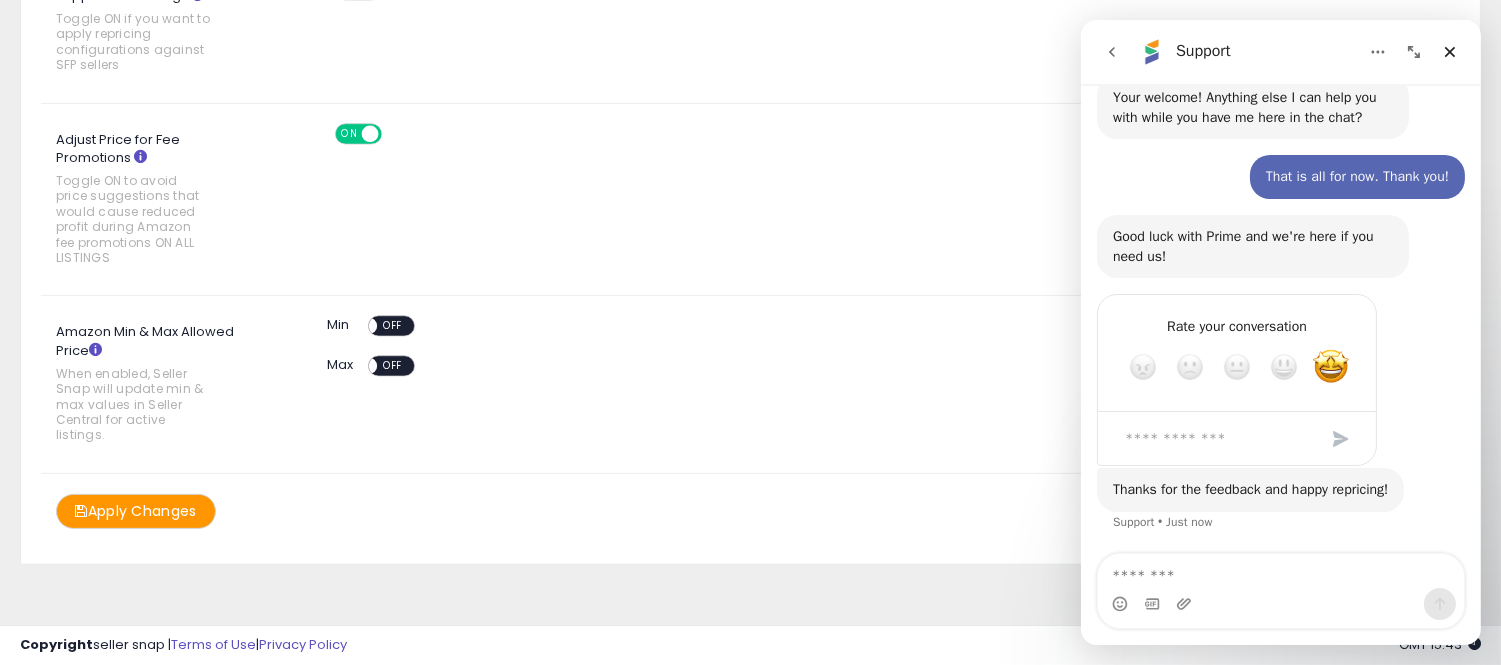 click 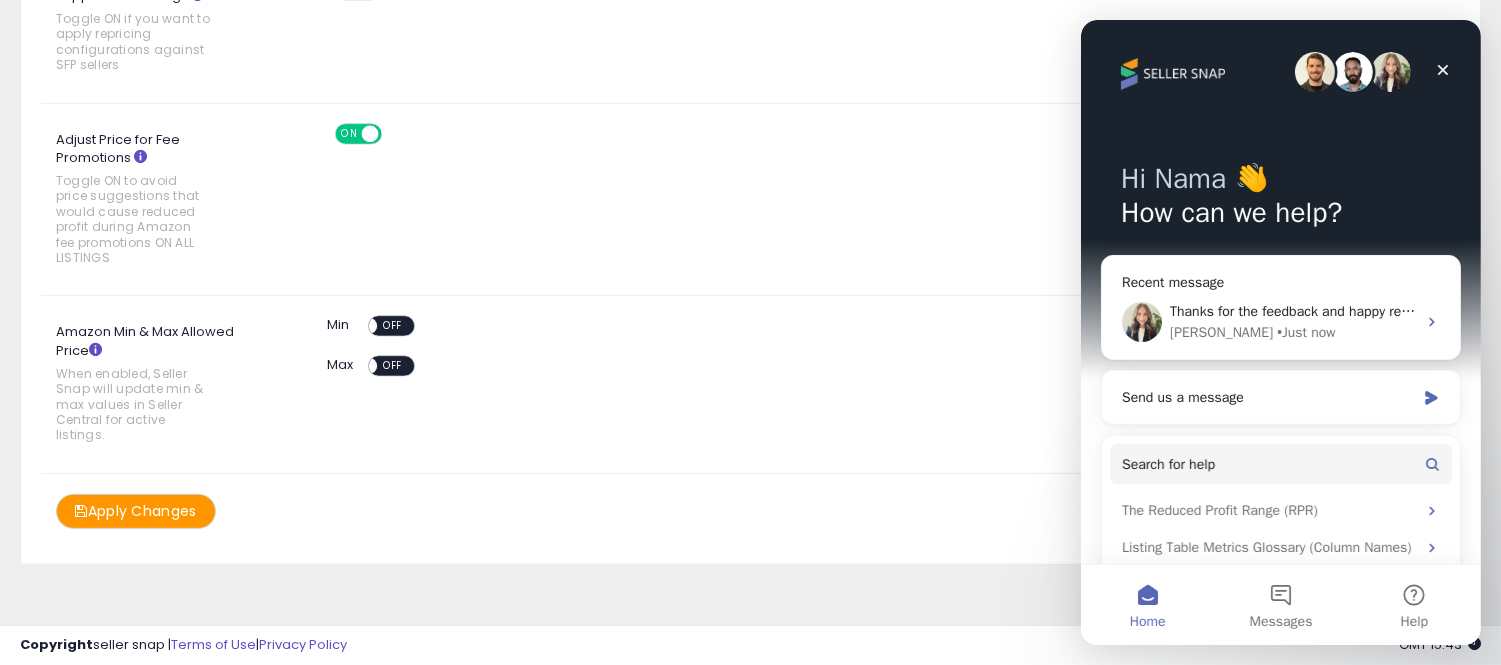 scroll, scrollTop: 0, scrollLeft: 0, axis: both 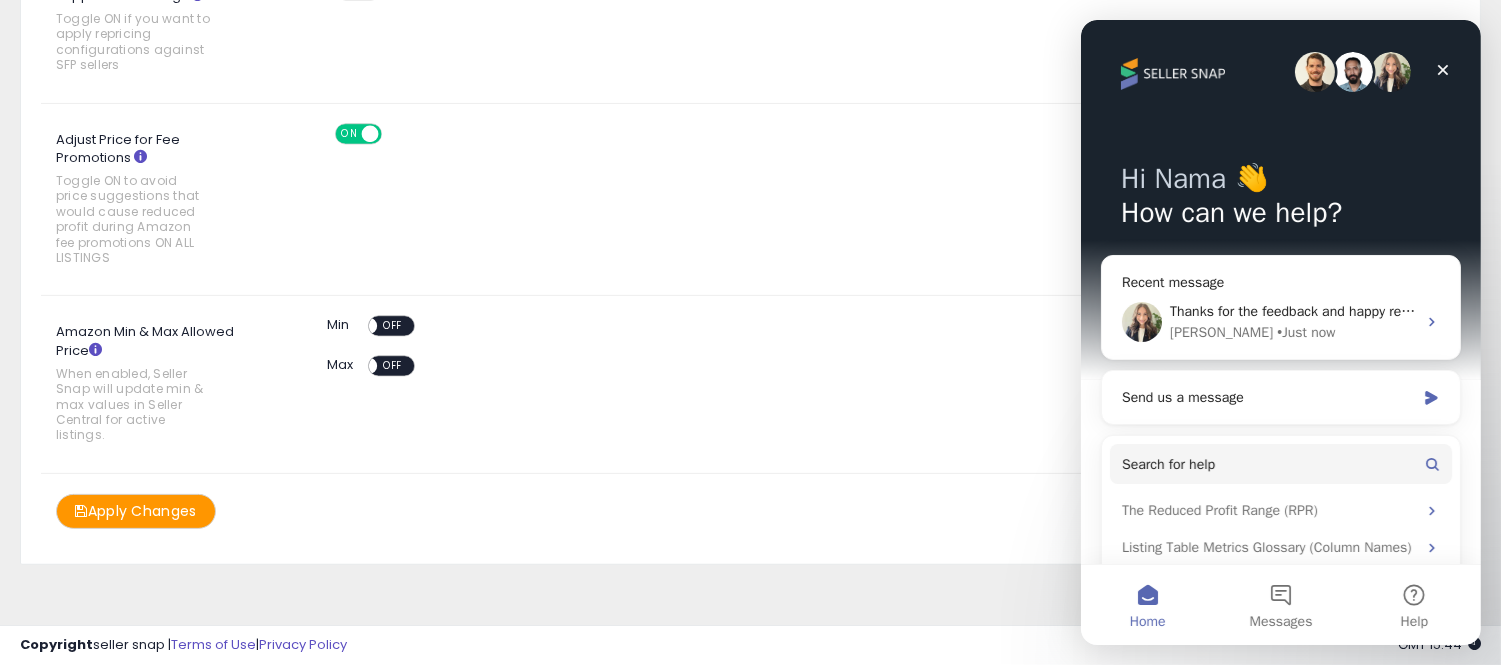 click on "OFF" at bounding box center (394, 326) 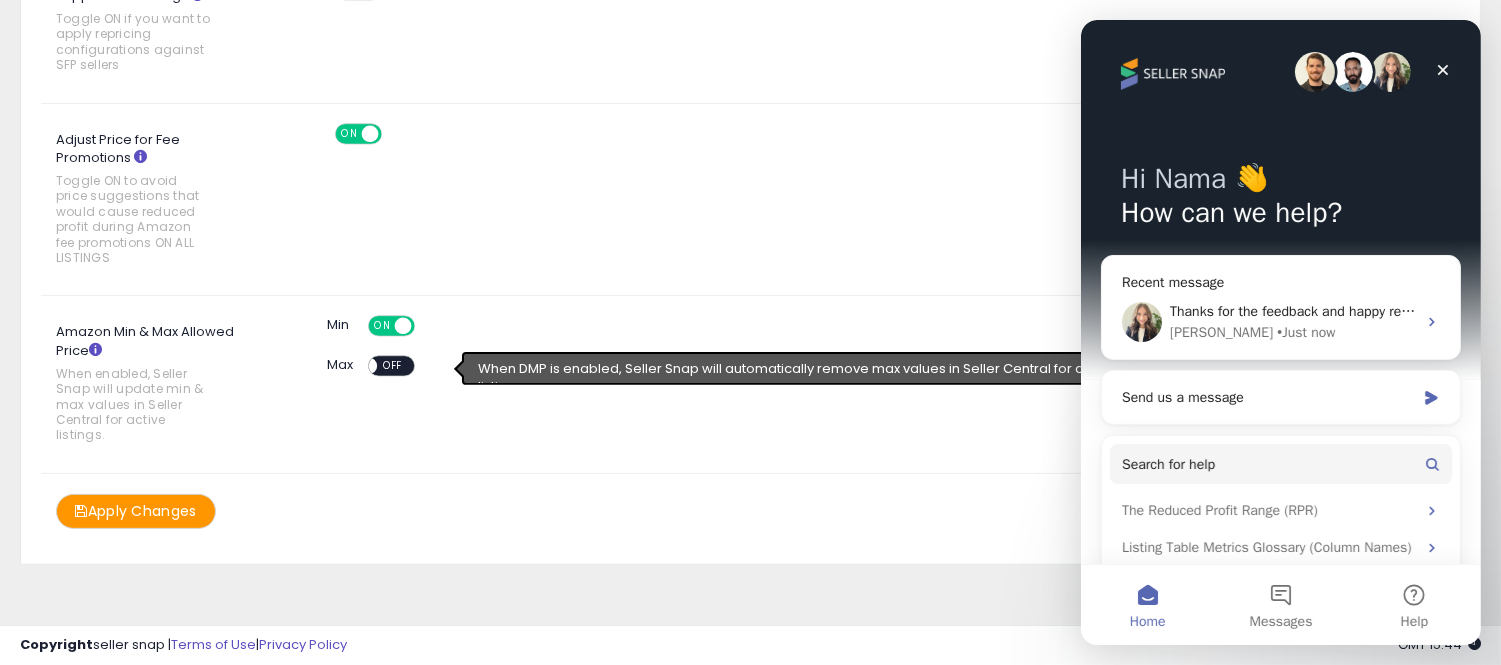 click on "OFF" at bounding box center [394, 366] 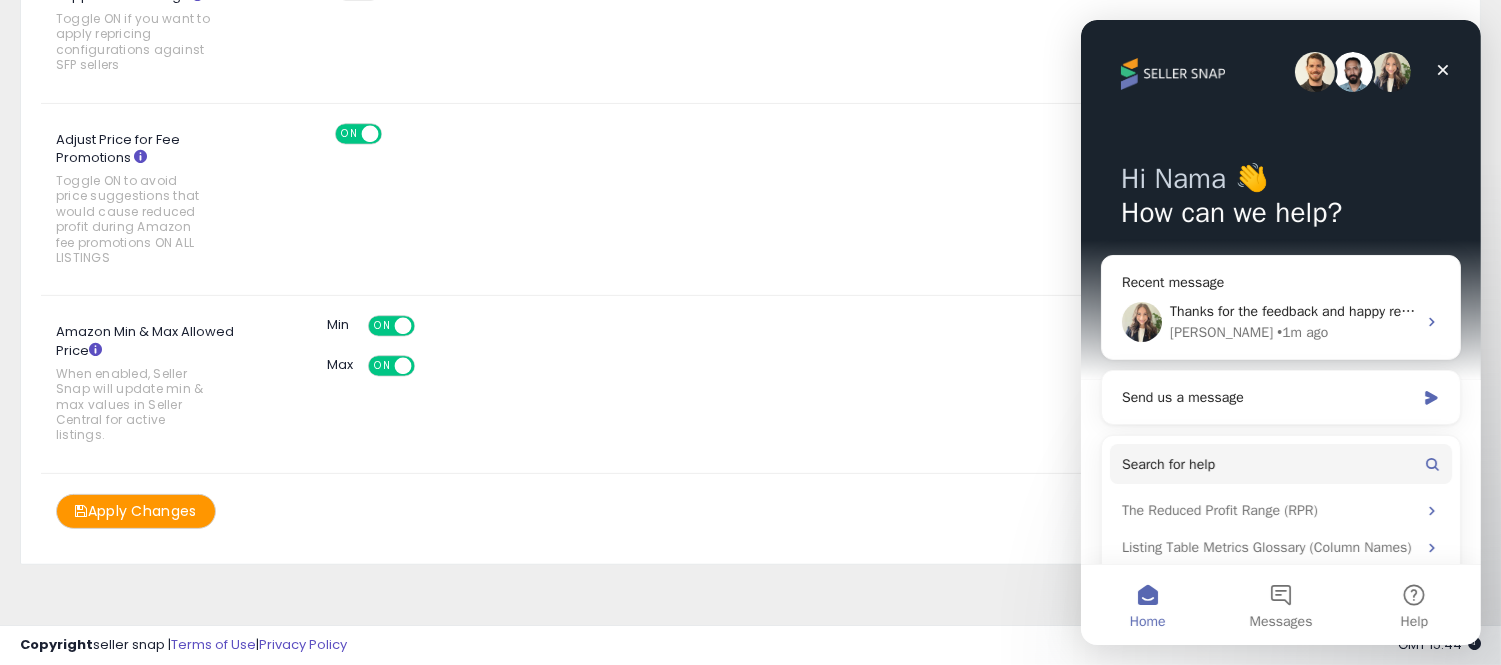 click on "Apply Changes" at bounding box center (136, 511) 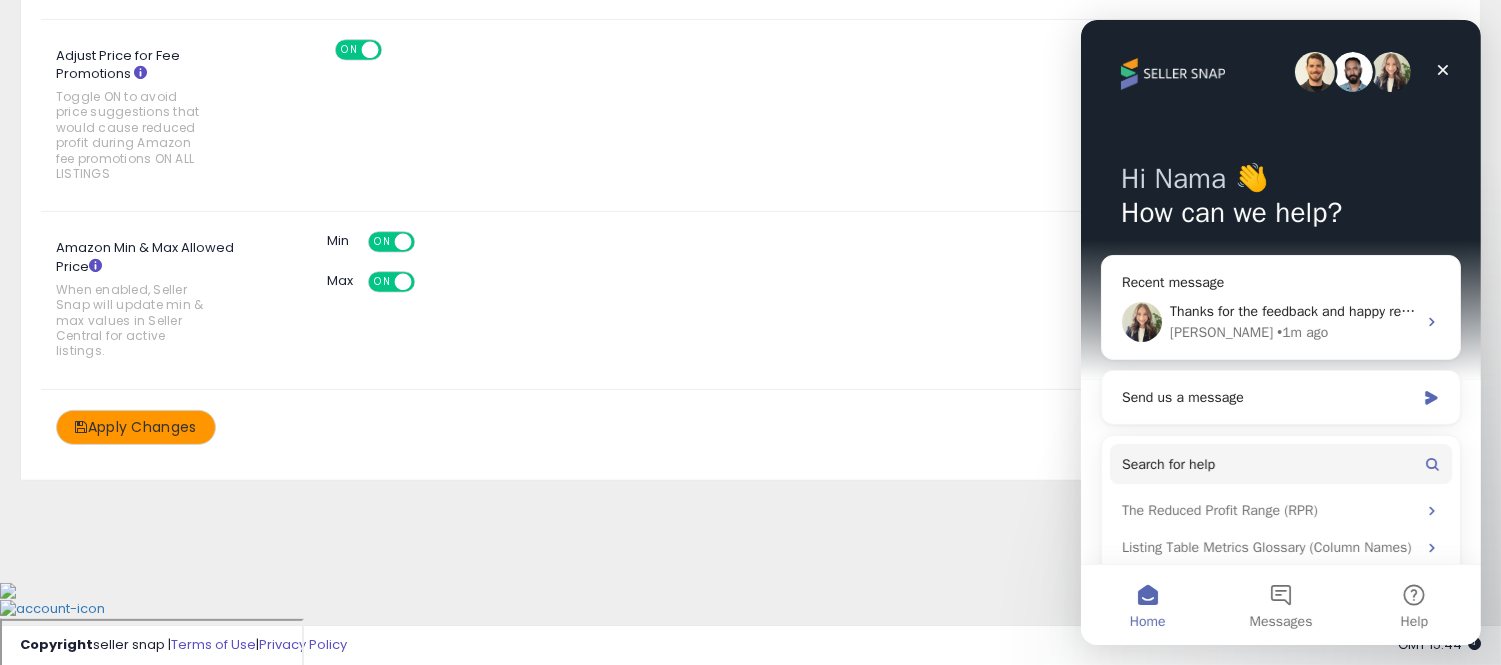 scroll, scrollTop: 1304, scrollLeft: 0, axis: vertical 